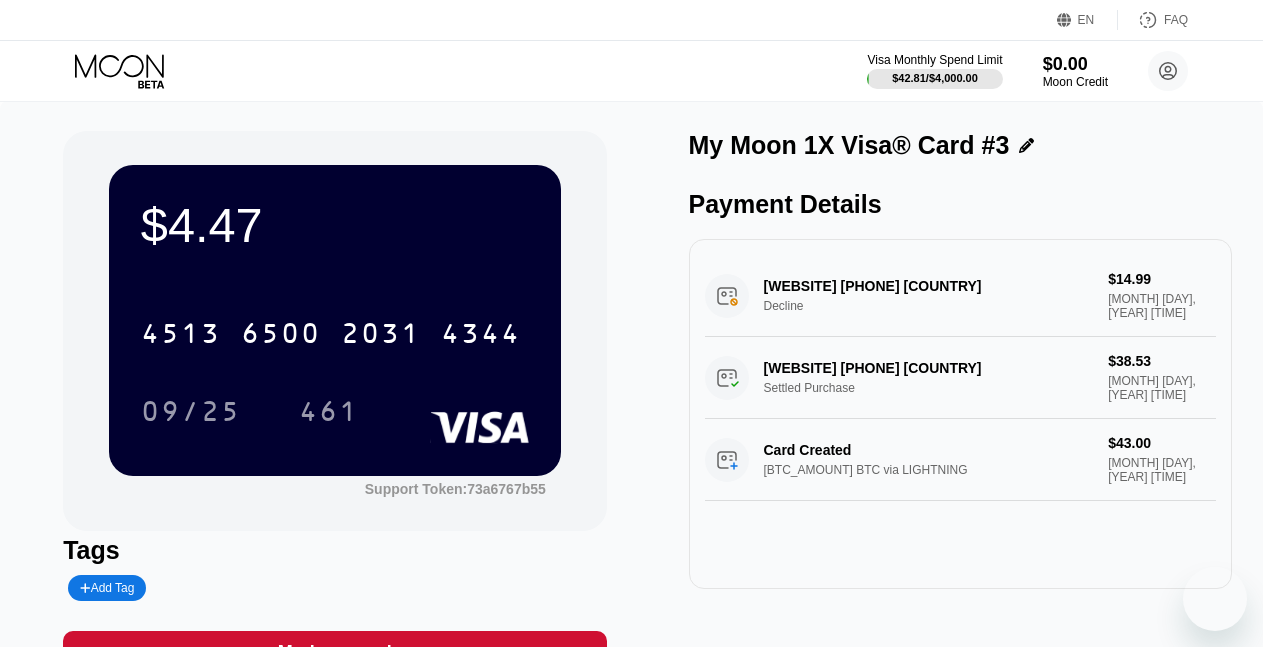 scroll, scrollTop: 0, scrollLeft: 0, axis: both 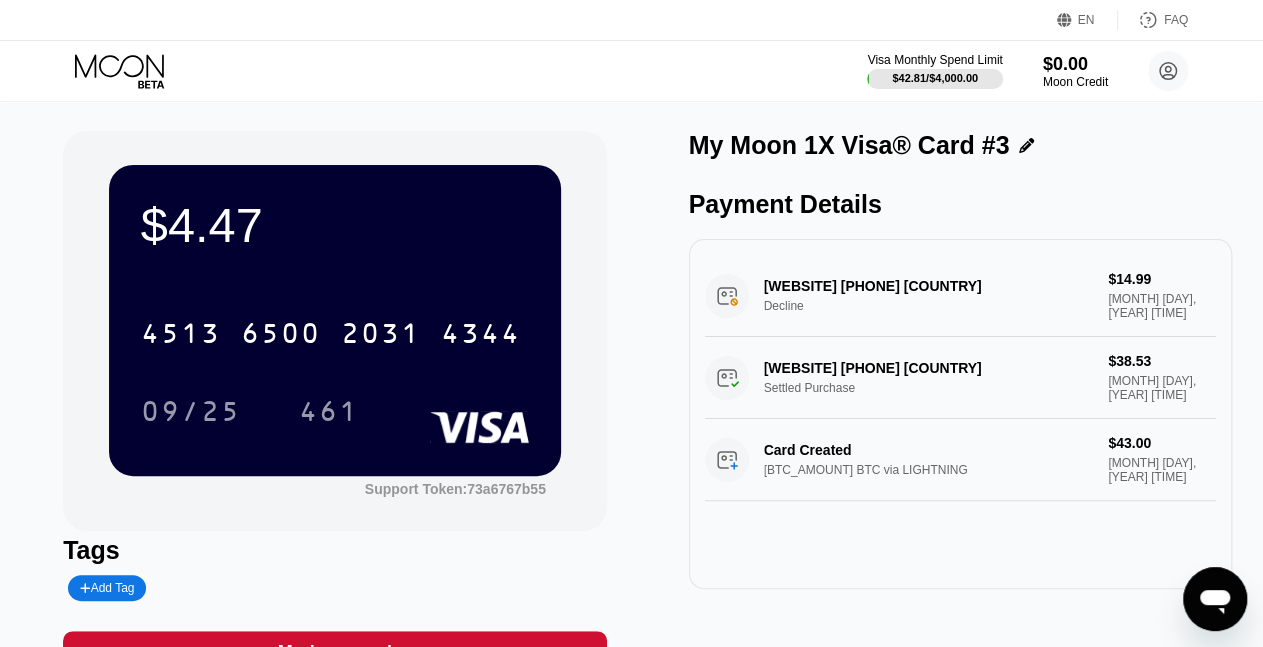 click 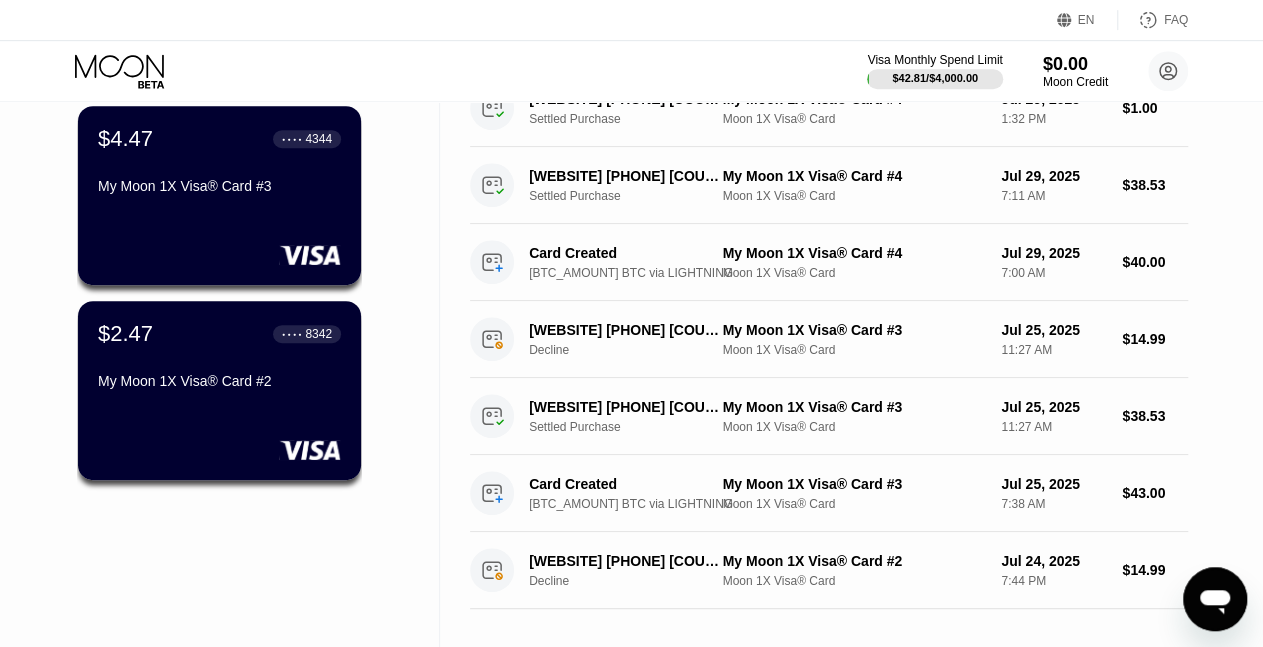 scroll, scrollTop: 540, scrollLeft: 0, axis: vertical 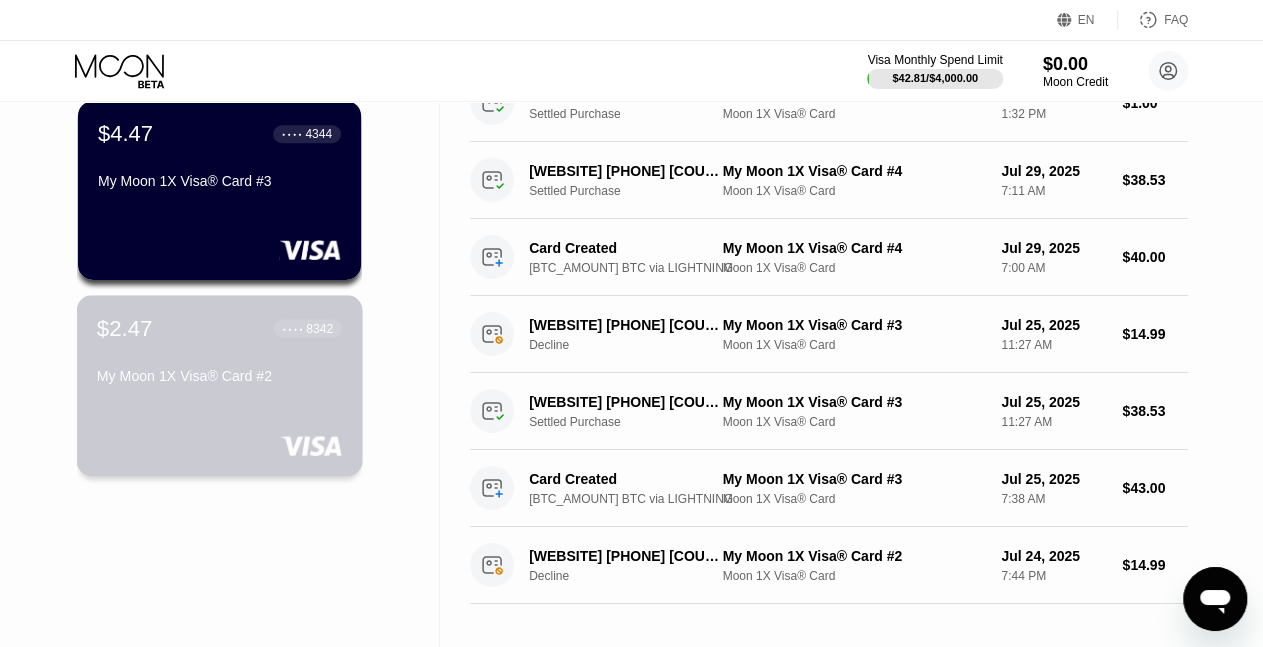 click on "$[AMOUNT] ● ● ● ● [LAST_FOUR] My Moon 1X Visa® Card #2" at bounding box center [220, 385] 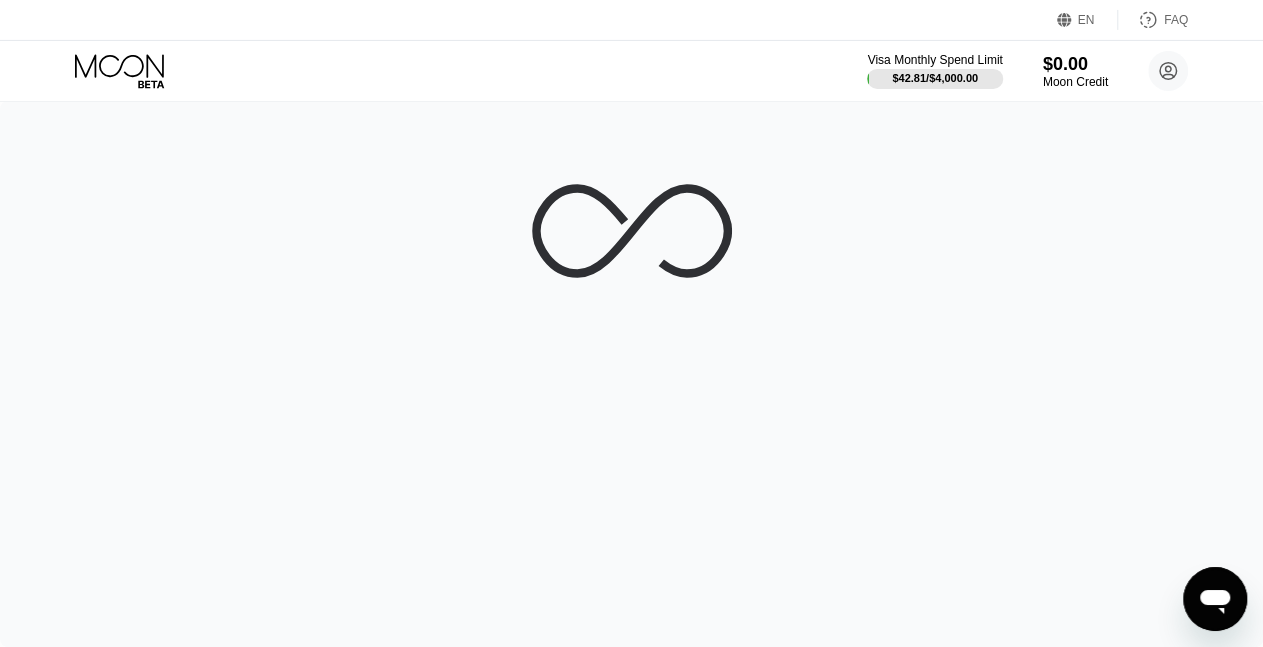 scroll, scrollTop: 0, scrollLeft: 0, axis: both 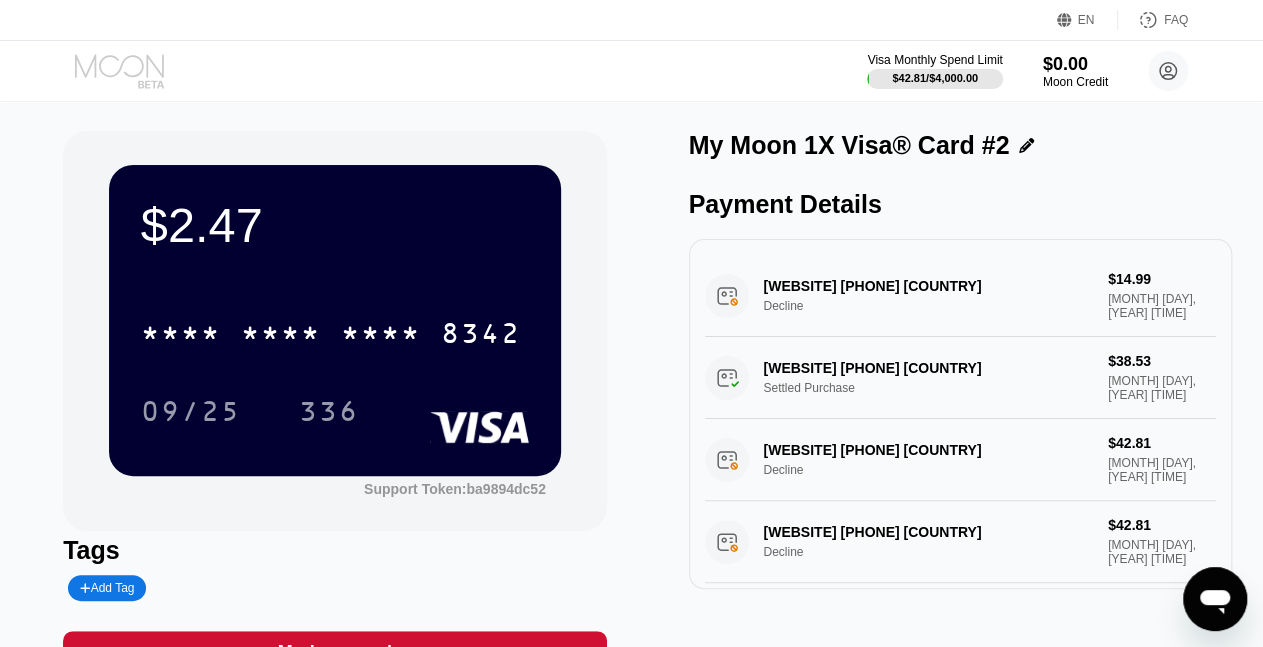 click 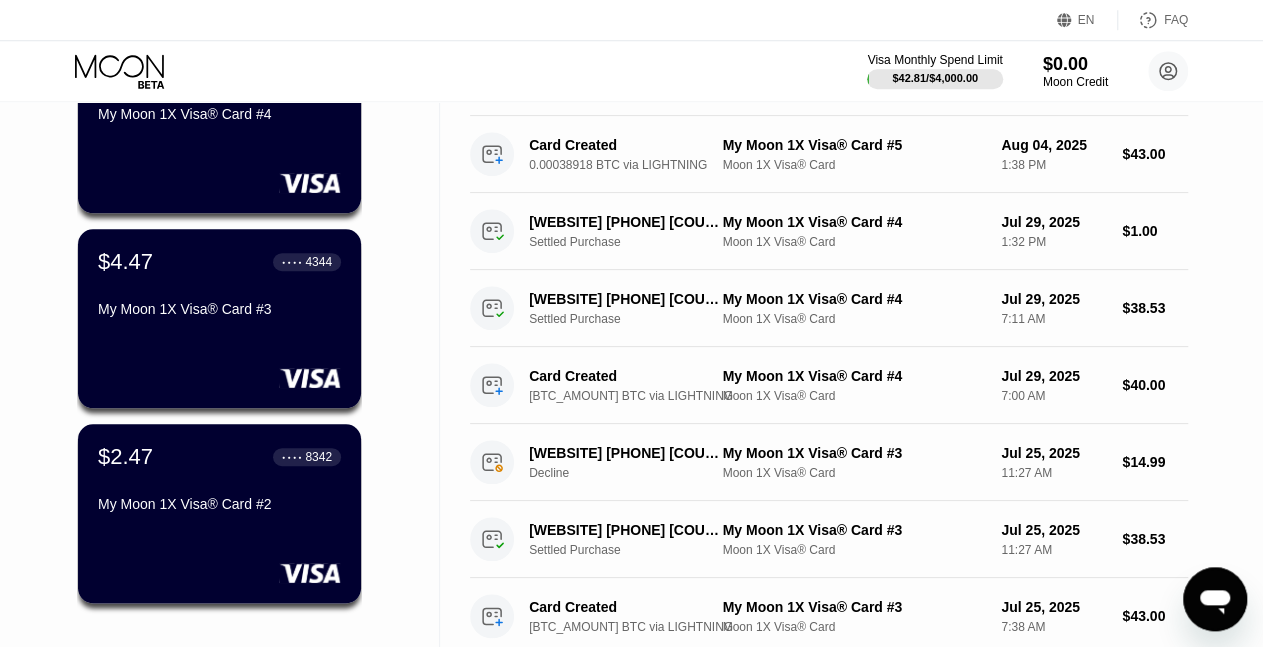 scroll, scrollTop: 414, scrollLeft: 0, axis: vertical 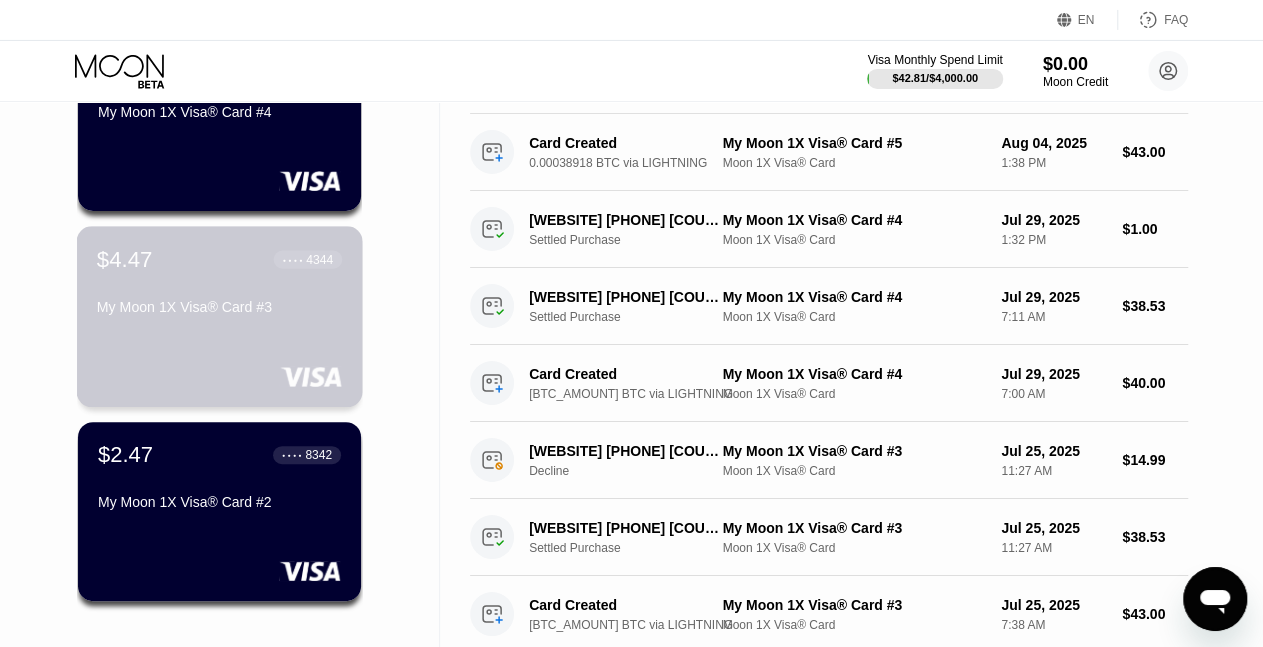 click on "$[AMOUNT] ● ● ● ● [LAST_FOUR] My Moon 1X Visa® Card #3" at bounding box center [219, 259] 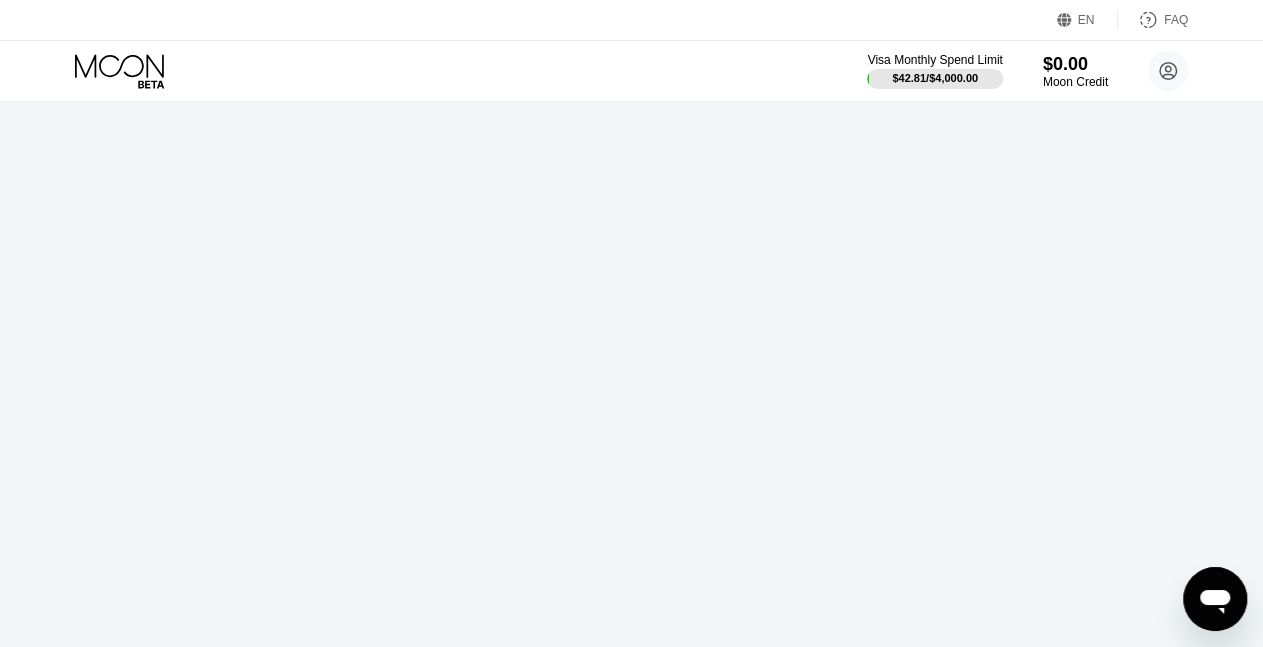 scroll, scrollTop: 0, scrollLeft: 0, axis: both 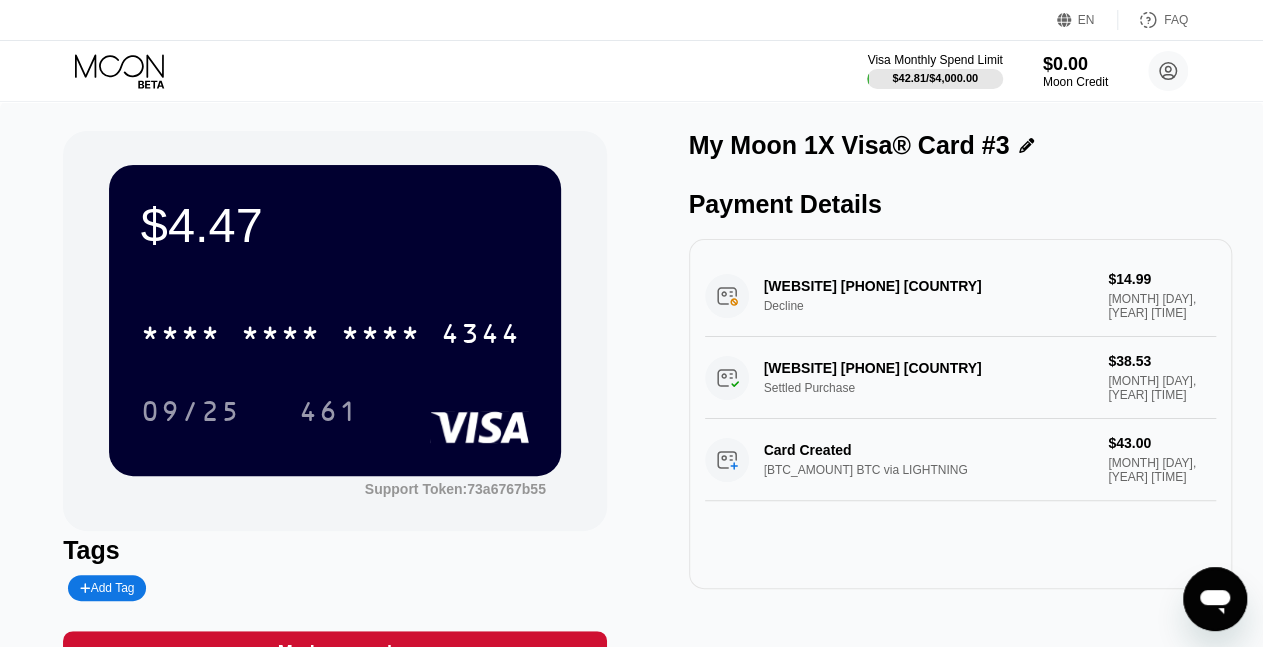 click 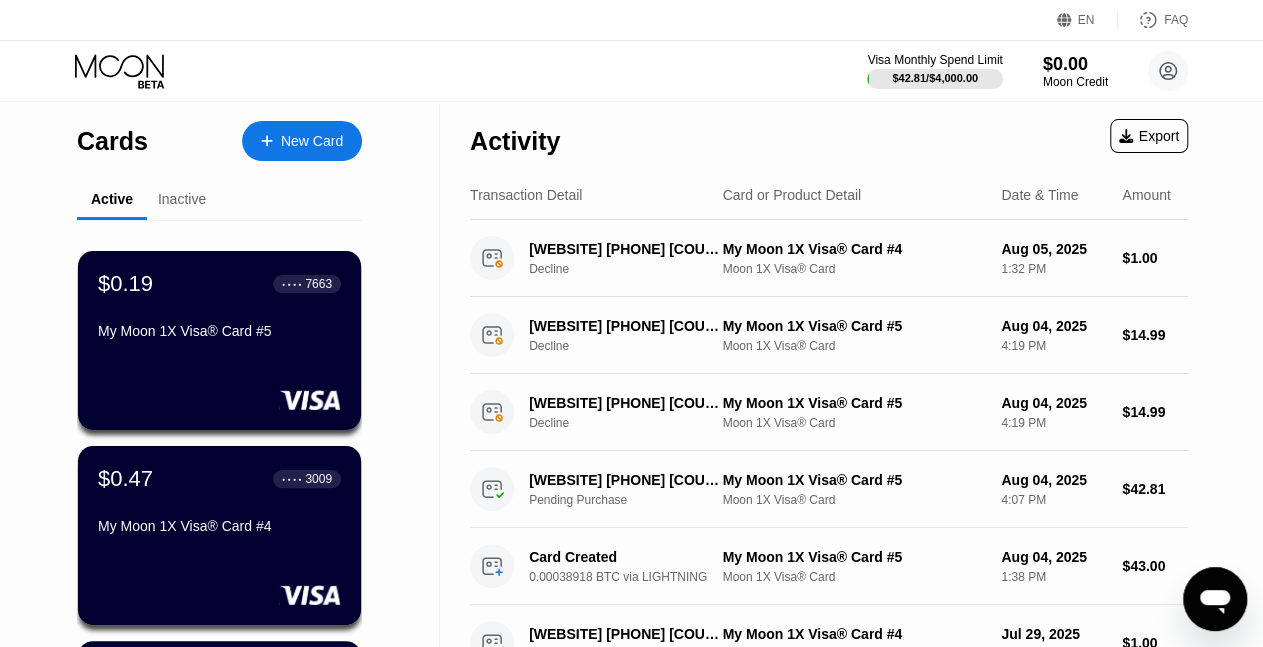 scroll, scrollTop: 511, scrollLeft: 0, axis: vertical 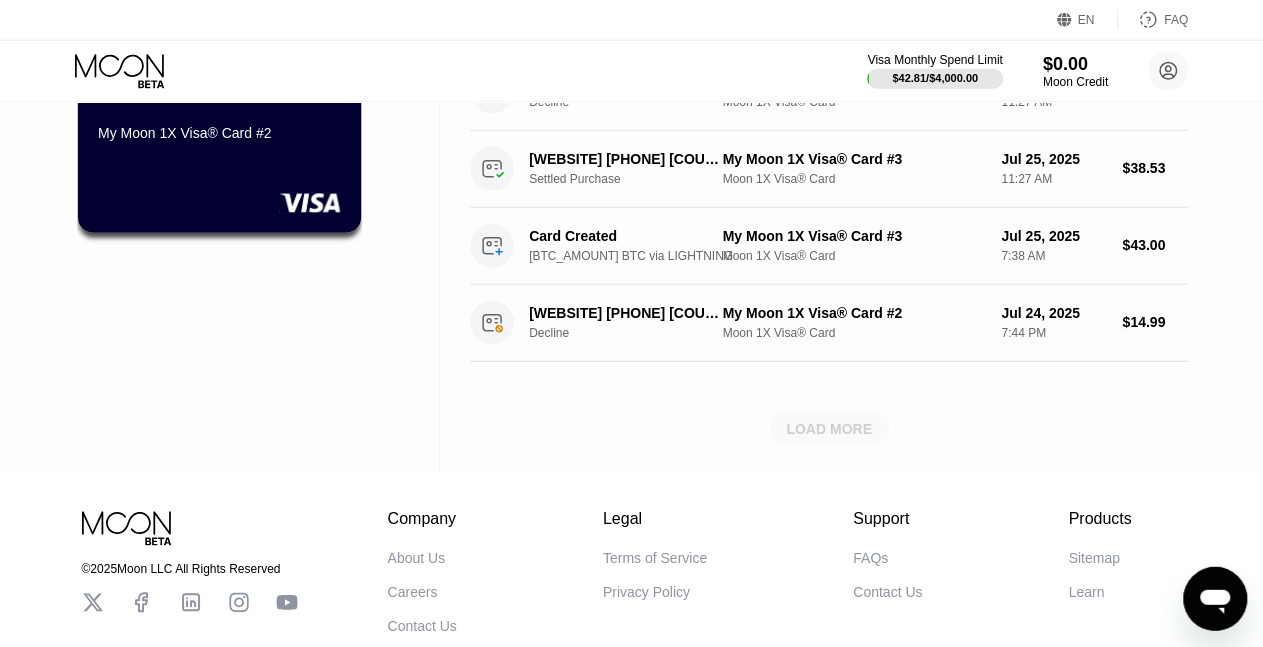 click on "LOAD MORE" at bounding box center [829, 429] 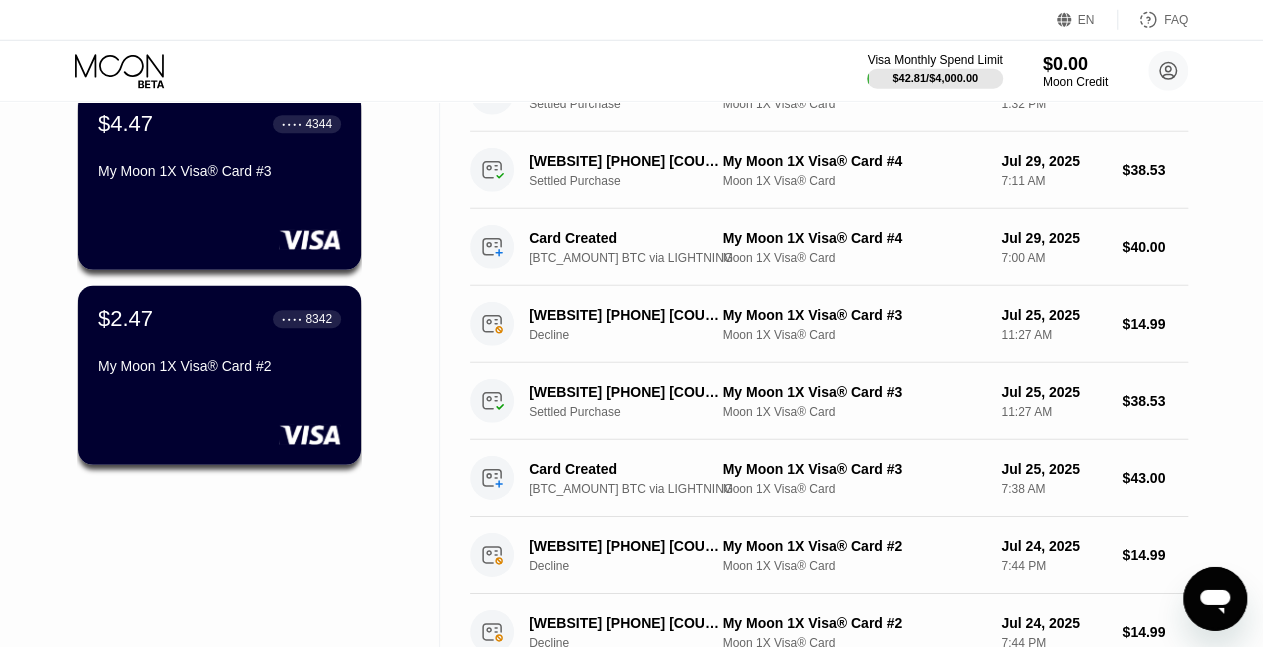 scroll, scrollTop: 466, scrollLeft: 0, axis: vertical 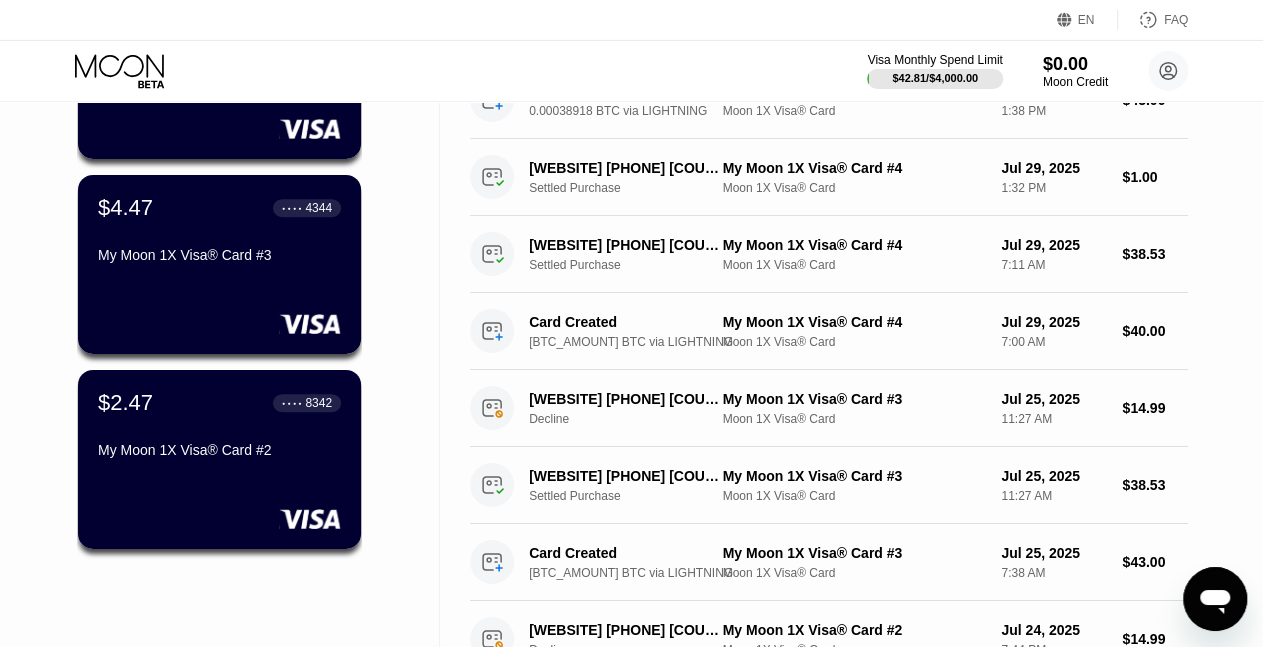click 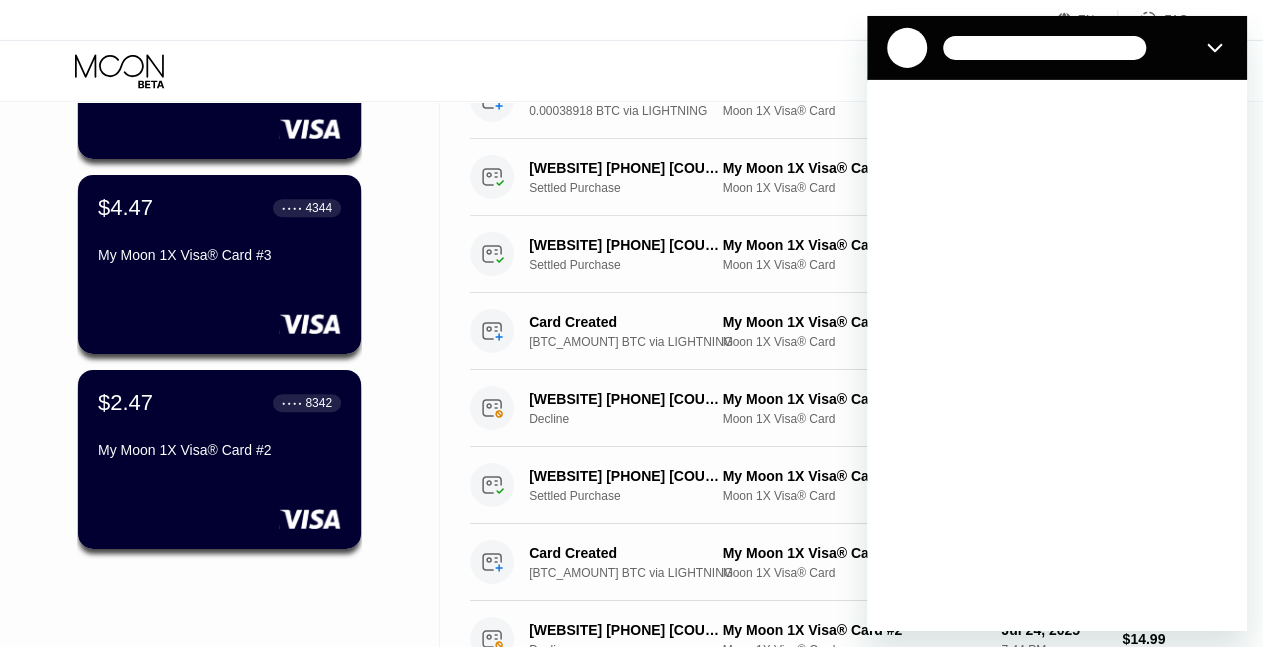 scroll, scrollTop: 0, scrollLeft: 0, axis: both 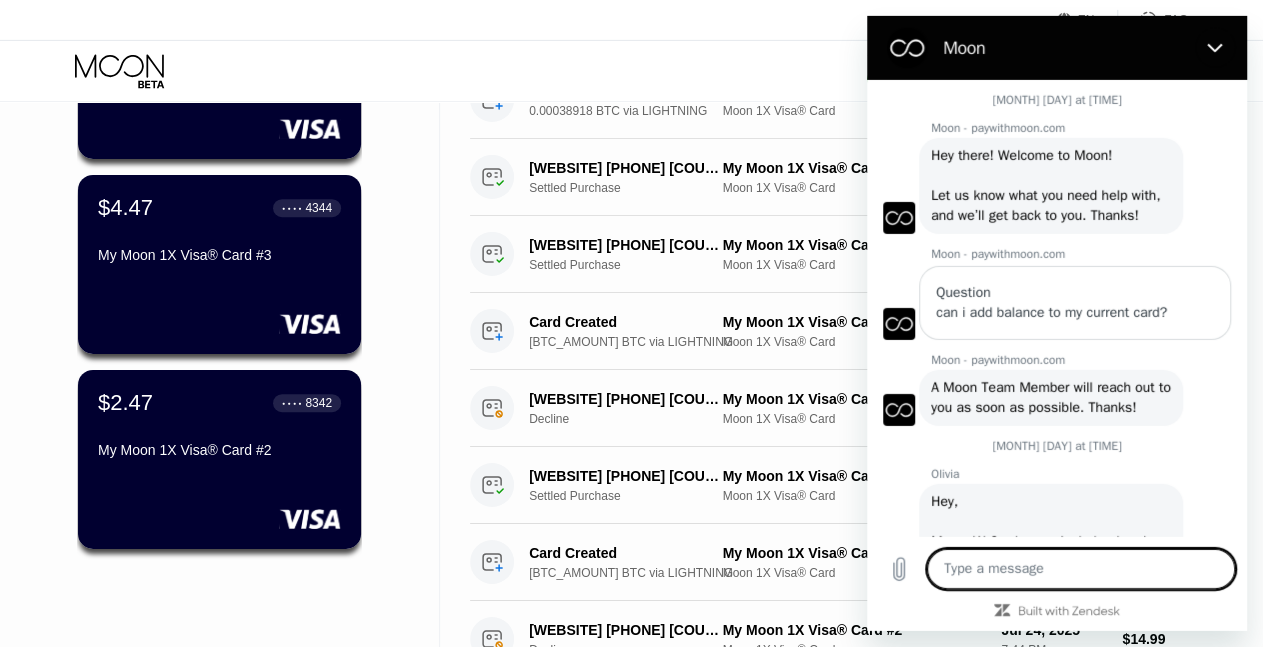 type on "x" 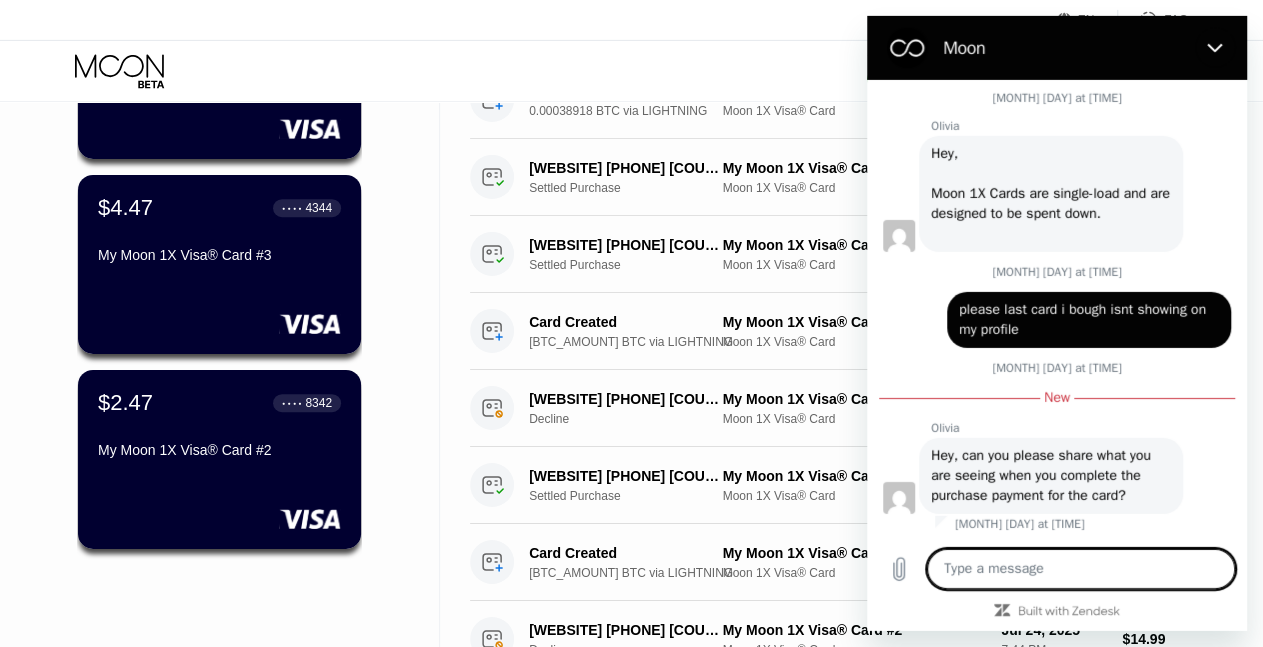 click at bounding box center (1081, 568) 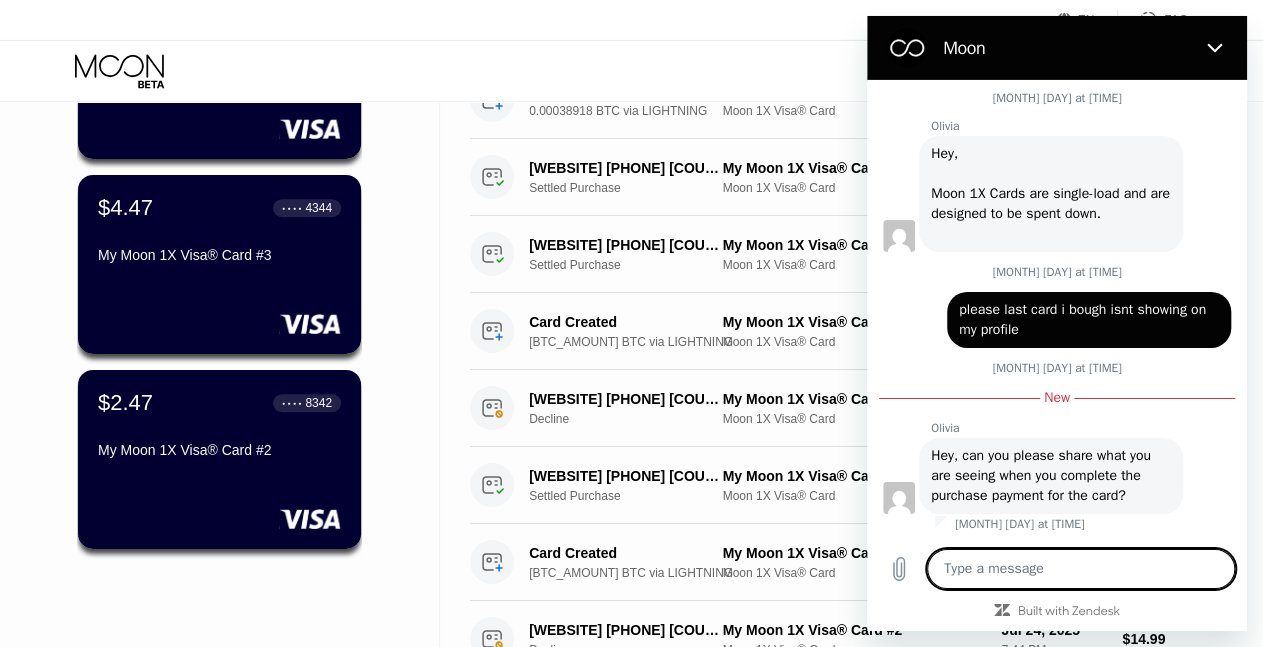 type on "h" 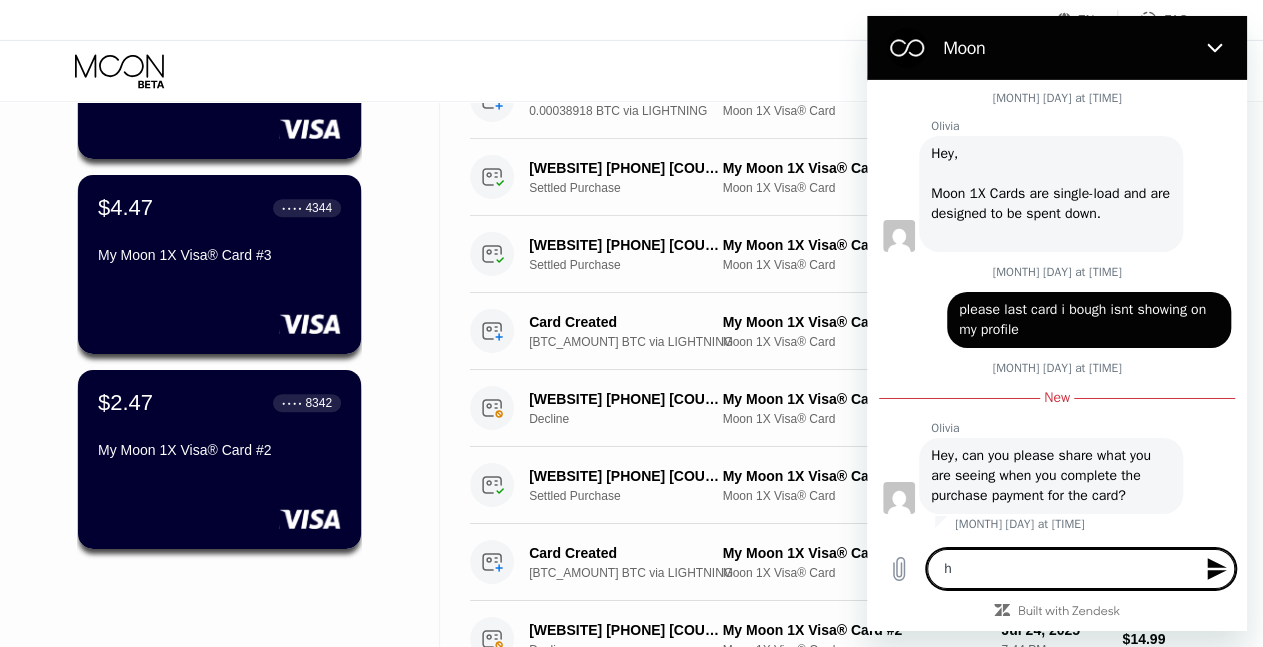 type on "he" 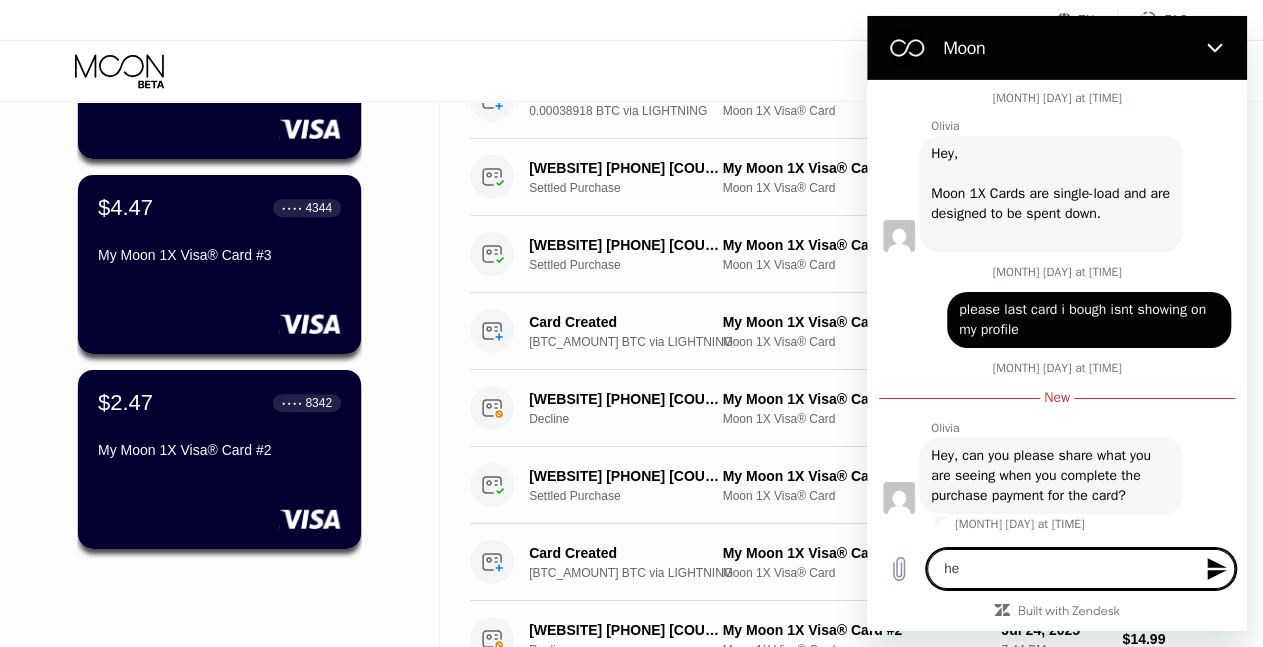 type on "hel" 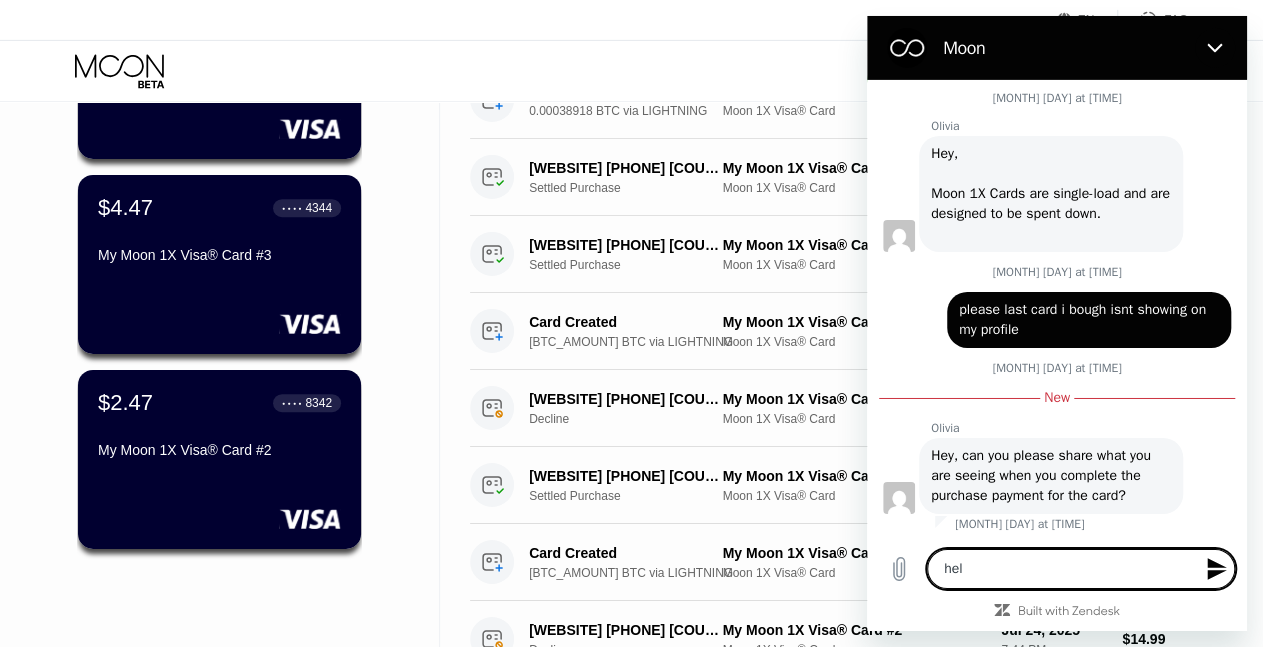 type on "hell" 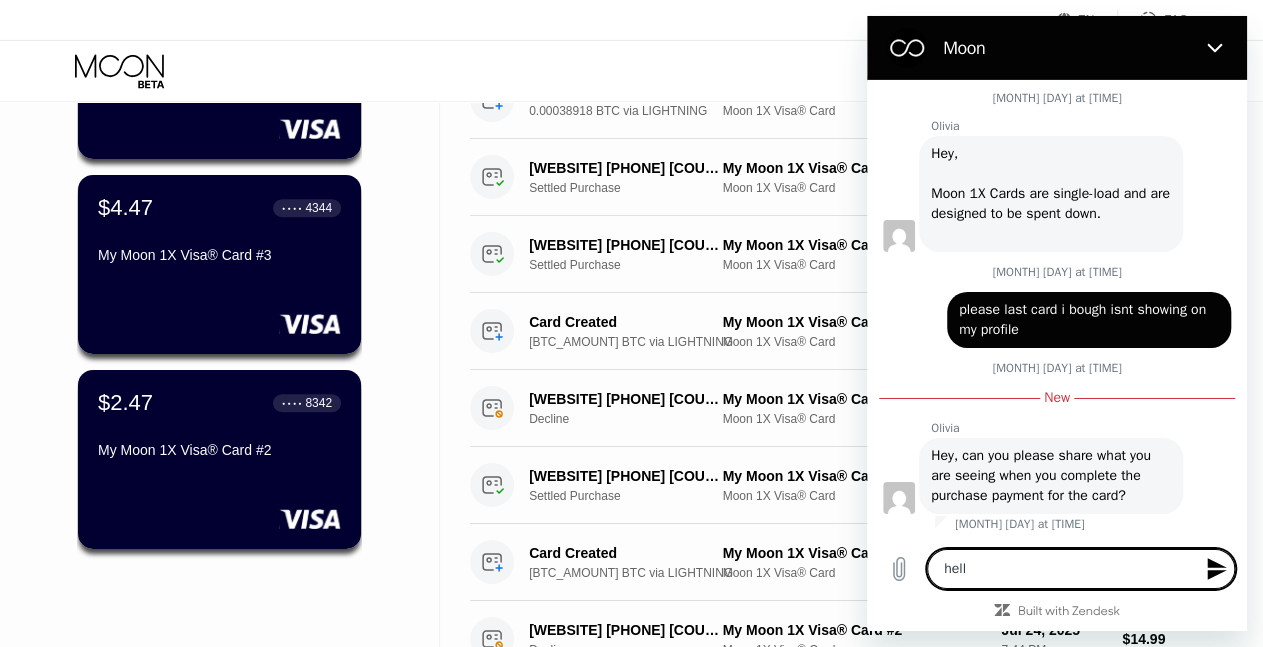 type on "hello" 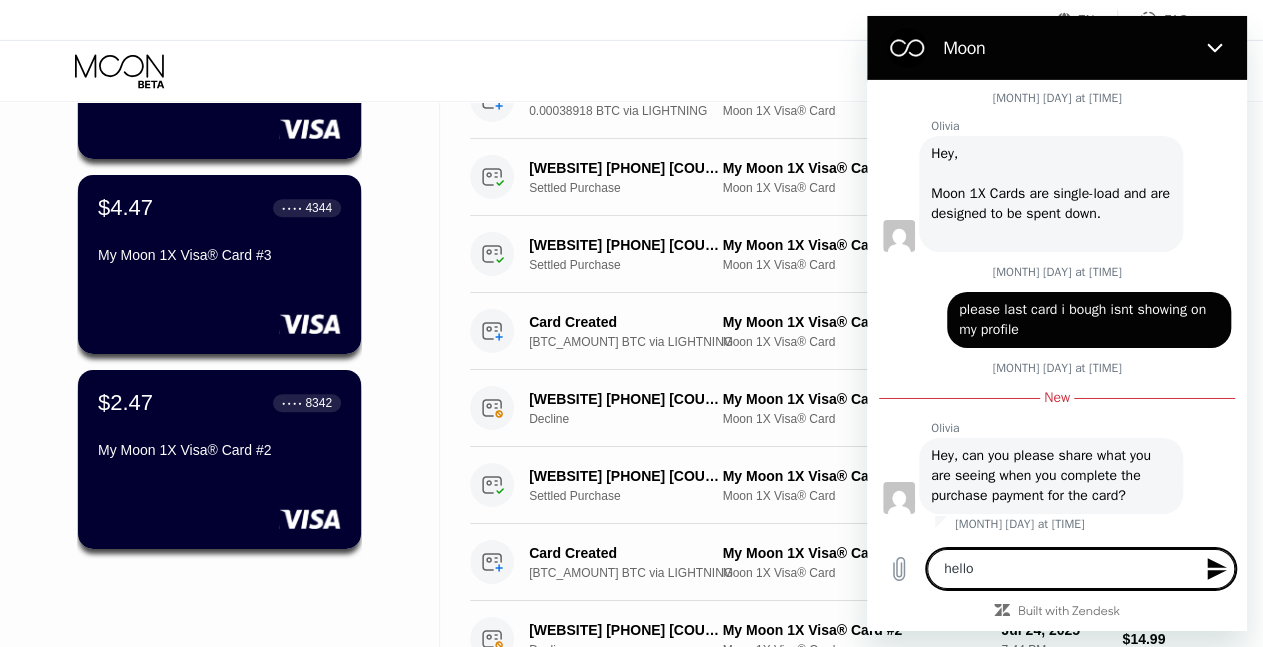 type 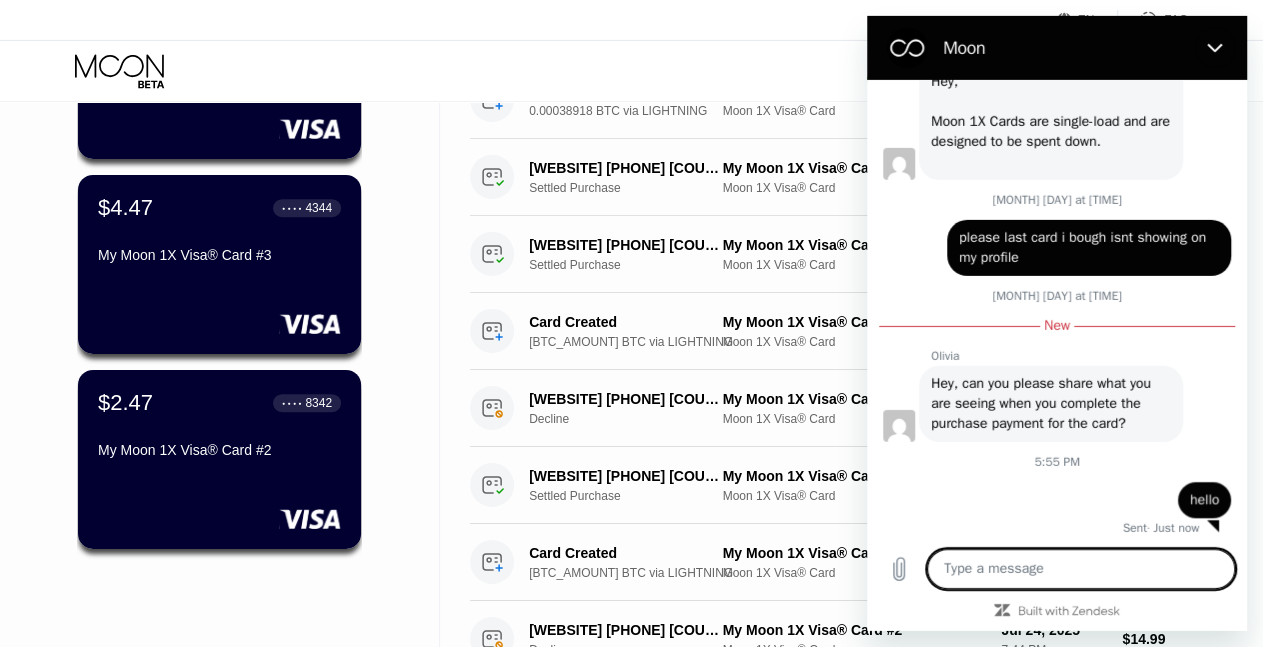 type on "x" 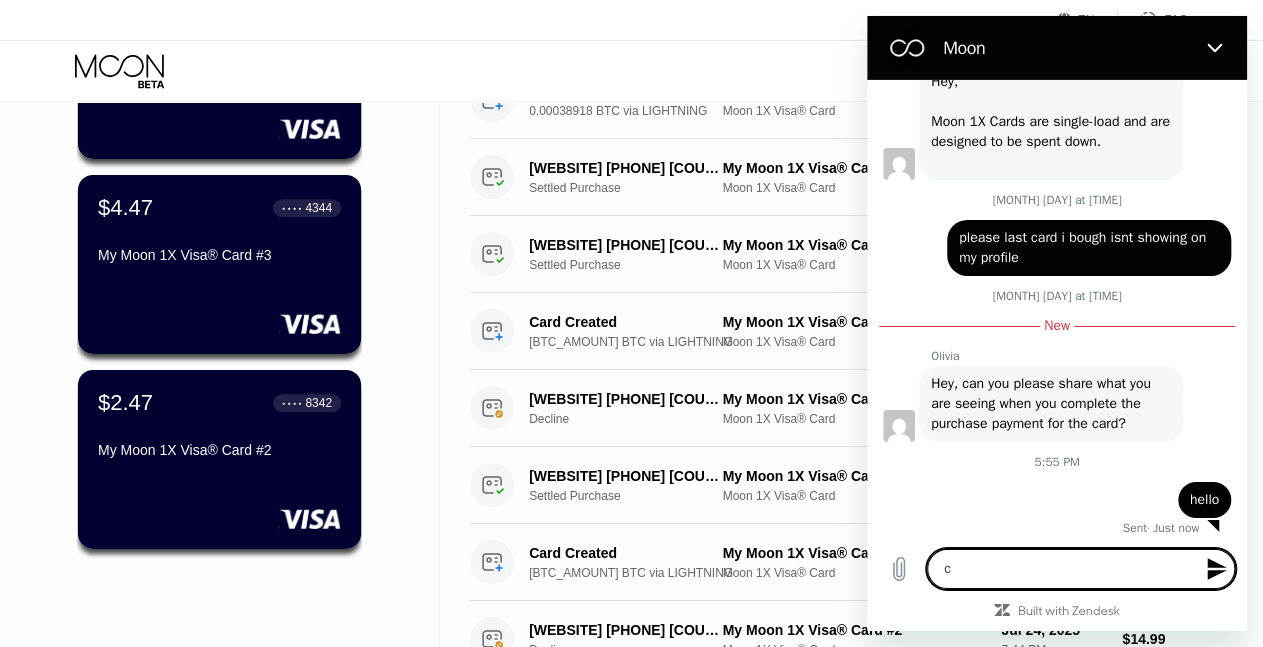 type on "x" 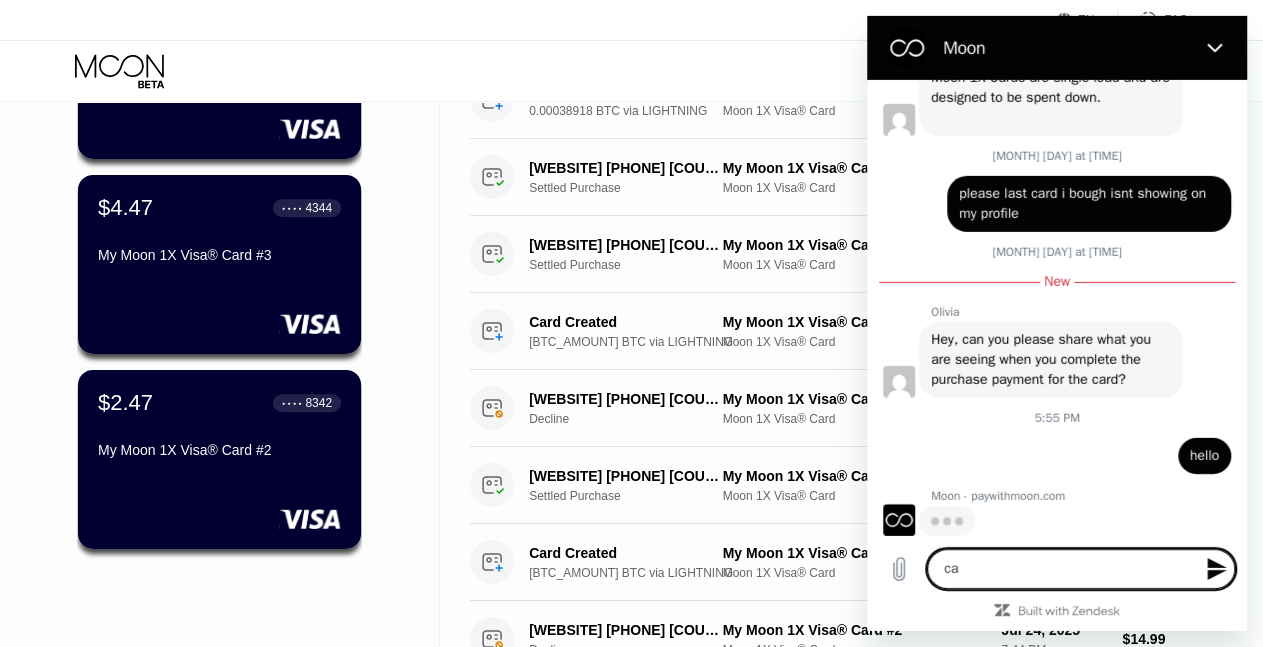 type on "can" 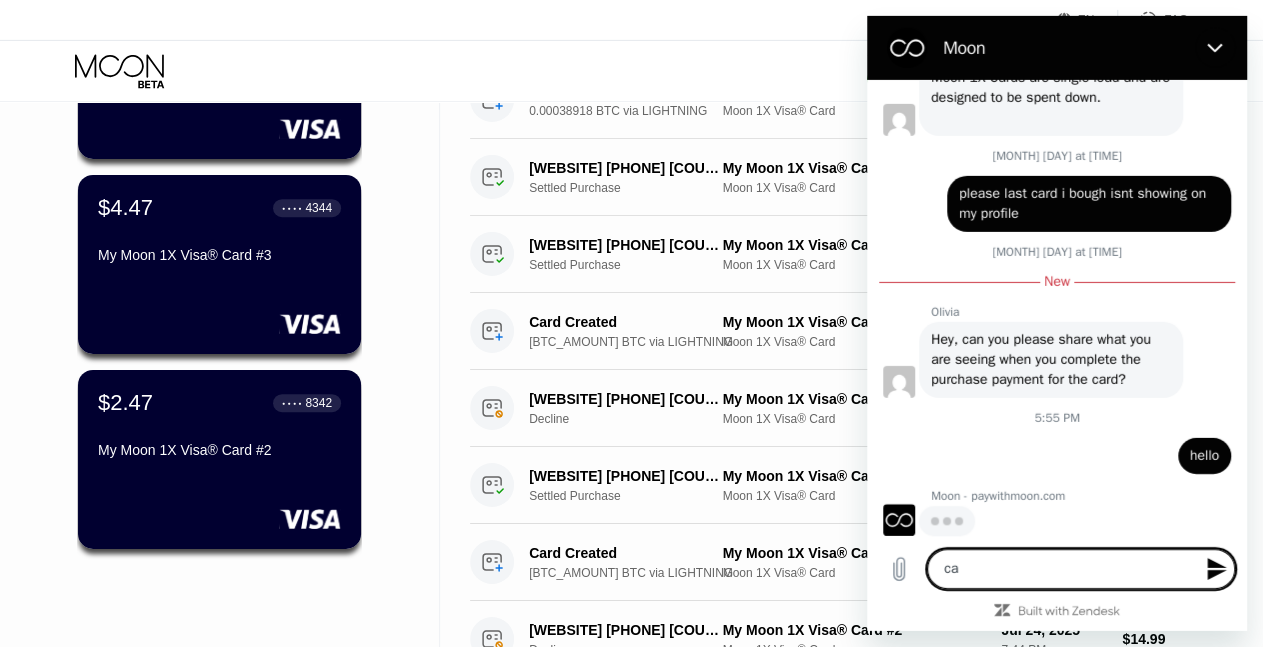 type on "x" 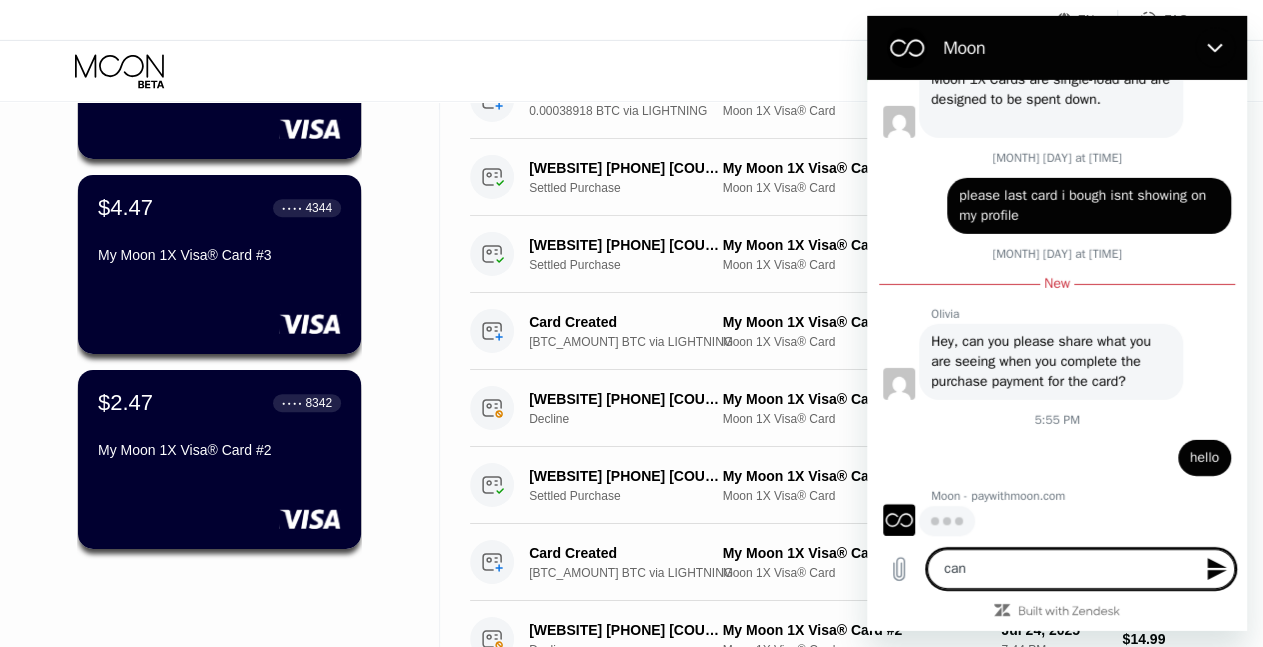 type on "can" 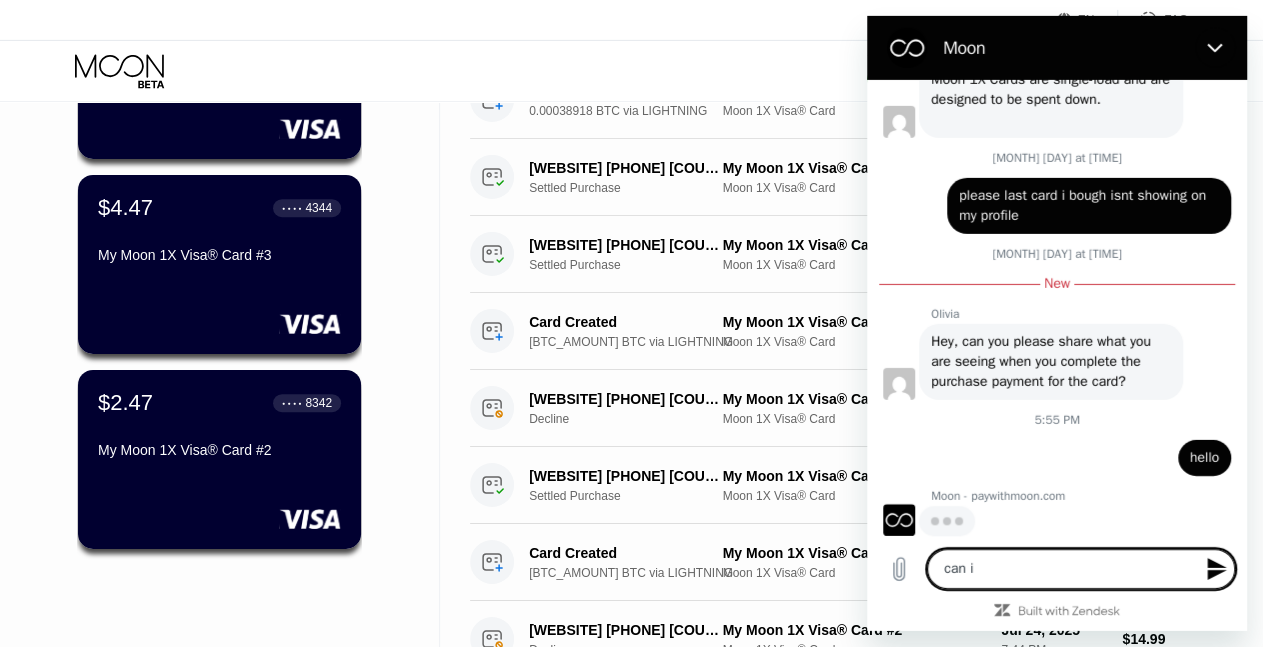 type on "can i" 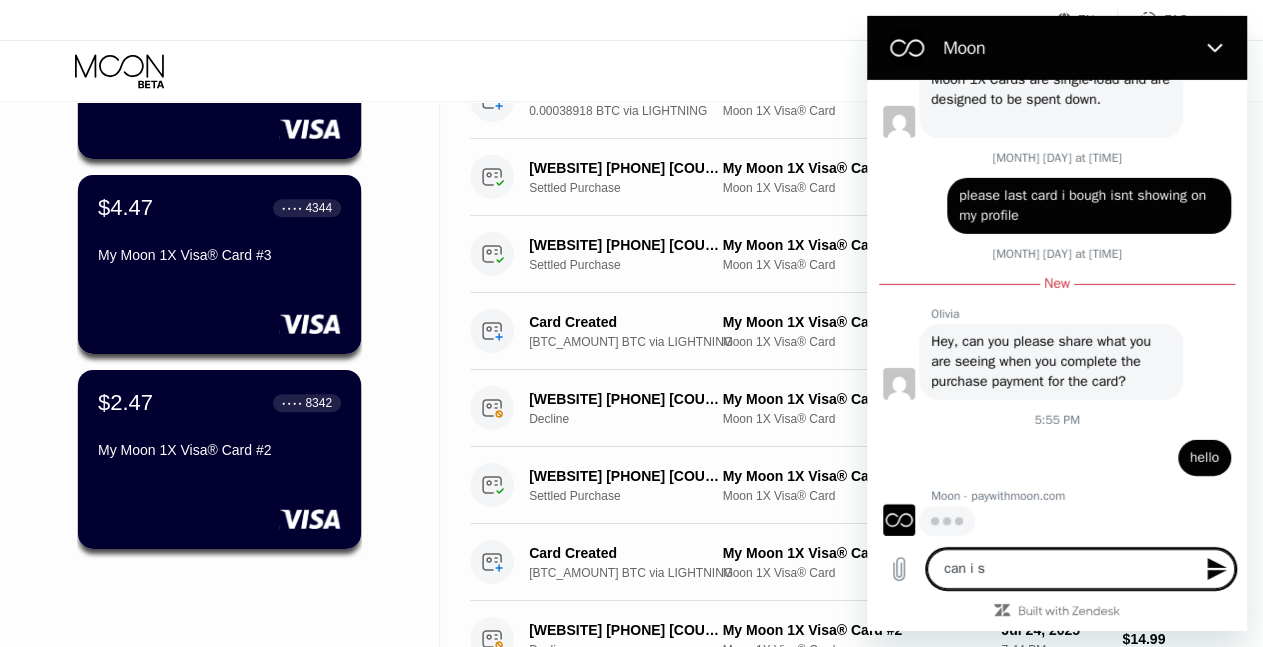 type on "can i se" 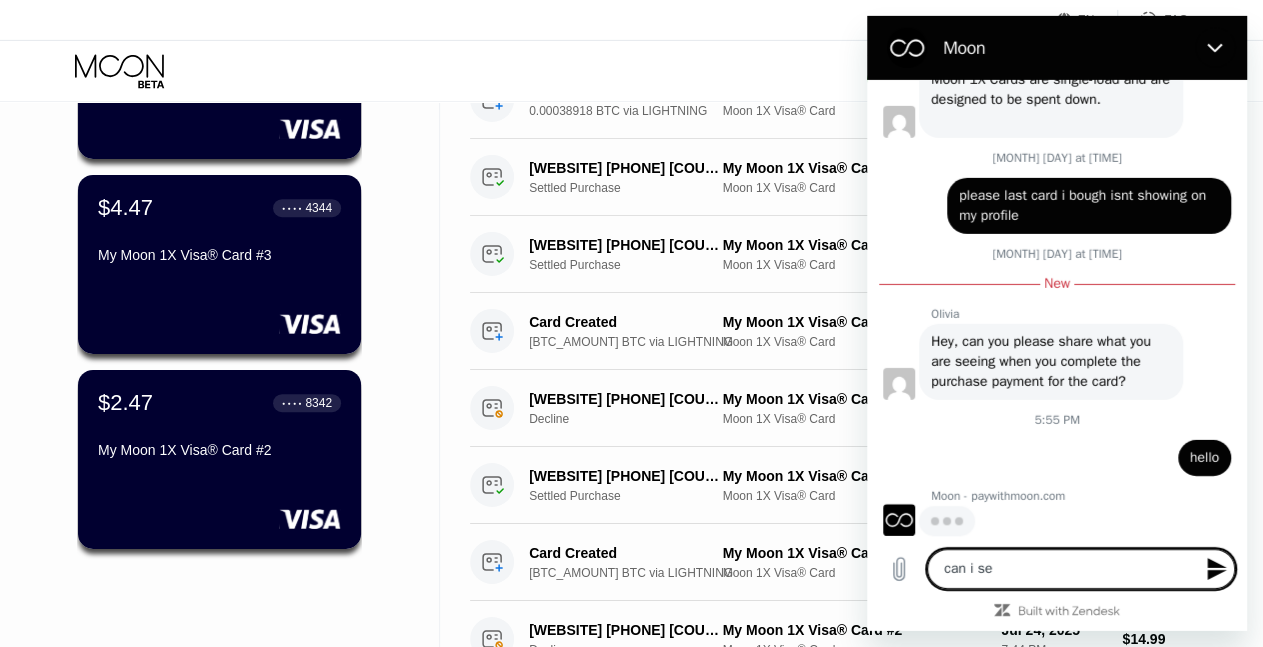 type on "can i see" 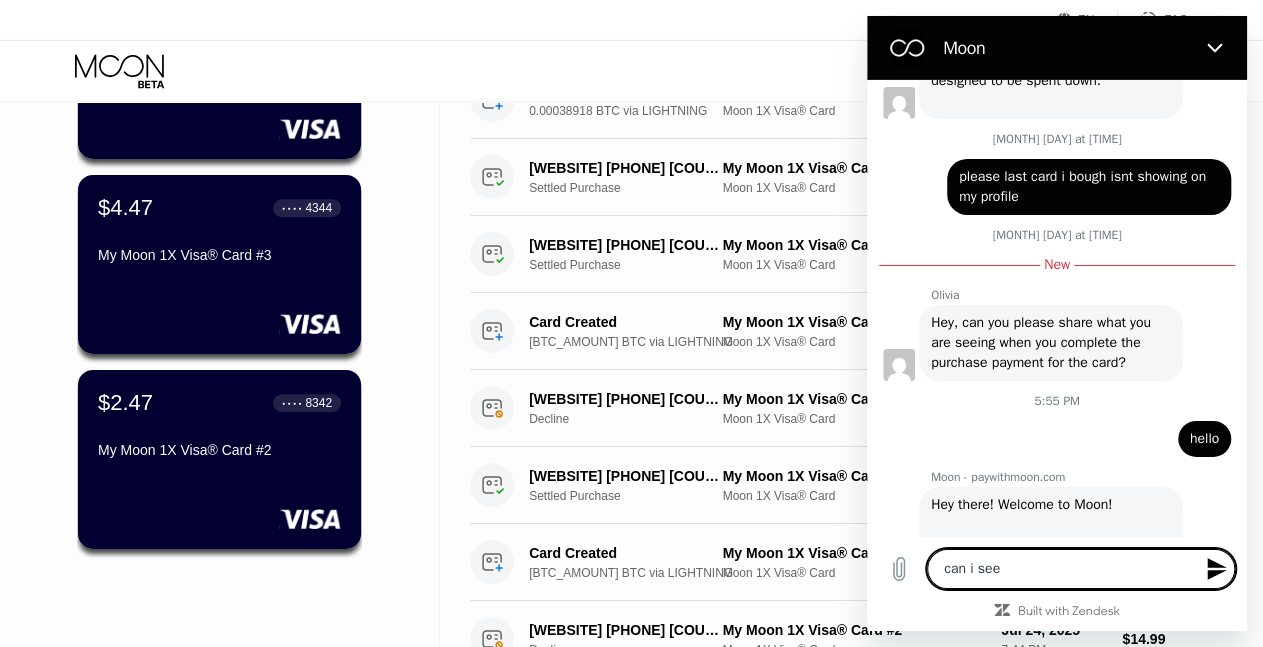 type on "x" 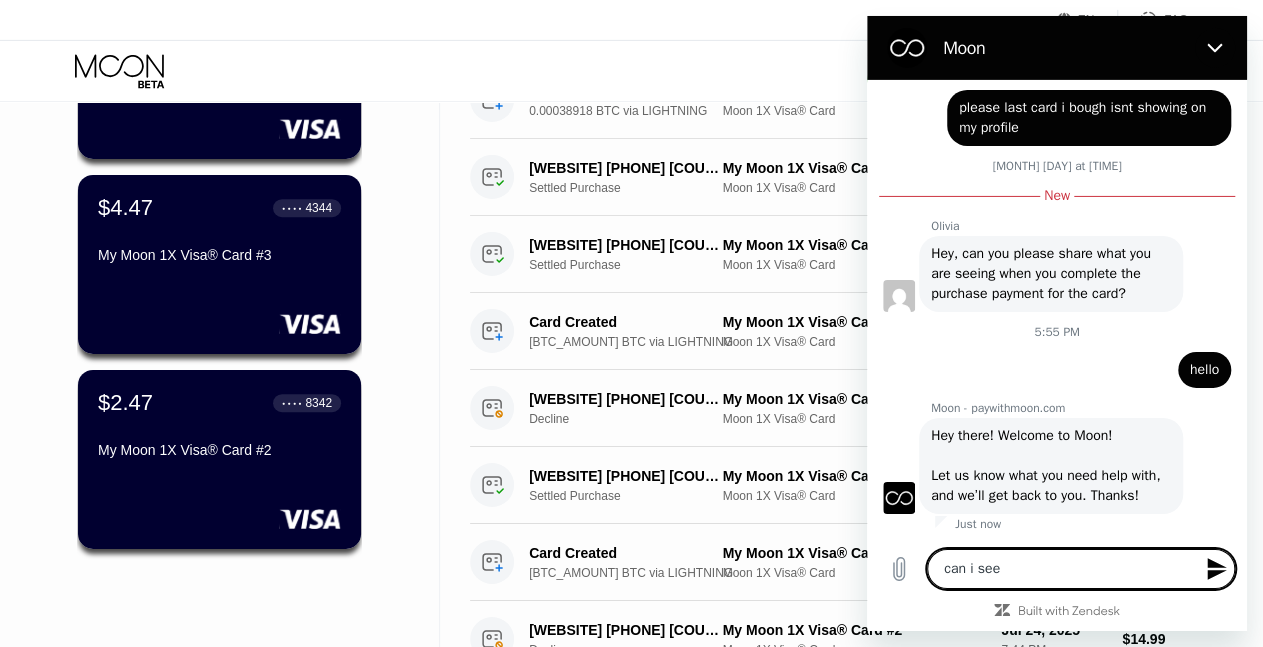type on "can i see m" 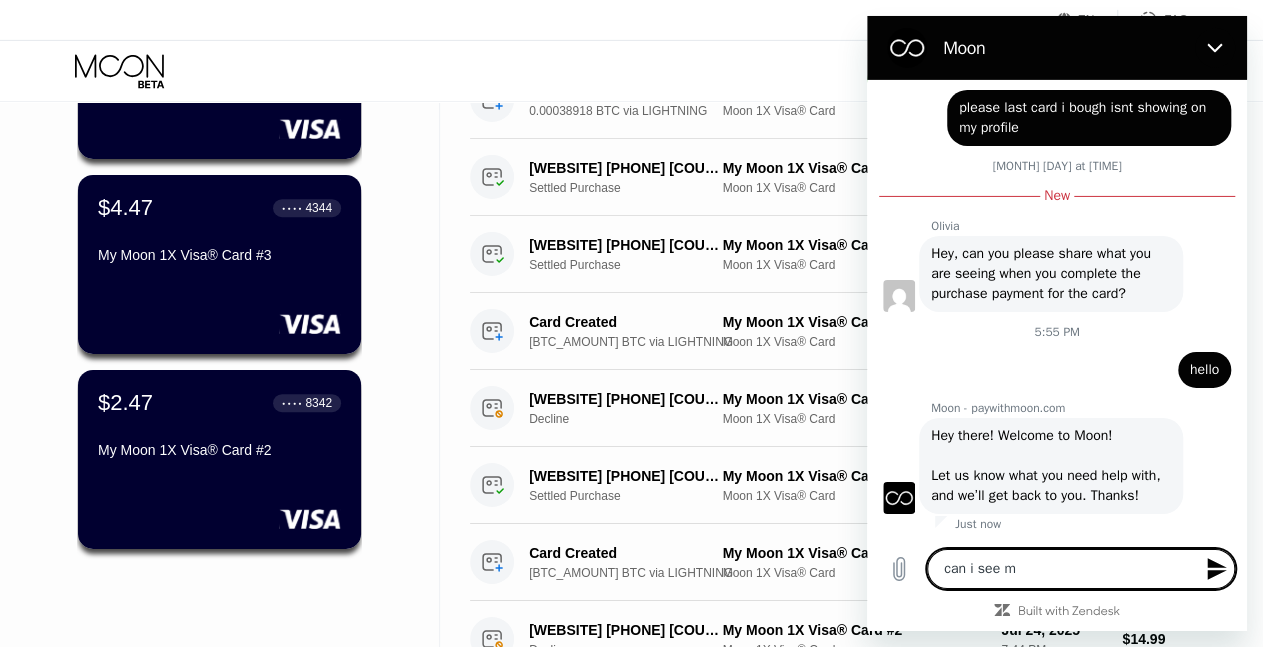 type on "can i see my" 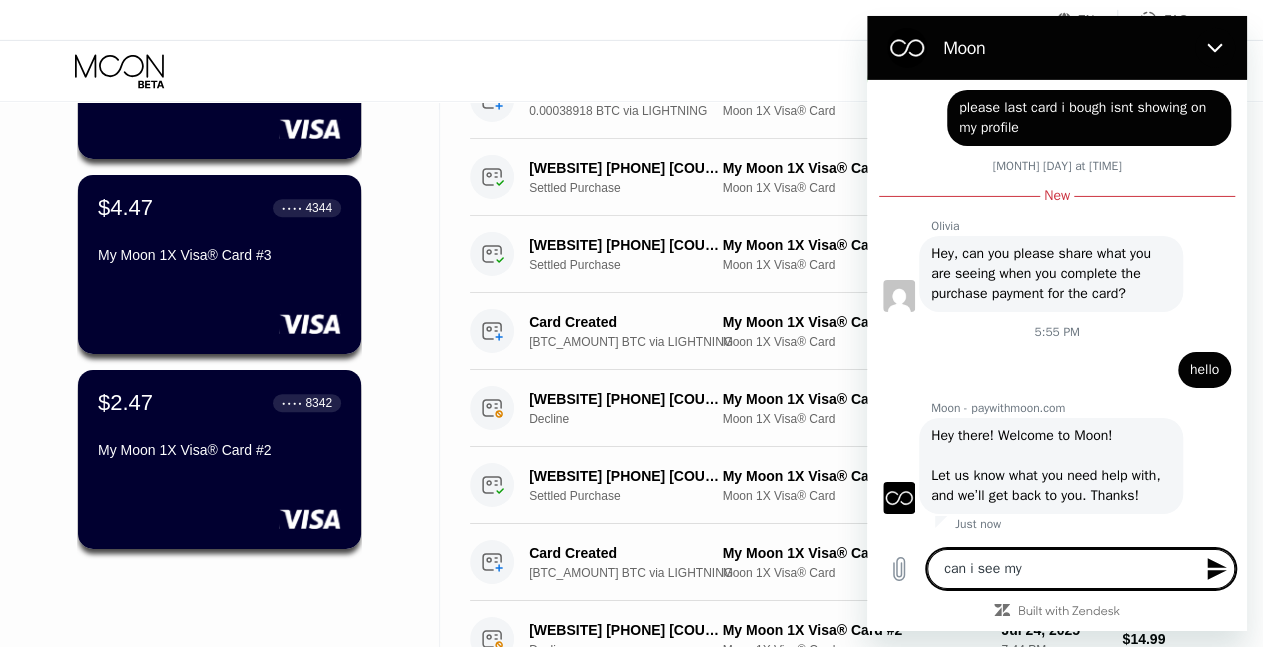 type on "can i see my" 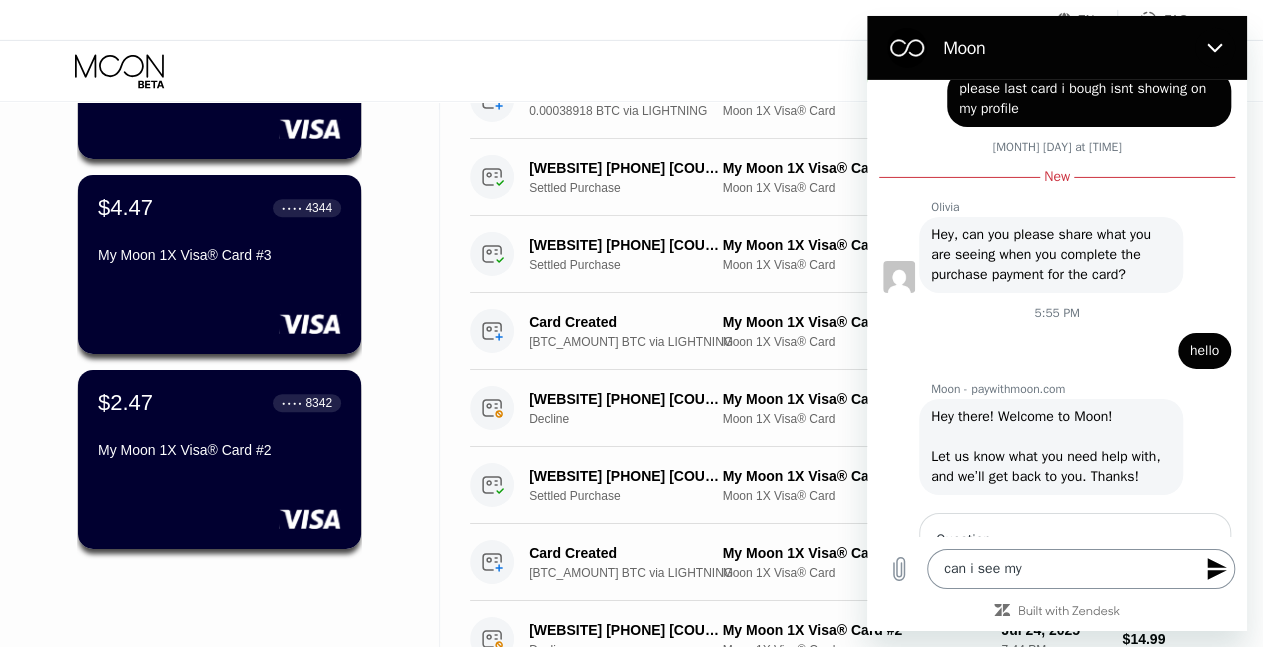type on "x" 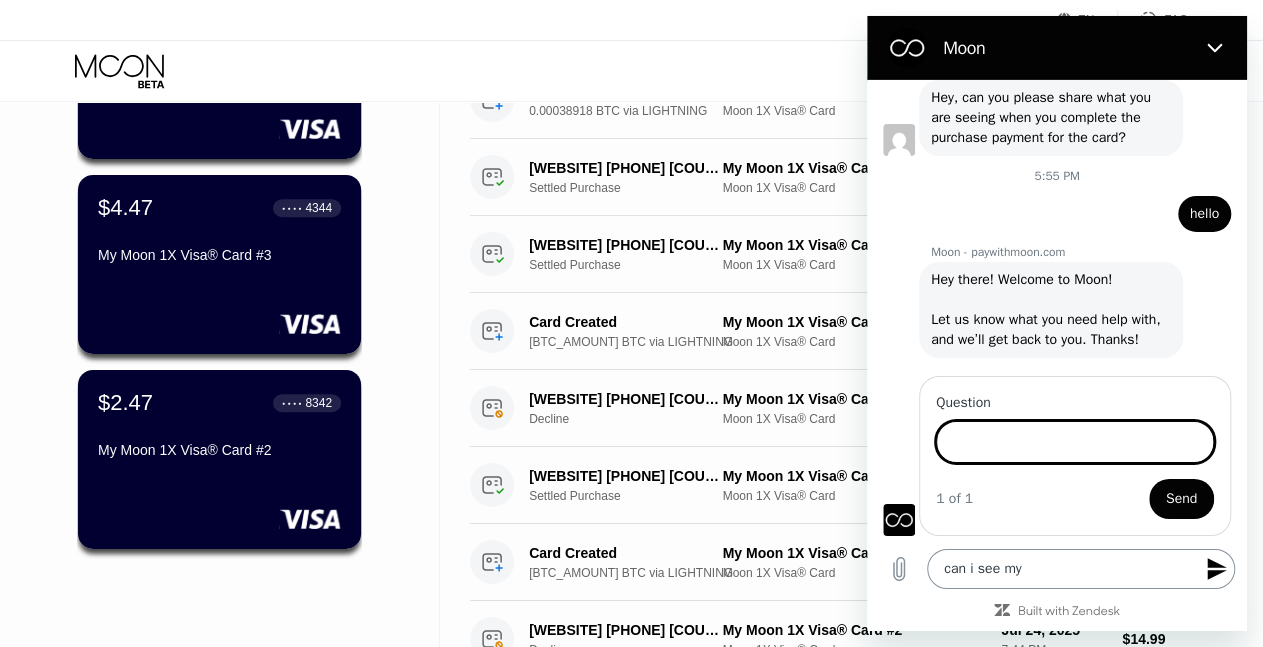 scroll, scrollTop: 722, scrollLeft: 0, axis: vertical 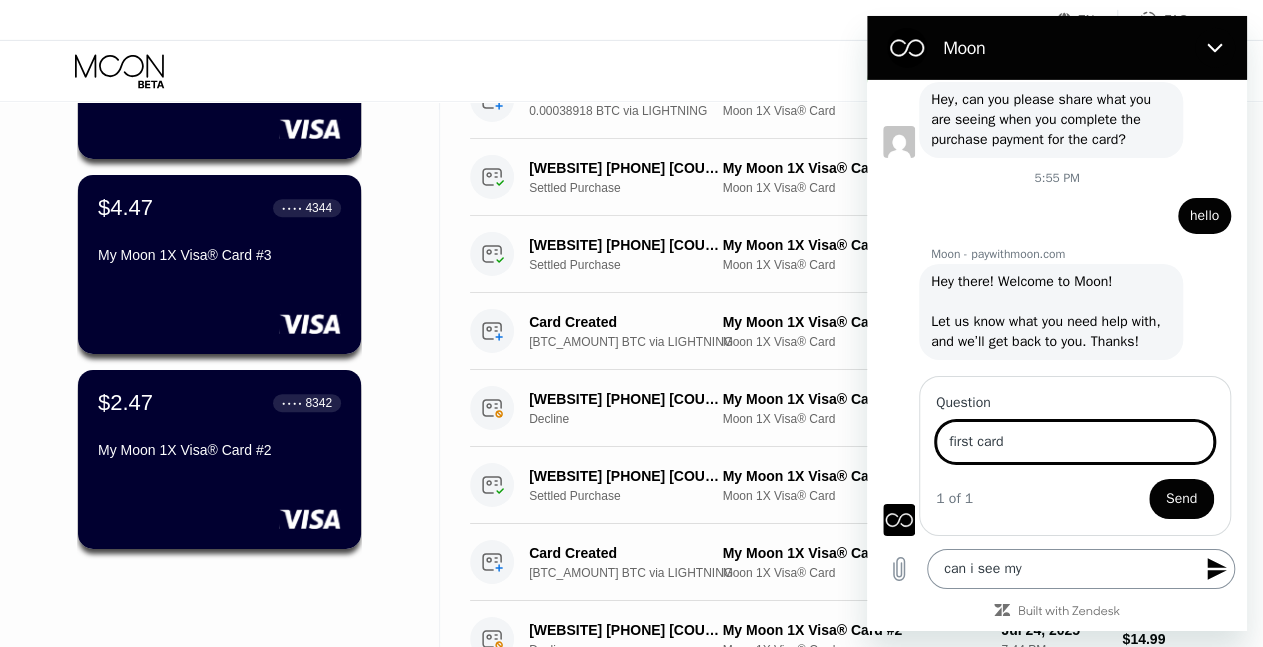 type on "first card" 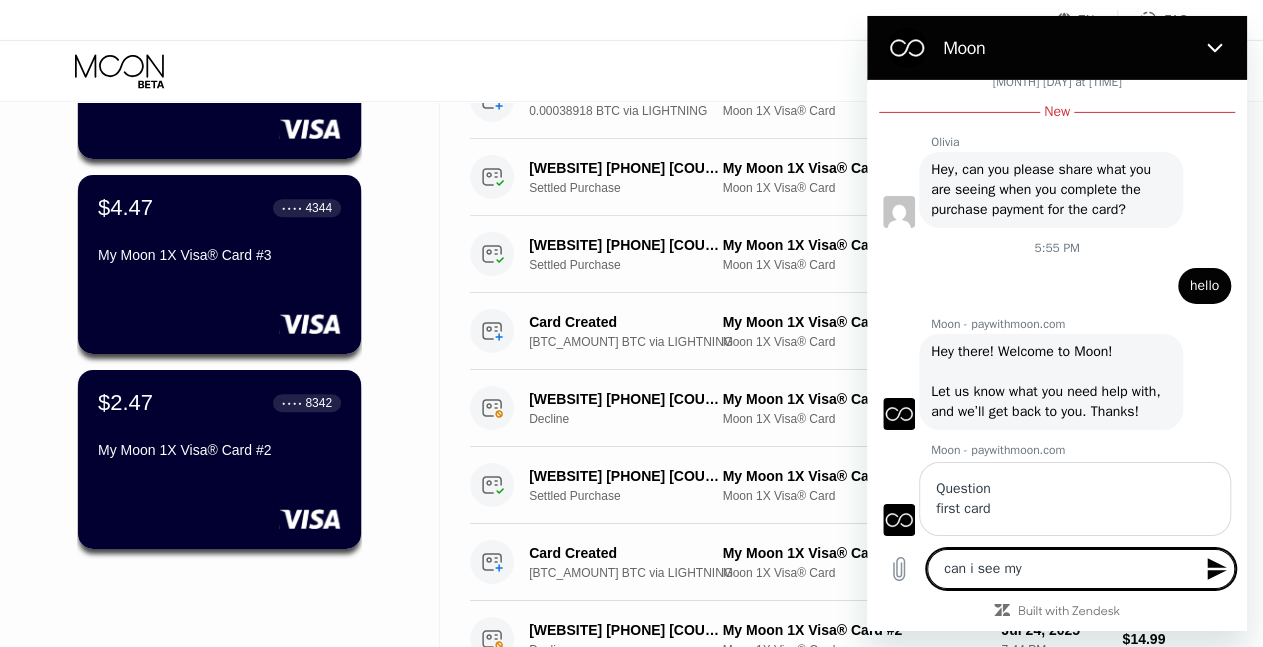 type on "x" 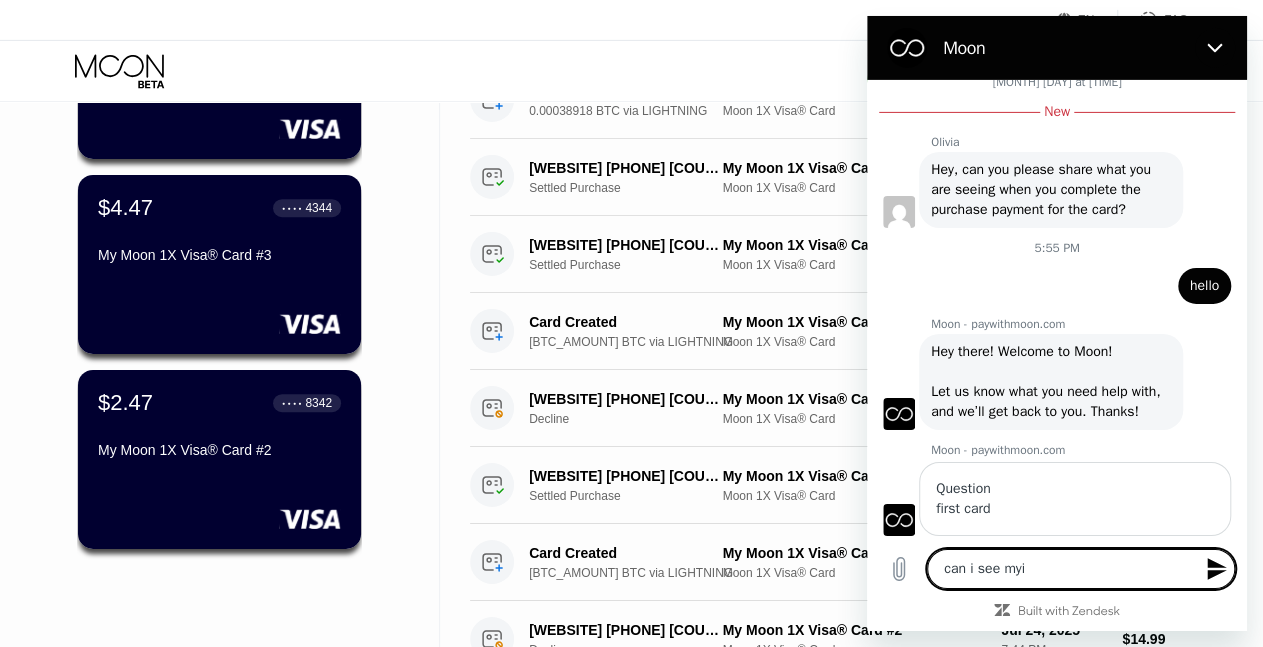 scroll, scrollTop: 696, scrollLeft: 0, axis: vertical 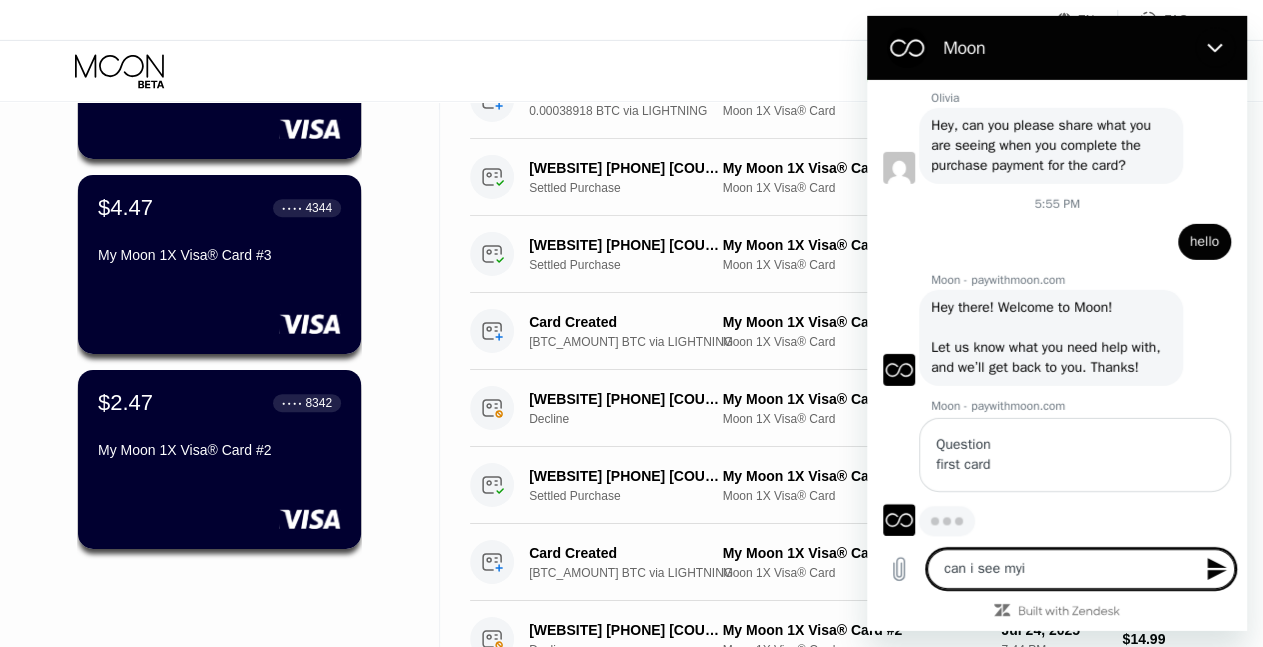 type on "can i see myi" 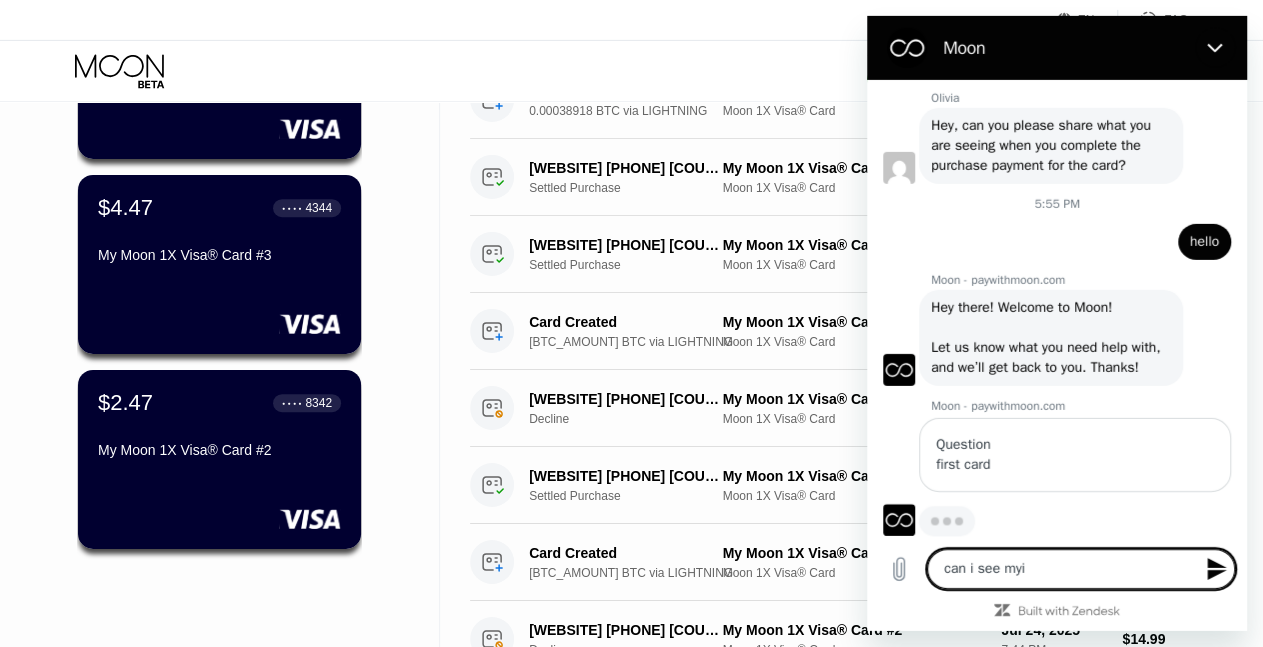 type on "x" 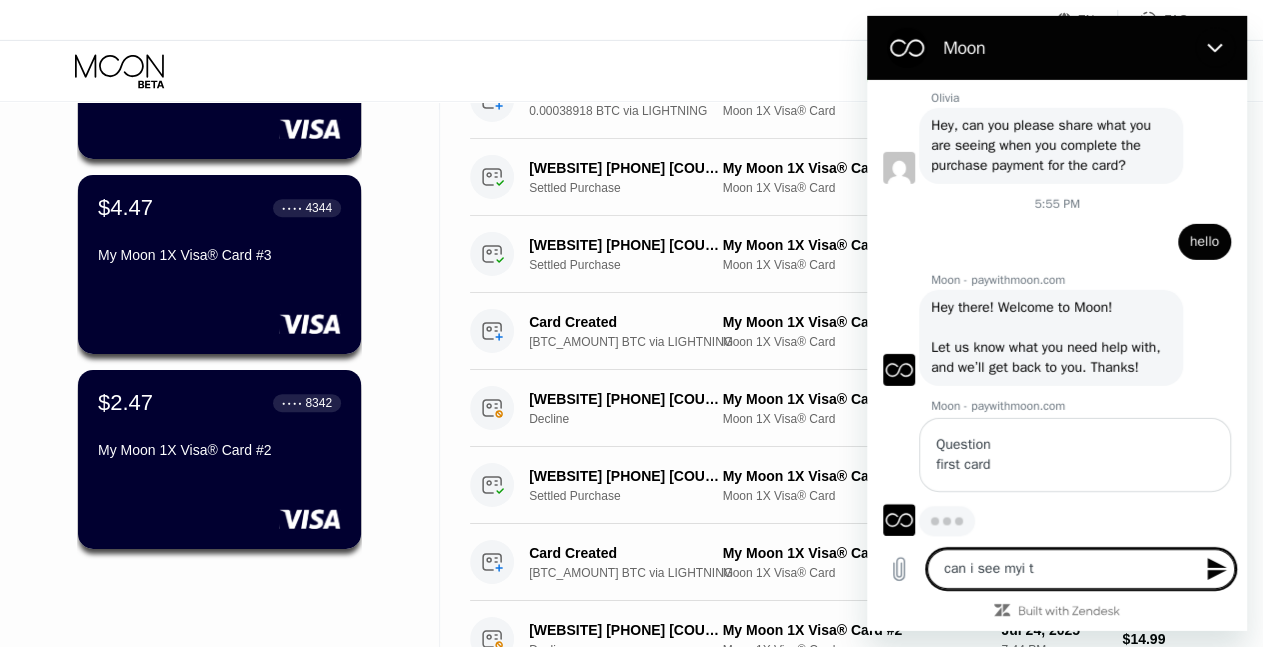type on "can i see myi th" 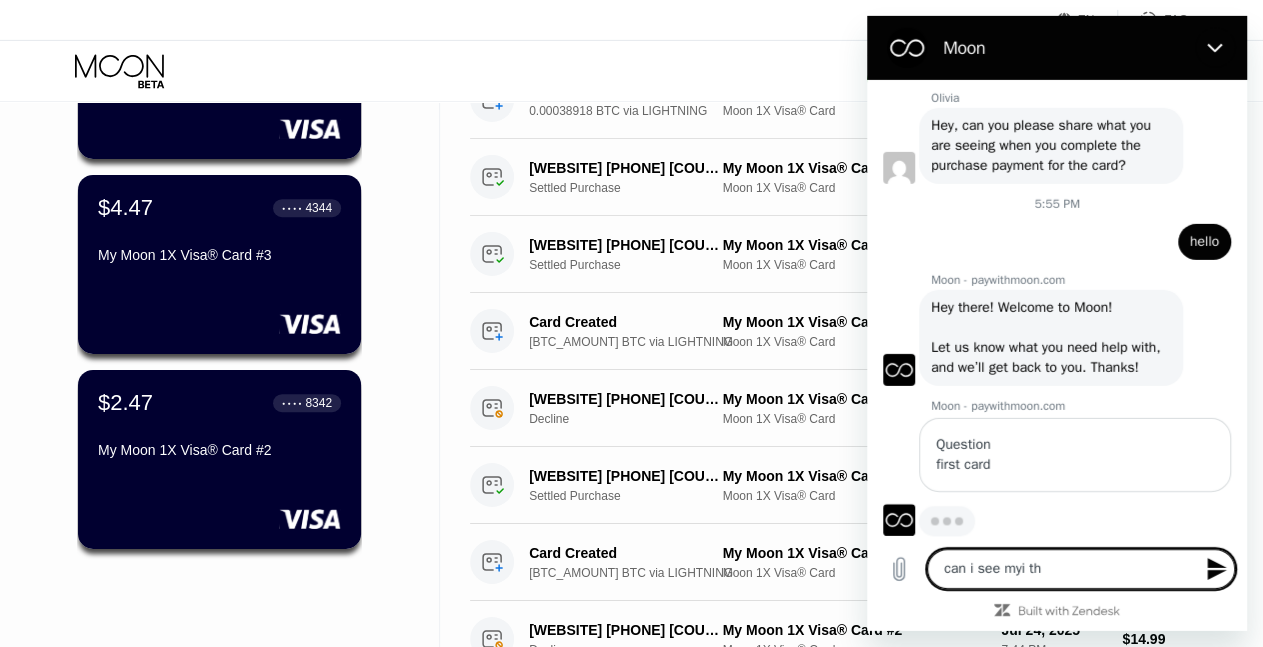 type on "can i see myi thi" 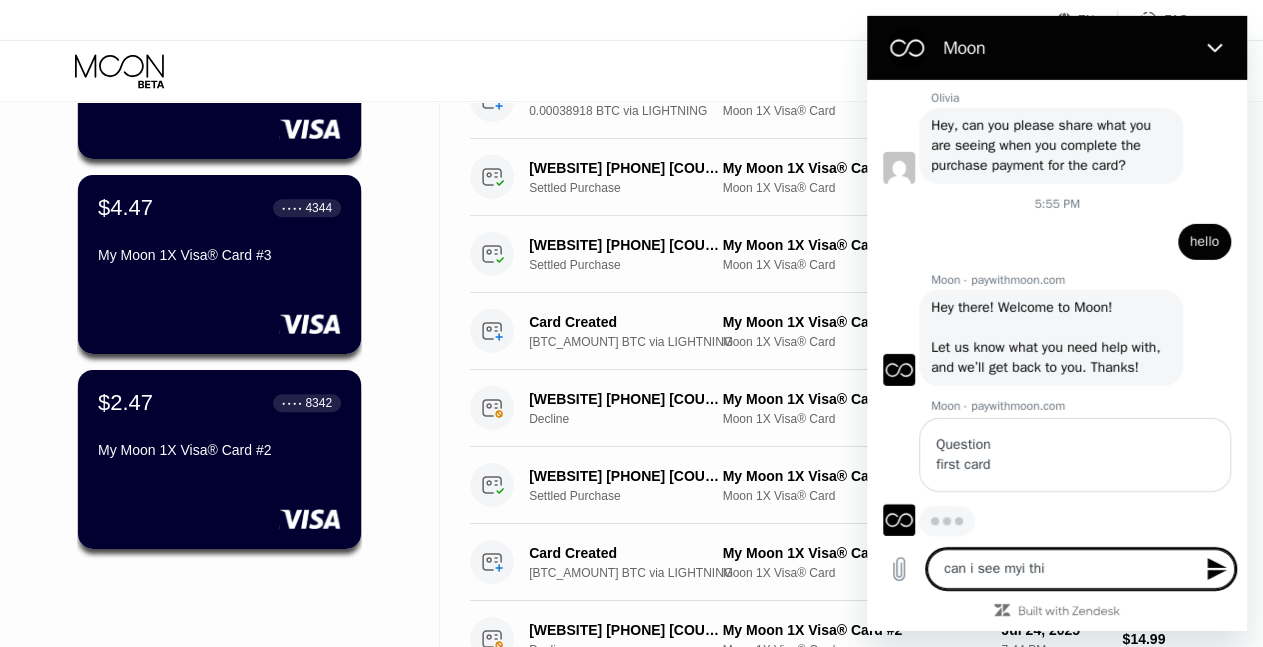 type on "can i see myi thin" 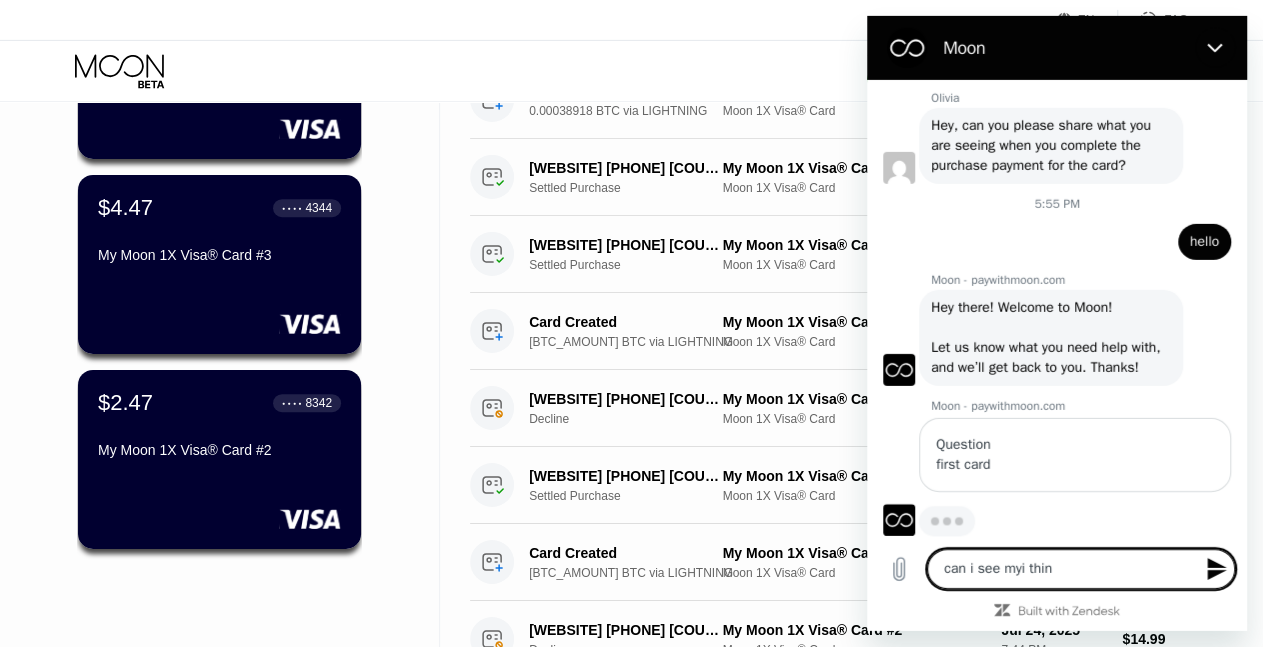 type on "can i see myi think" 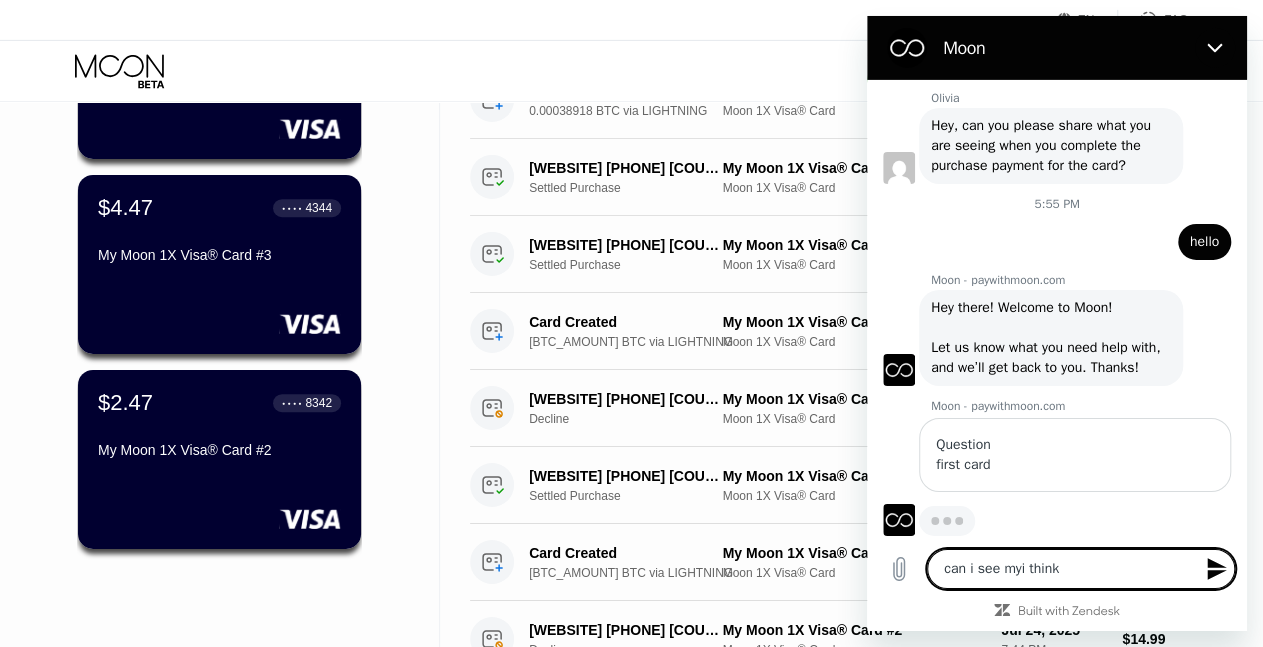 type on "x" 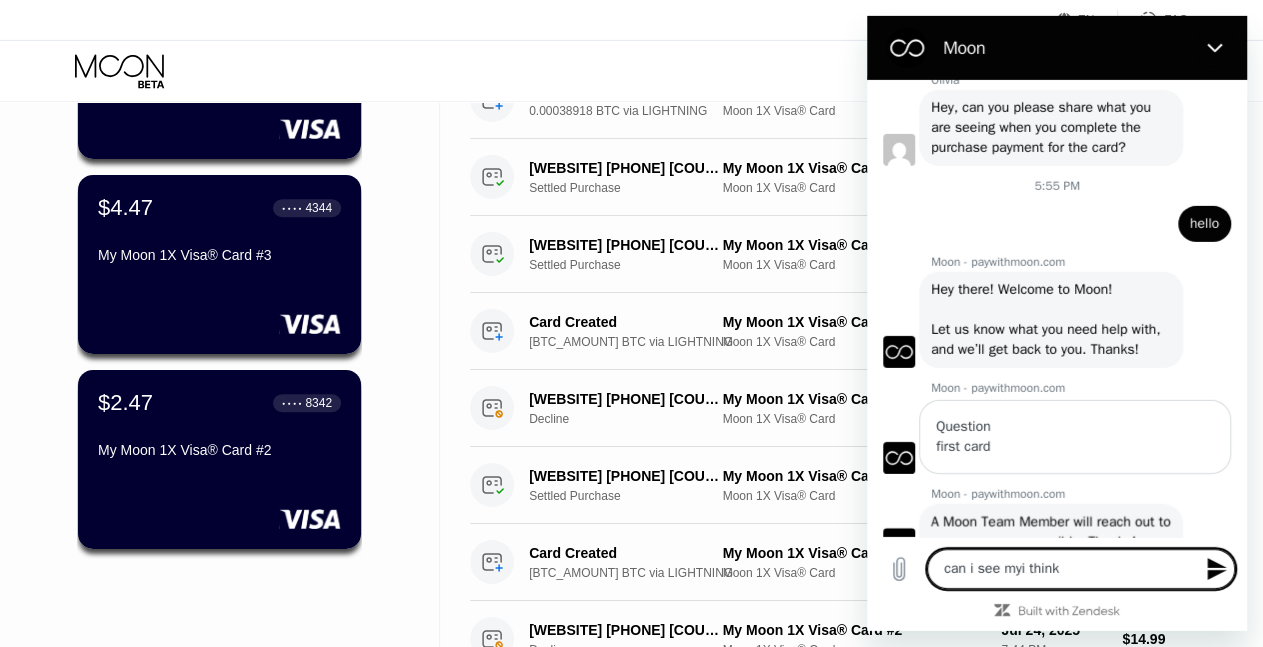 type on "can i see myi think" 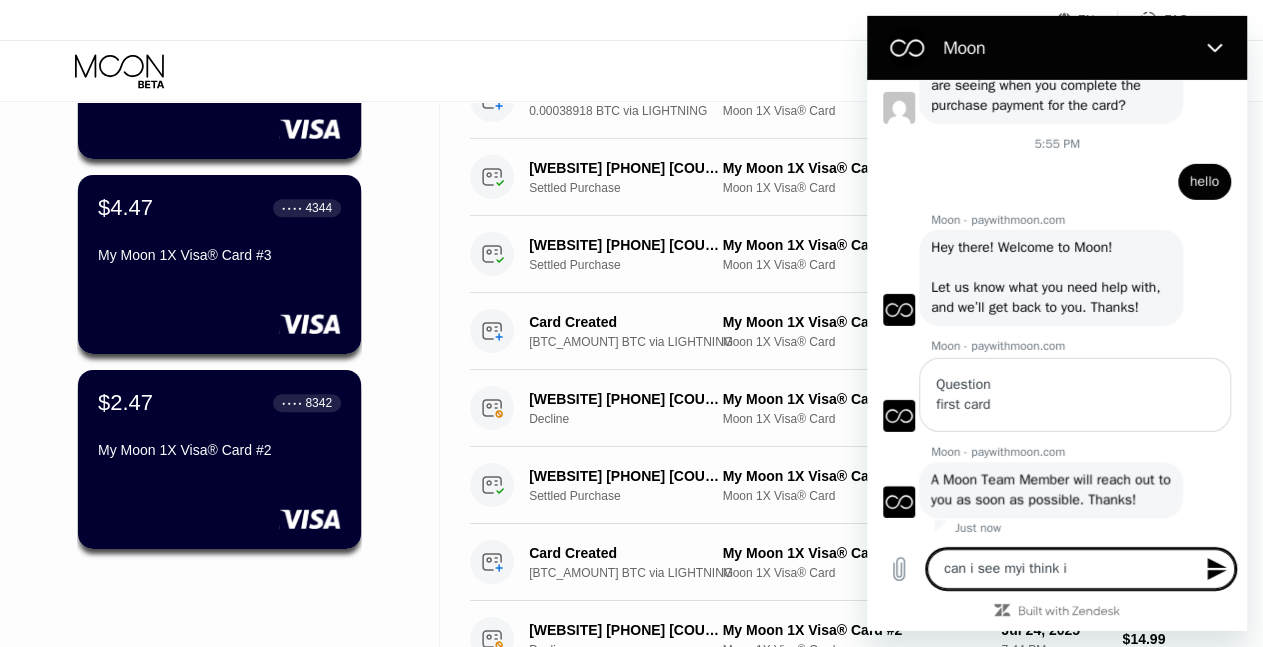 type on "can i see myi think i" 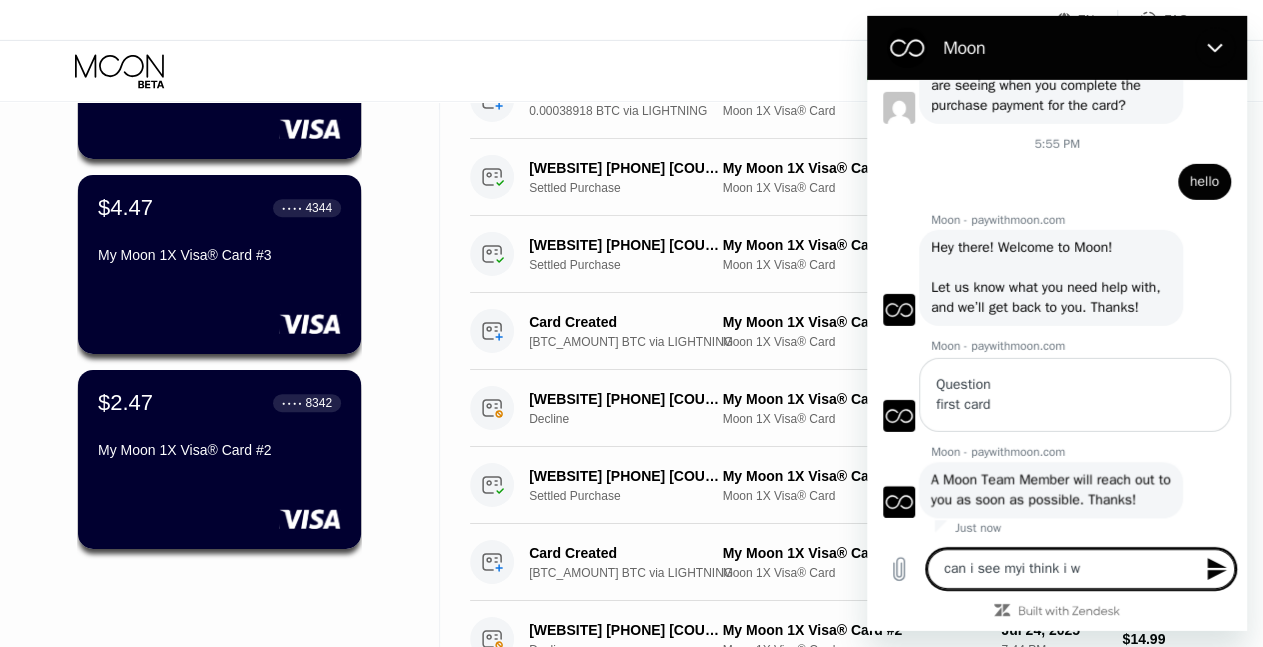 type on "can i see myi think i wi" 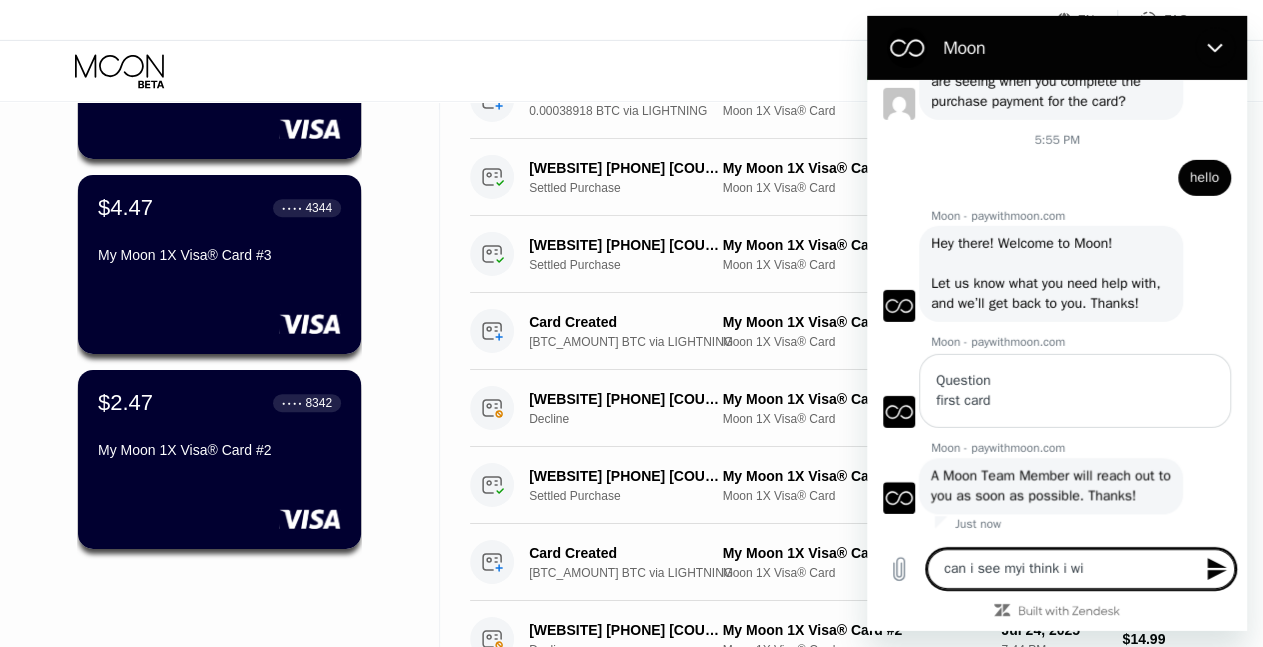 scroll, scrollTop: 780, scrollLeft: 0, axis: vertical 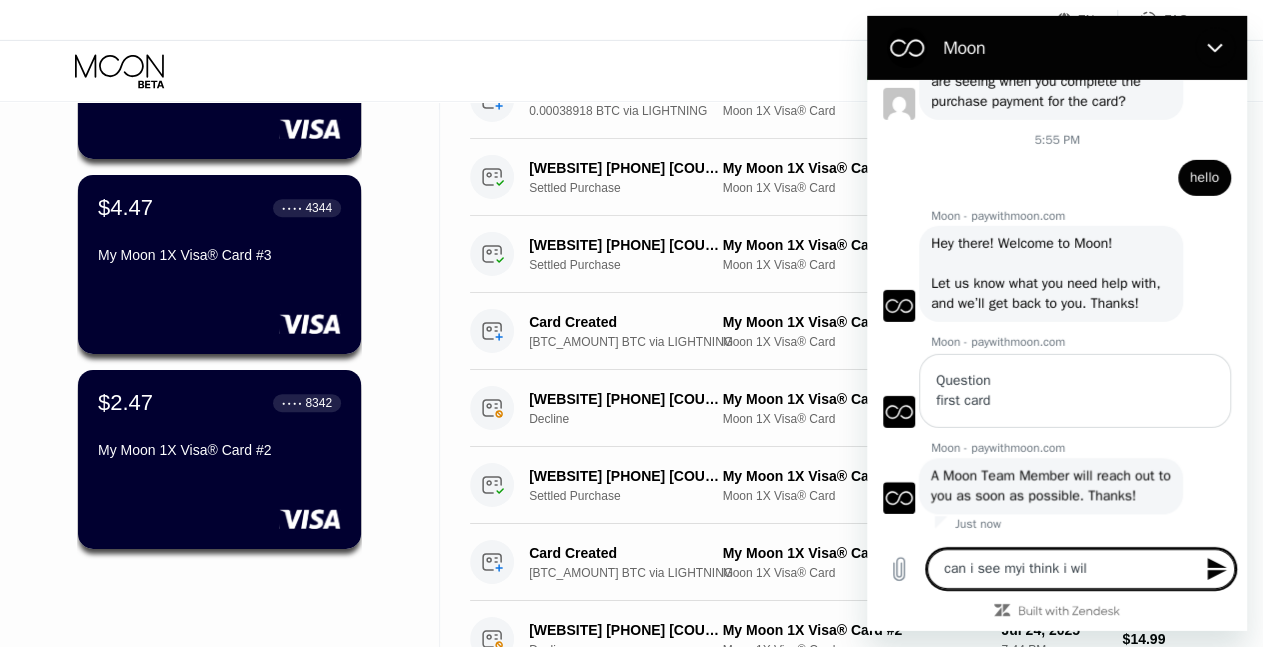 type on "can i see myi think i will" 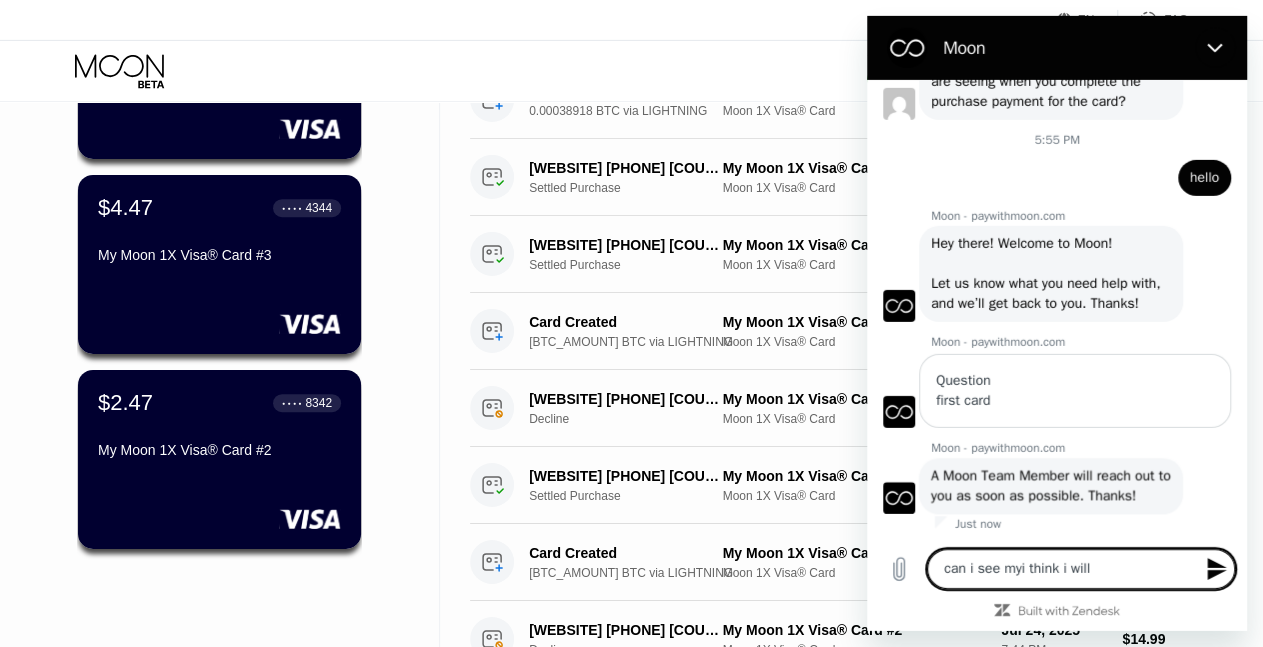 type on "can i see myi think i will" 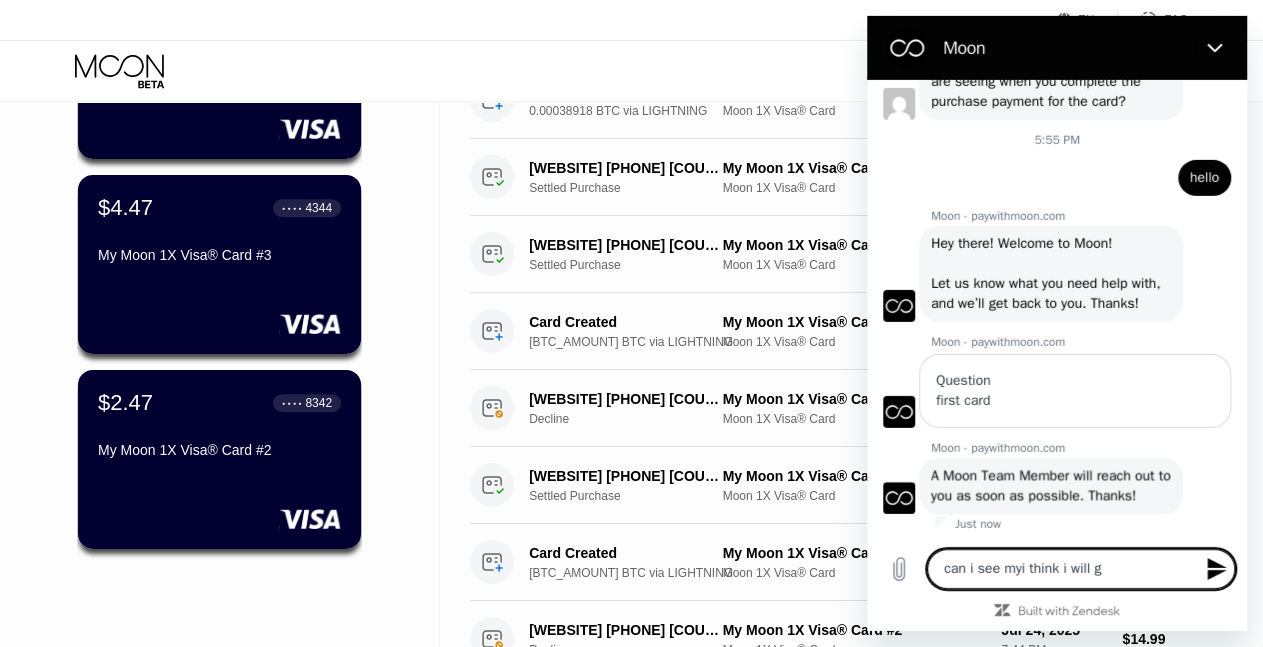 type on "can i see myi think i will ge" 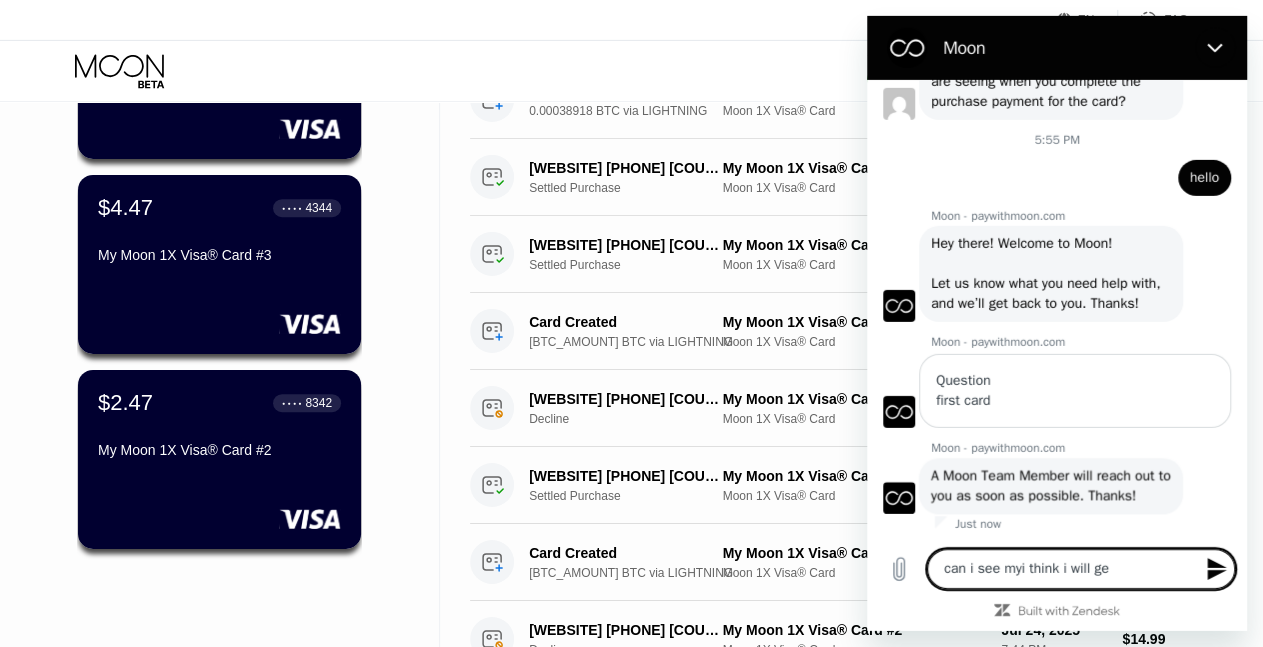 type on "can i see myi think i will get" 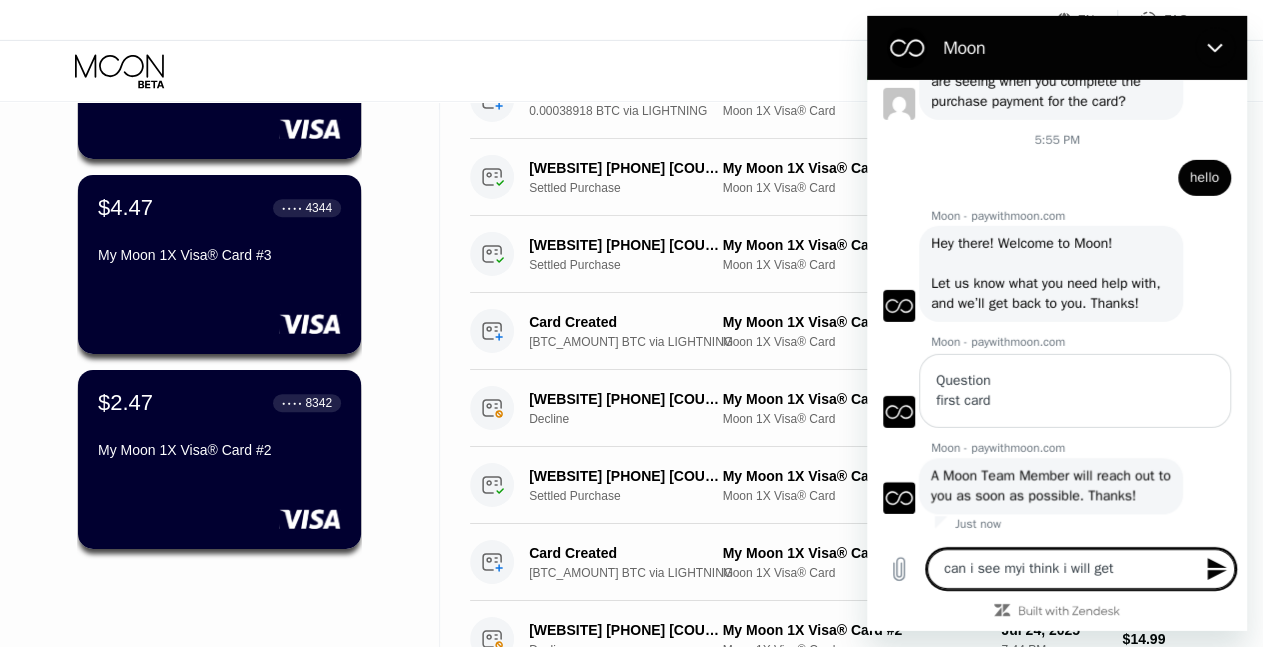 type on "can i see myi think i will get" 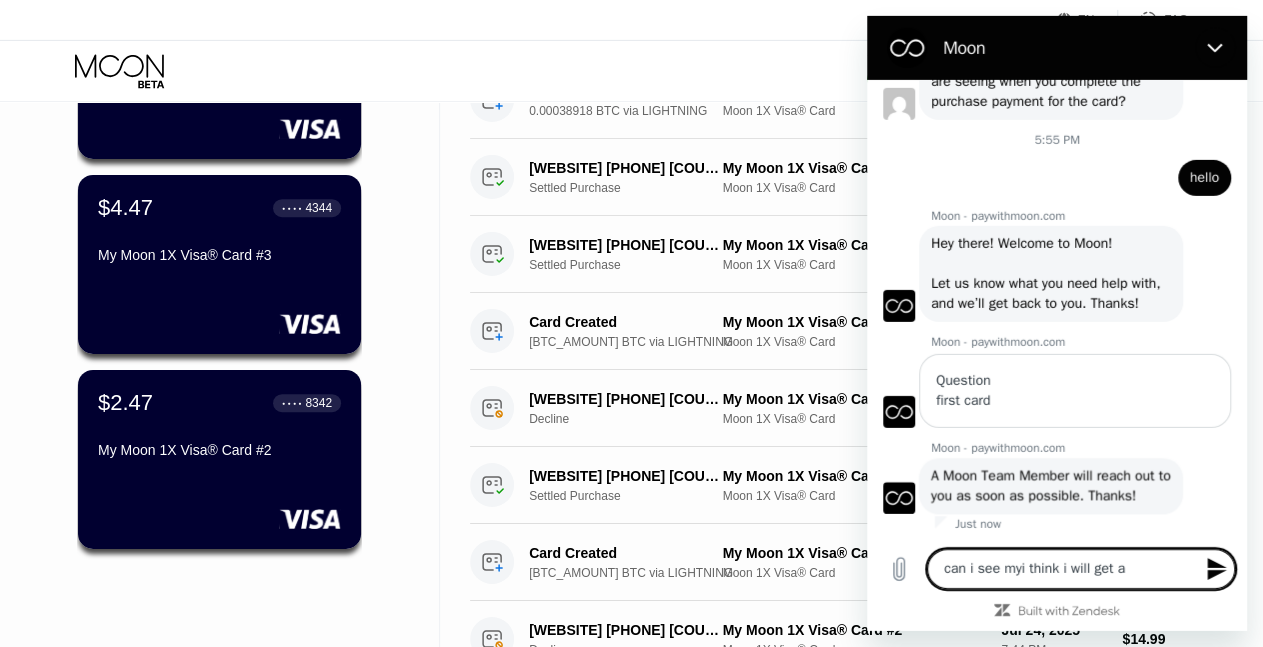 type on "can i see myi think i will get a" 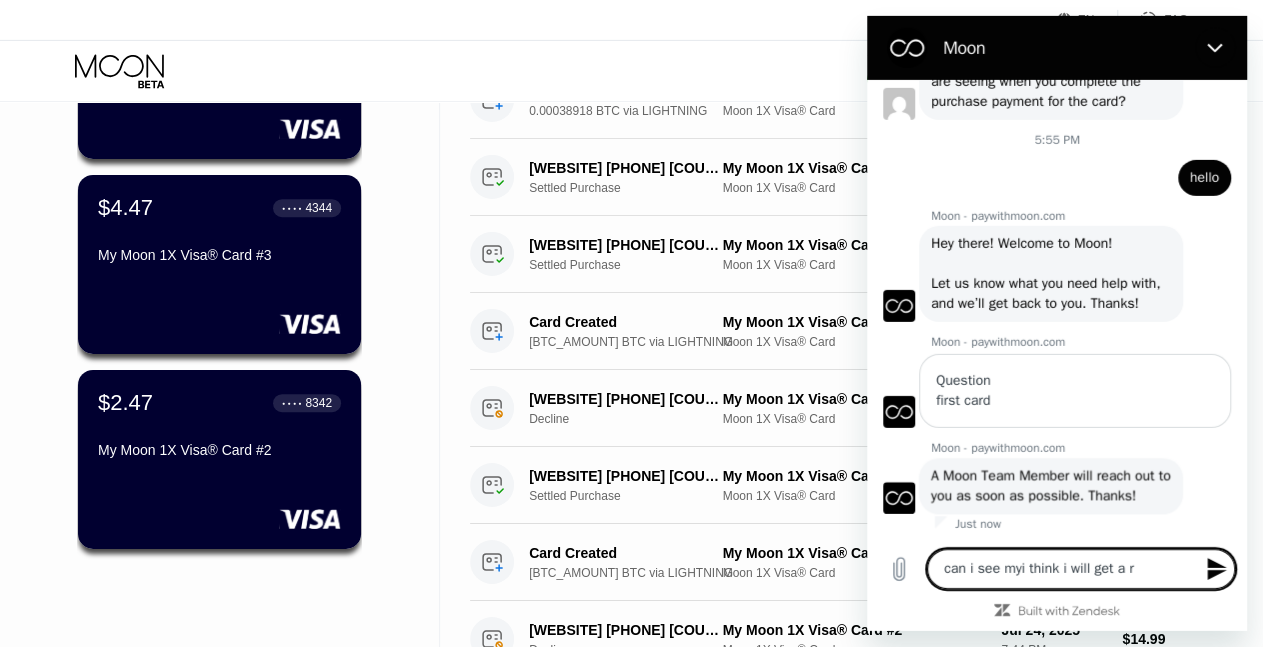 type on "can i see myi think i will get a re" 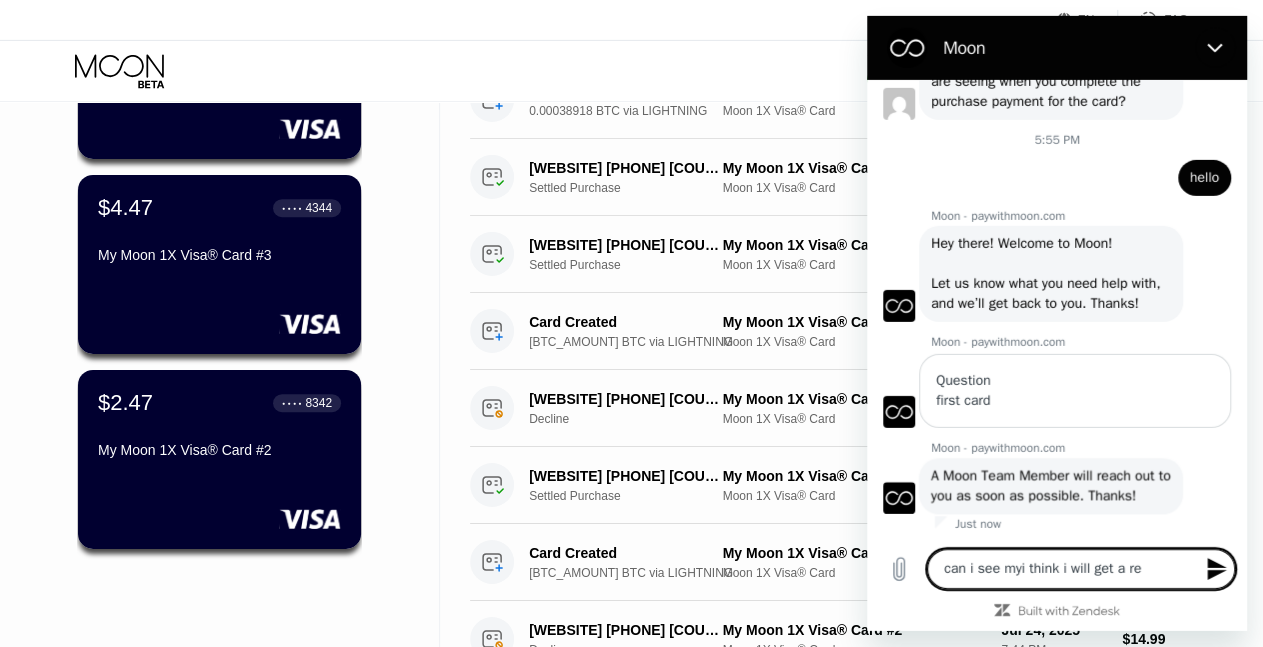 type on "can i see myi think i will get a ref" 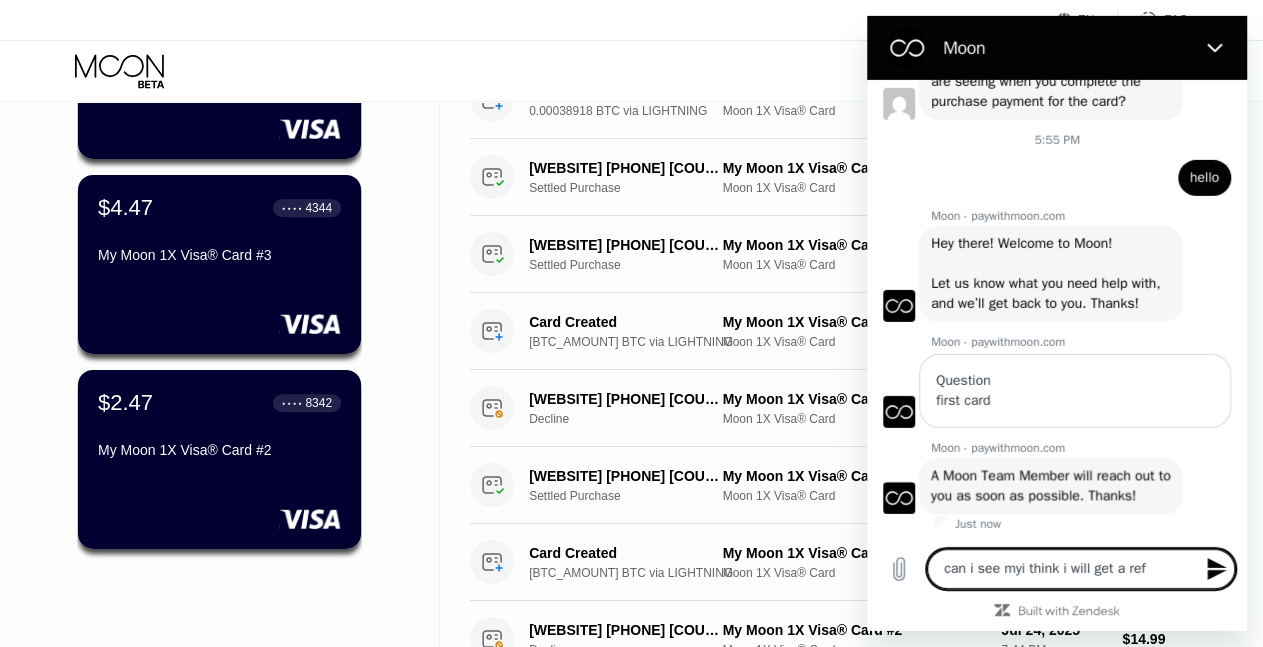 type on "can i see myi think i will get a refu" 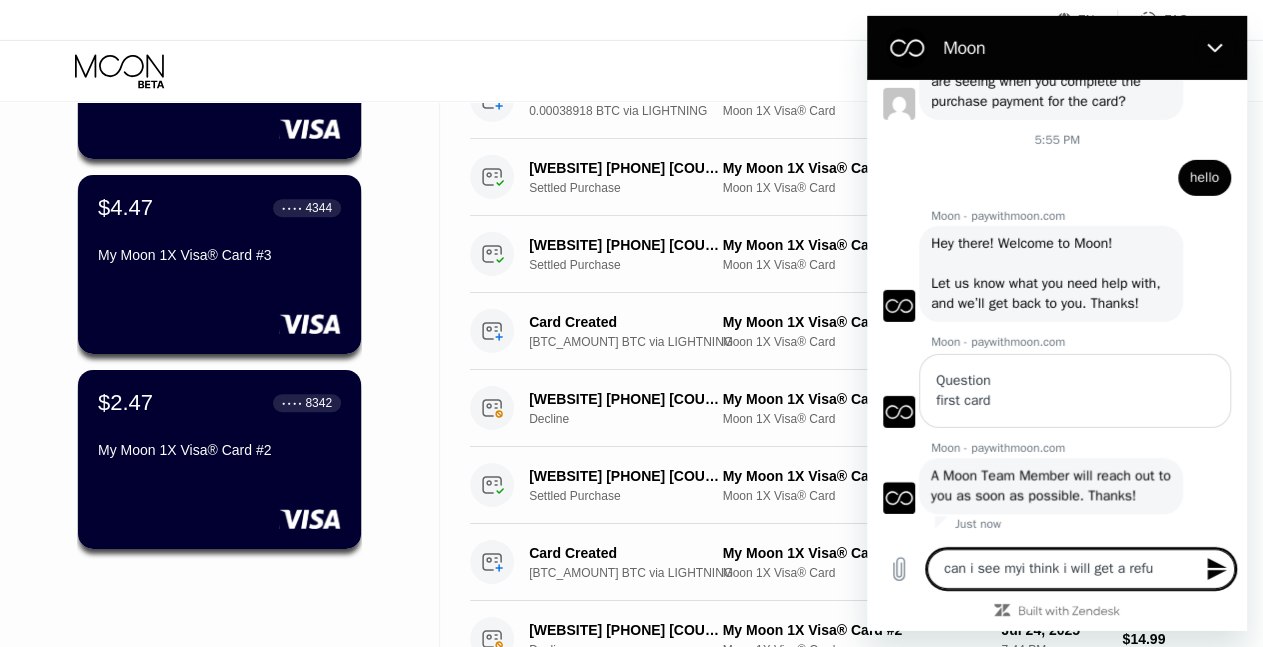 type on "can i see myi think i will get a refun" 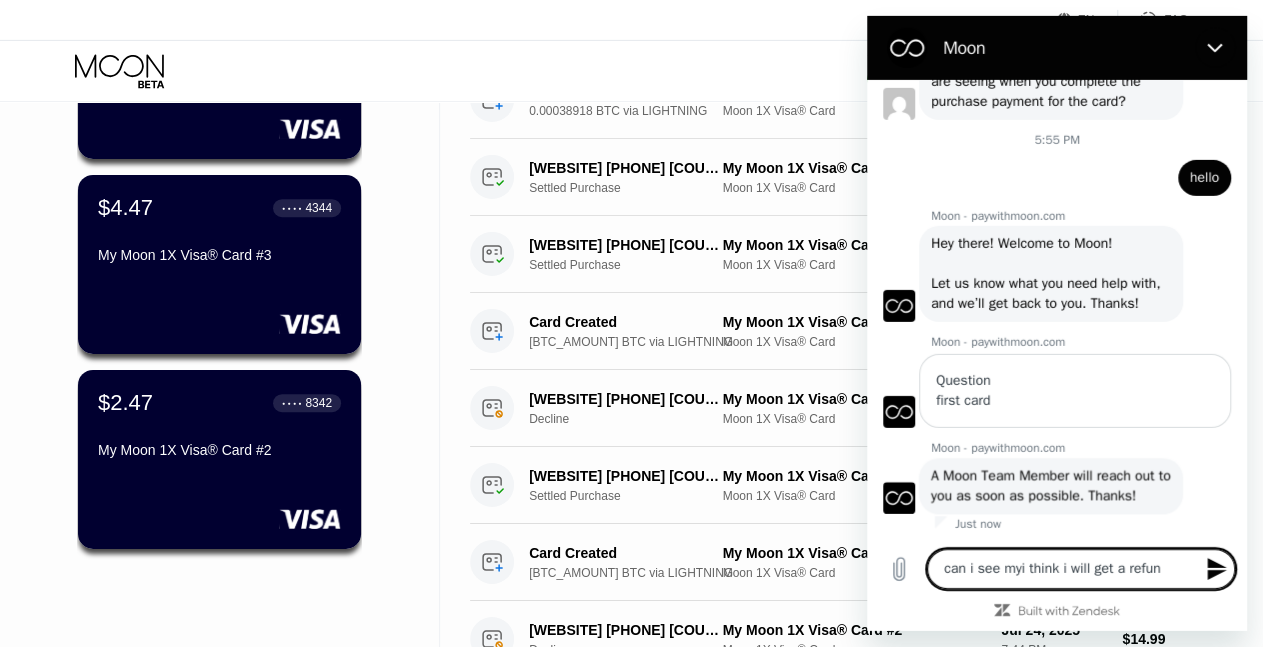 type on "can i see myi think i will get a refund" 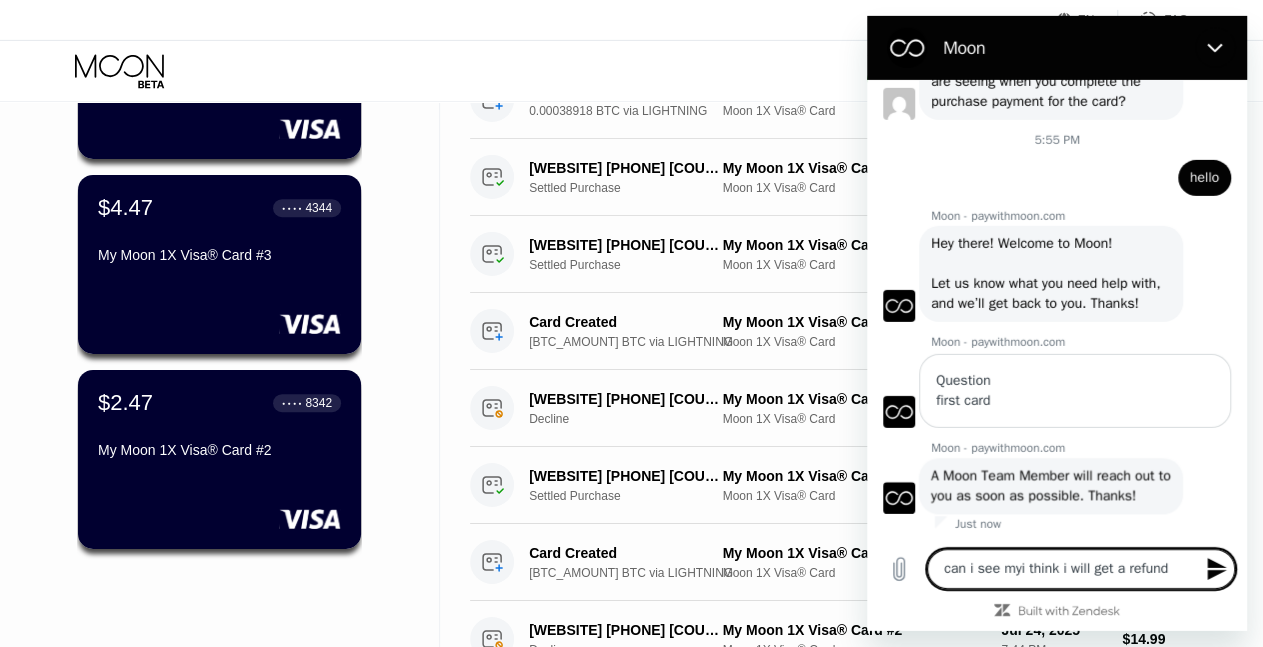 type on "can i see myi think i will get a refund" 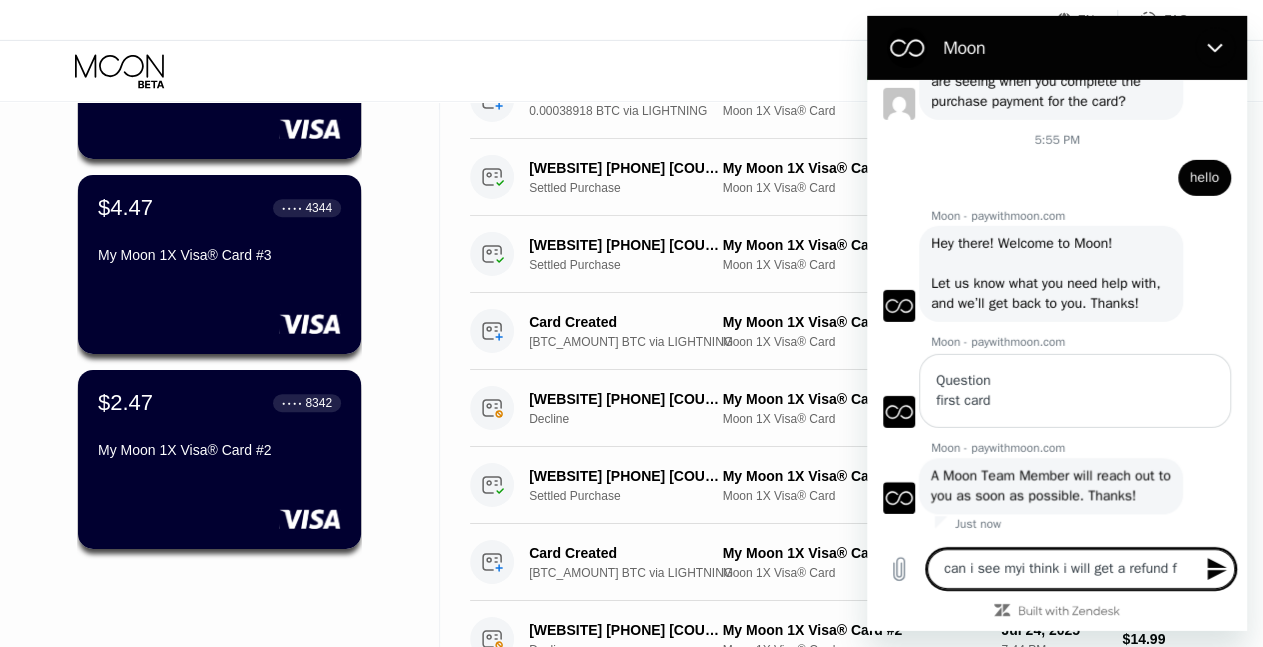 type on "can i see myi think i will get a refund fr" 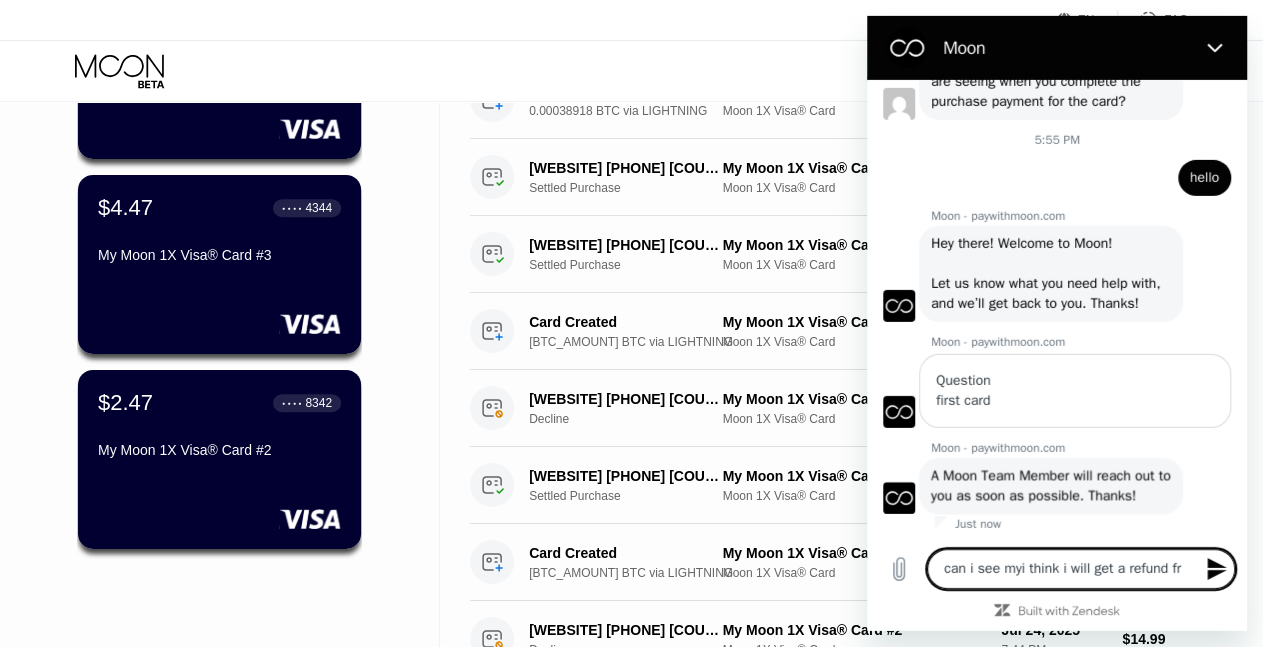 type on "can i see myi think i will get a refund fro" 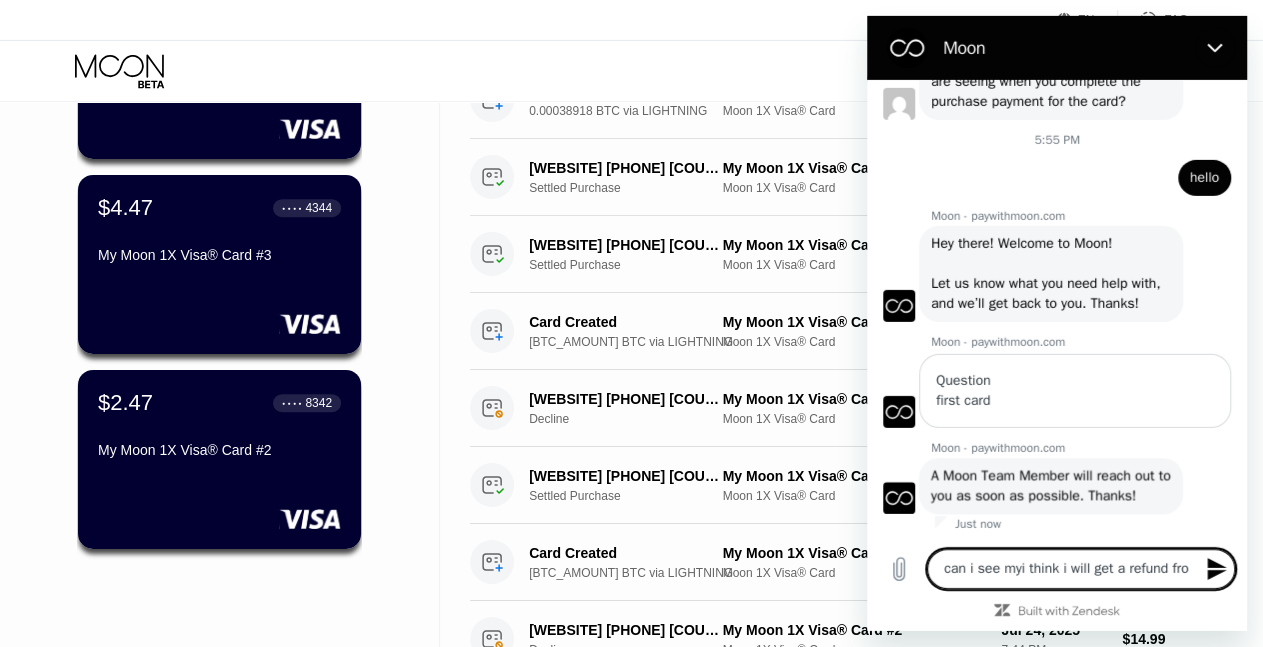 type on "can i see myi think i will get a refund from" 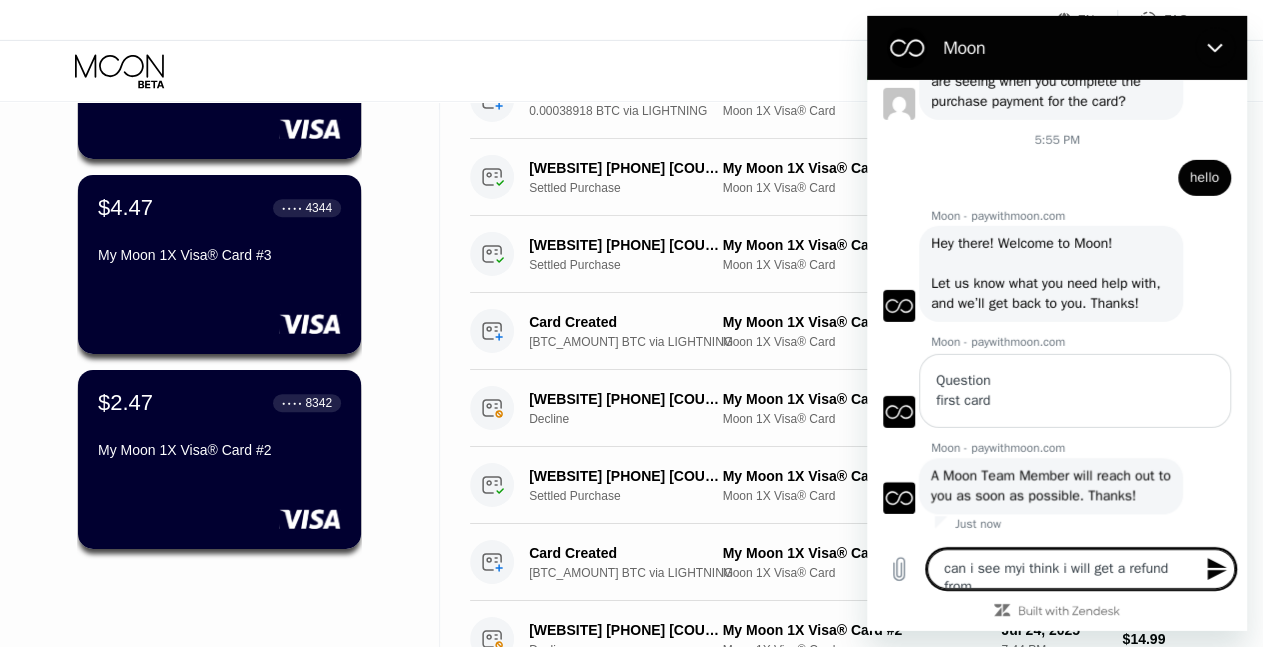 type on "can i see myi think i will get a refund from" 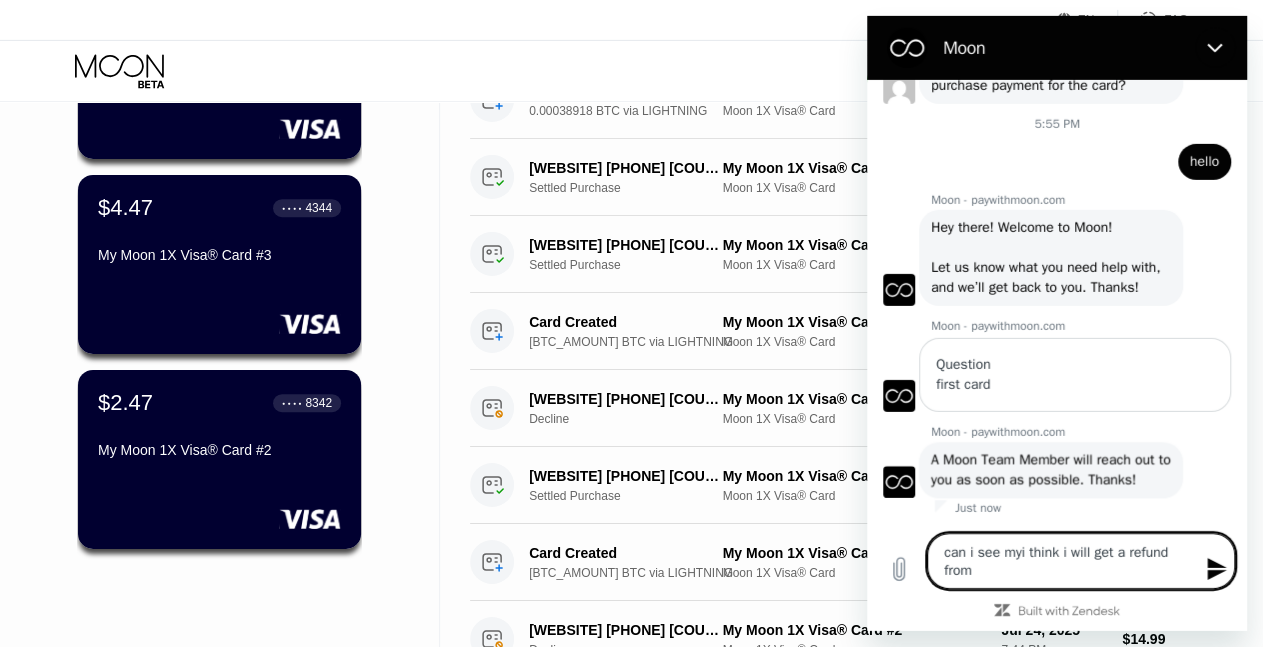 type on "can i see myi think i will get a refund from t" 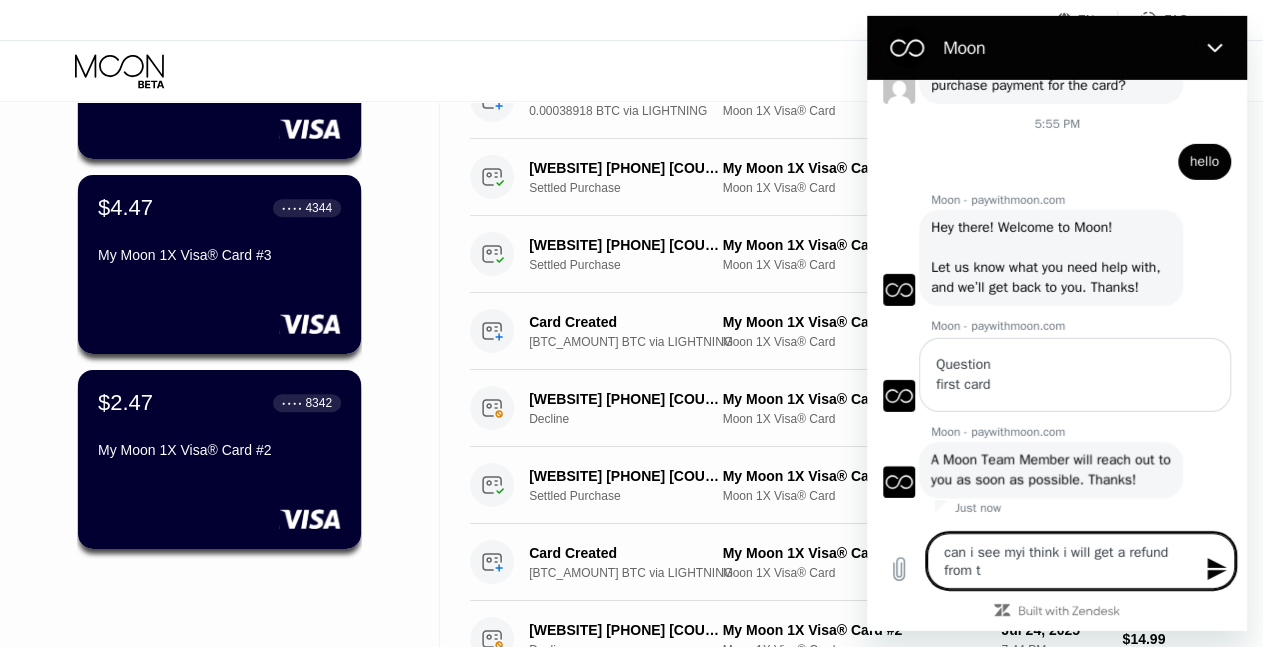 type on "can i see myi think i will get a refund from" 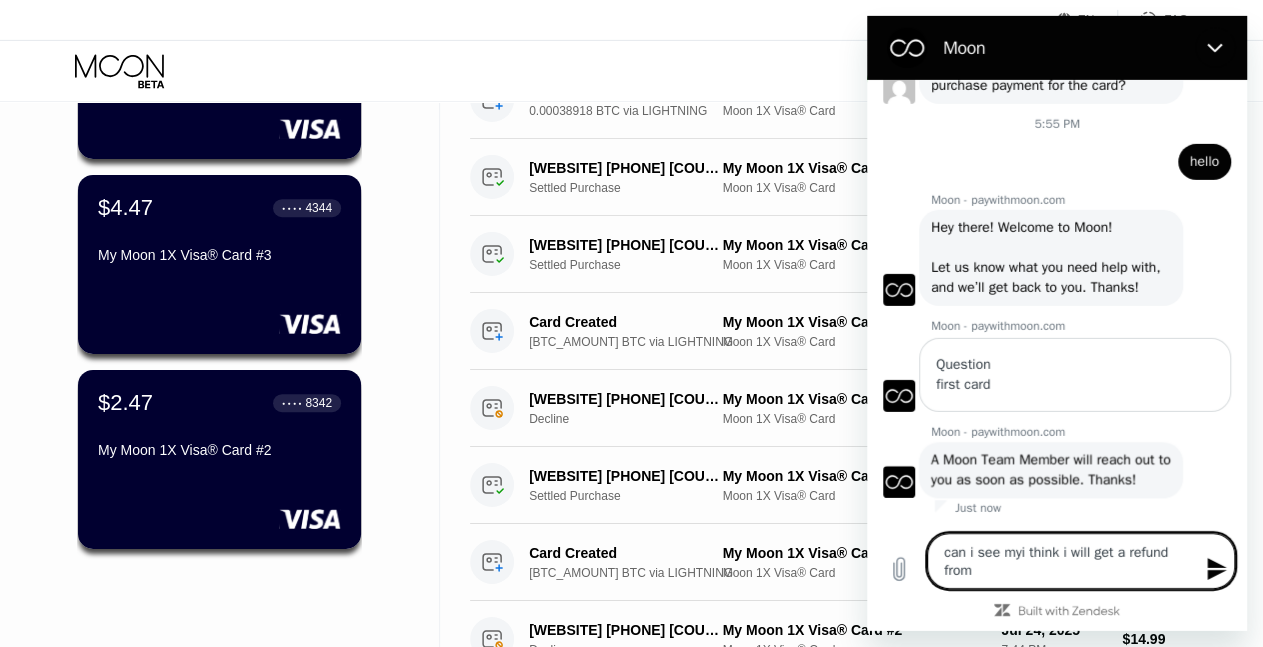 type on "can i see myi think i will get a refund from" 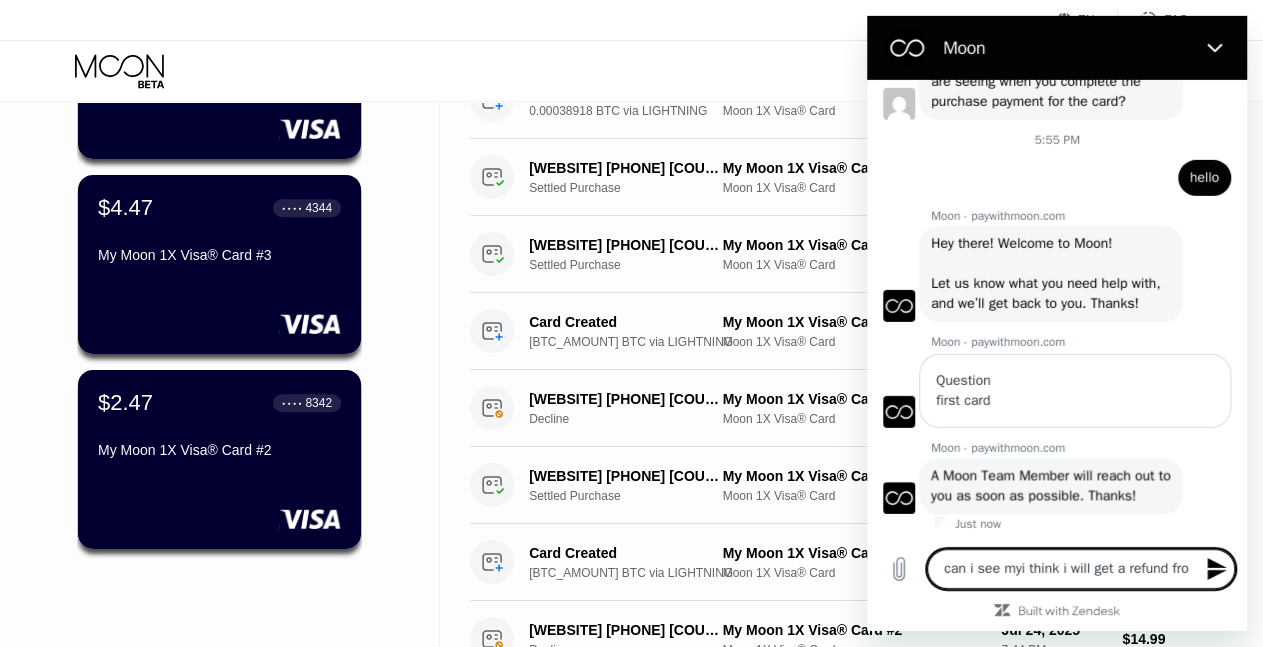 type on "can i see myi think i will get a refund fr" 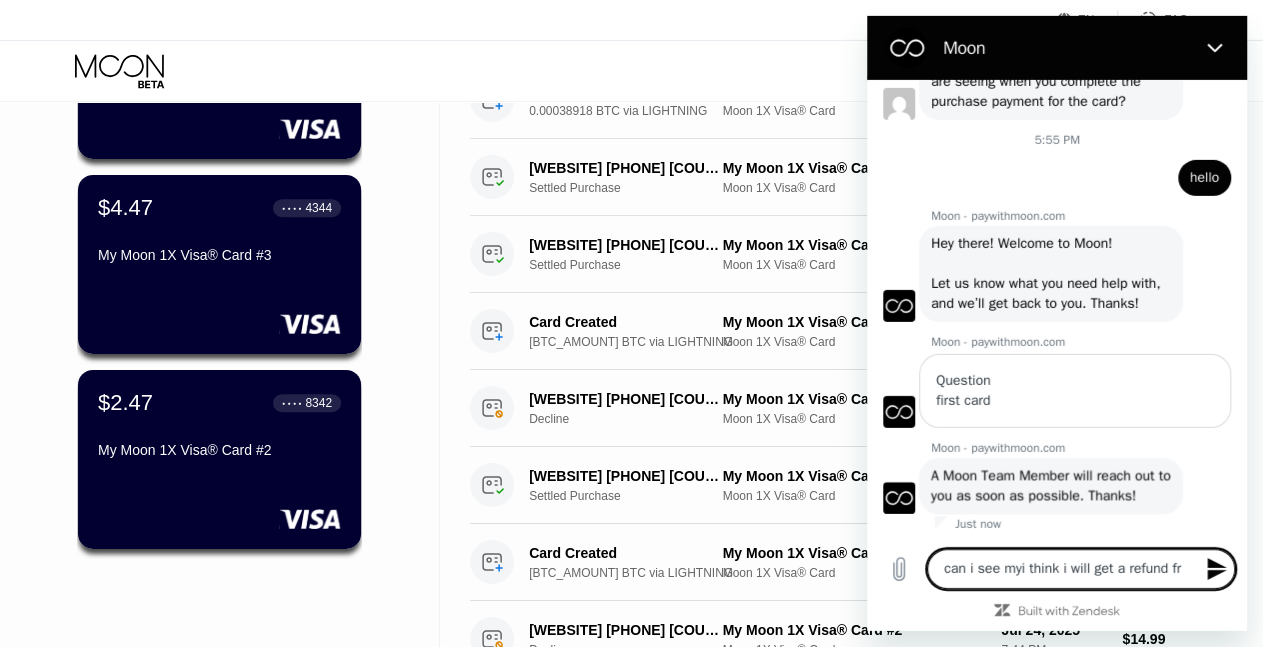 type on "can i see myi think i will get a refund f" 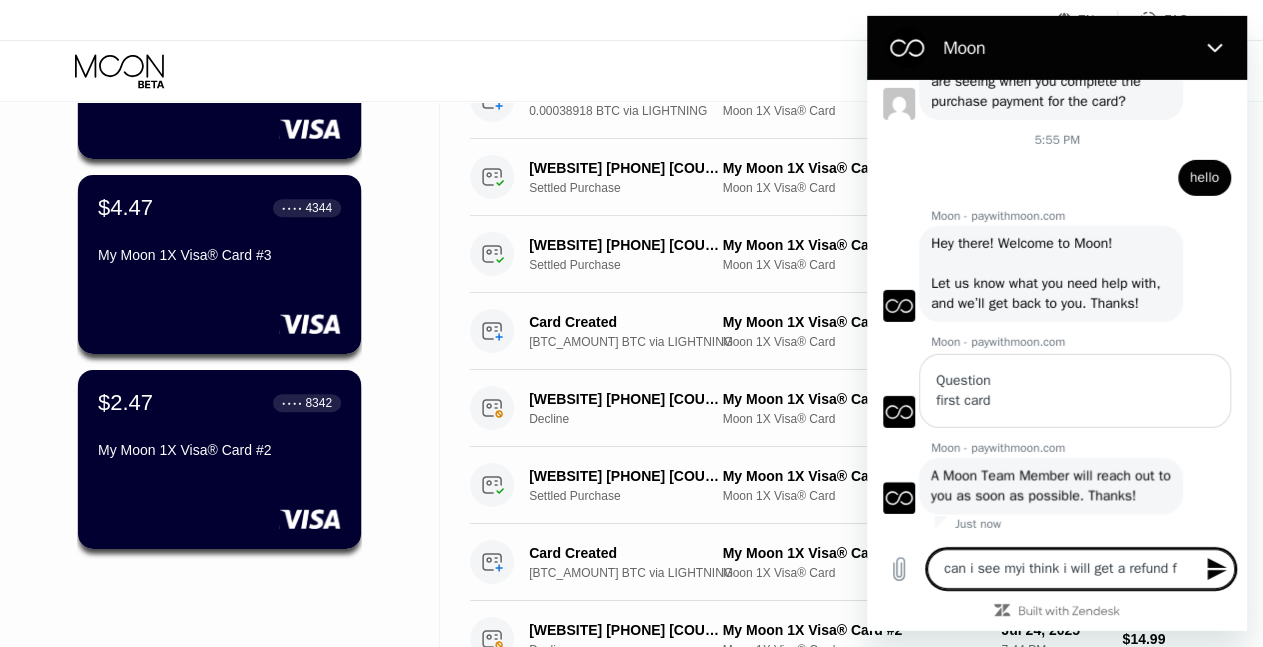 type on "can i see myi think i will get a refund" 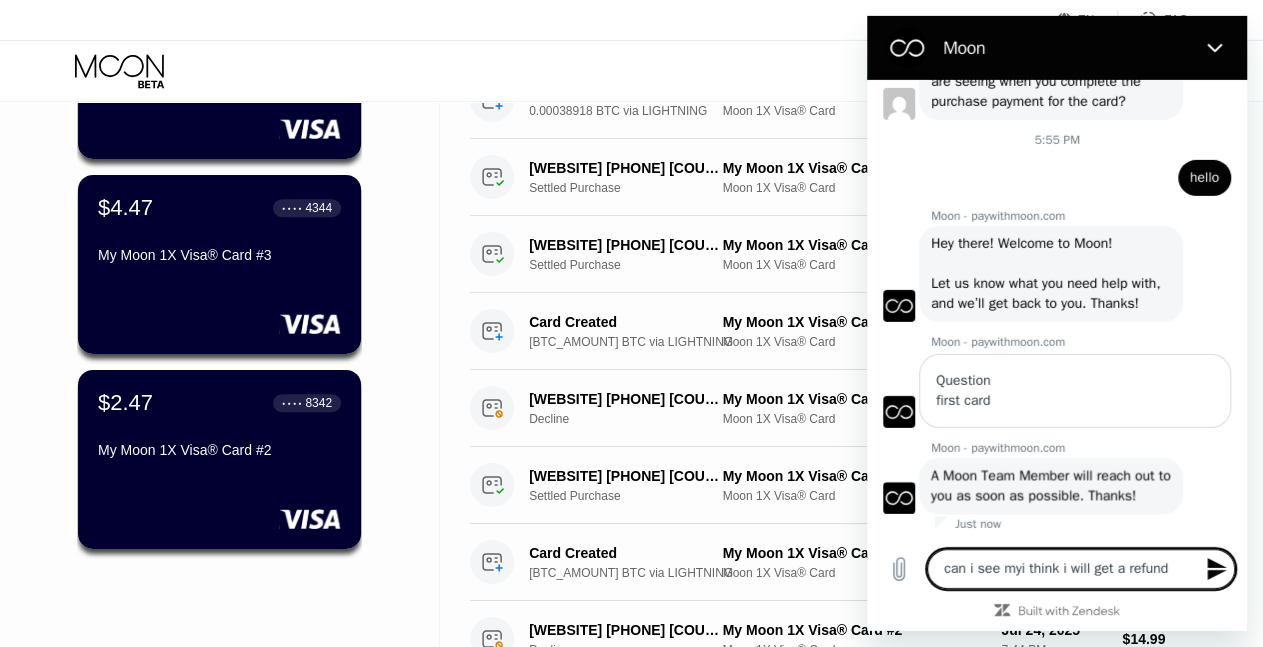type on "can i see myi think i will get a refund t" 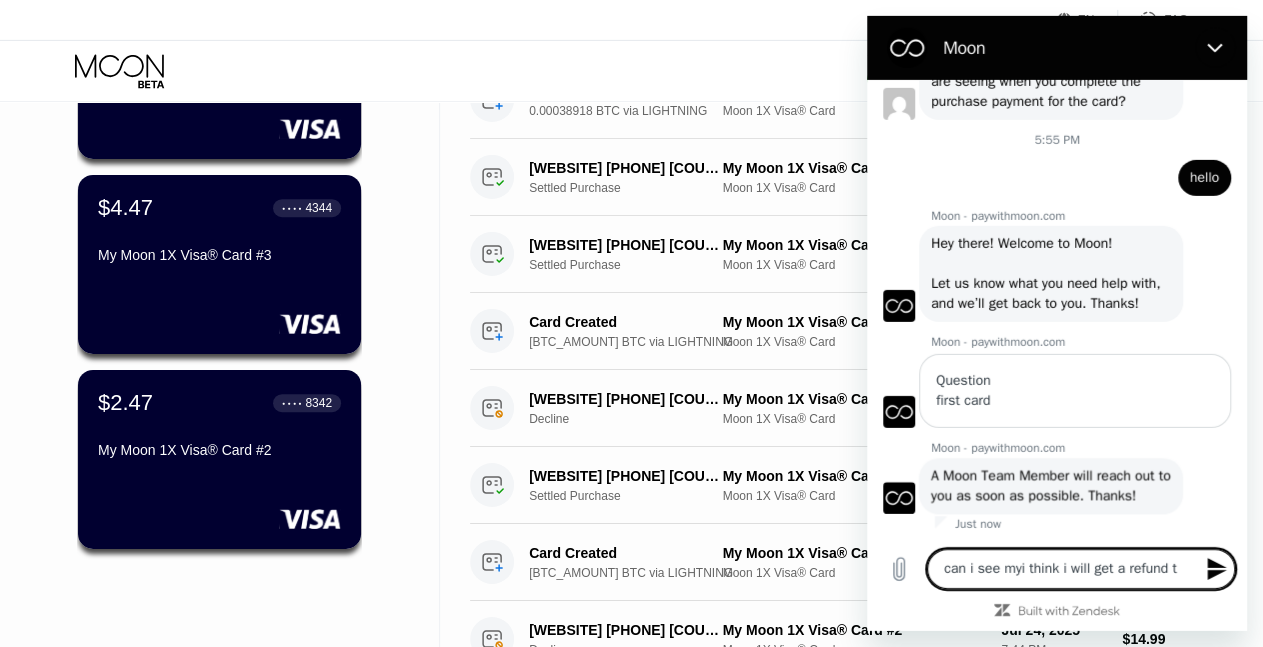type on "can i see myi think i will get a refund to" 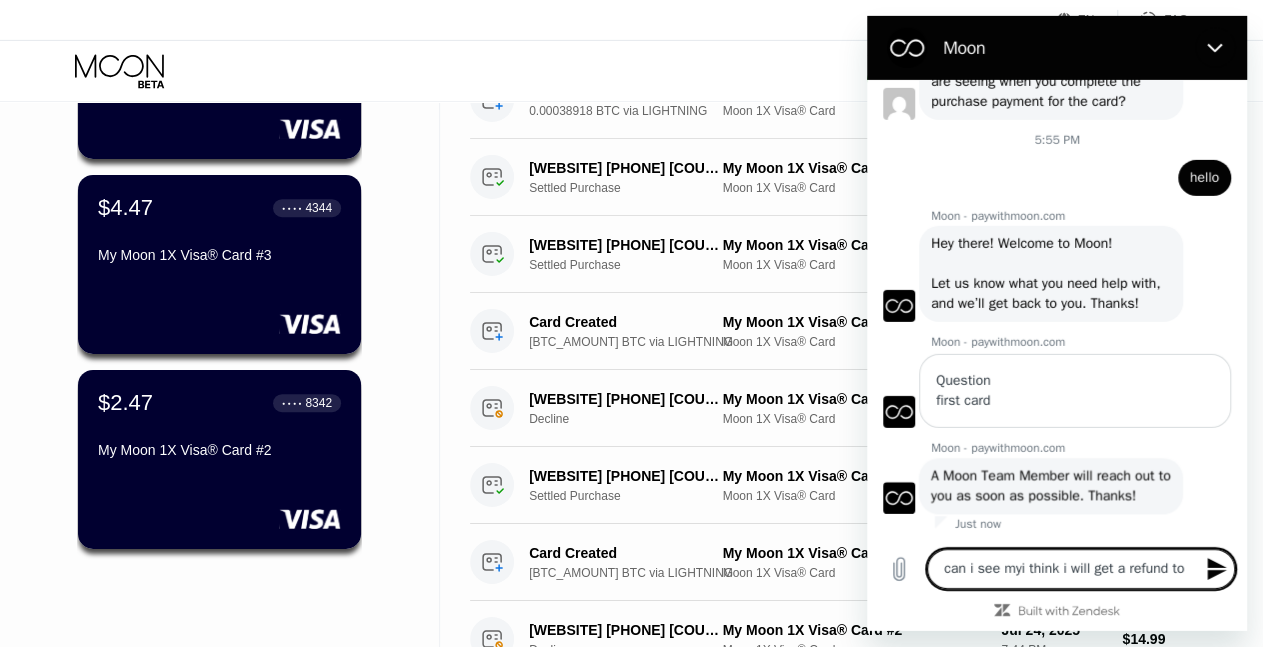 type on "can i see myi think i will get a refund to" 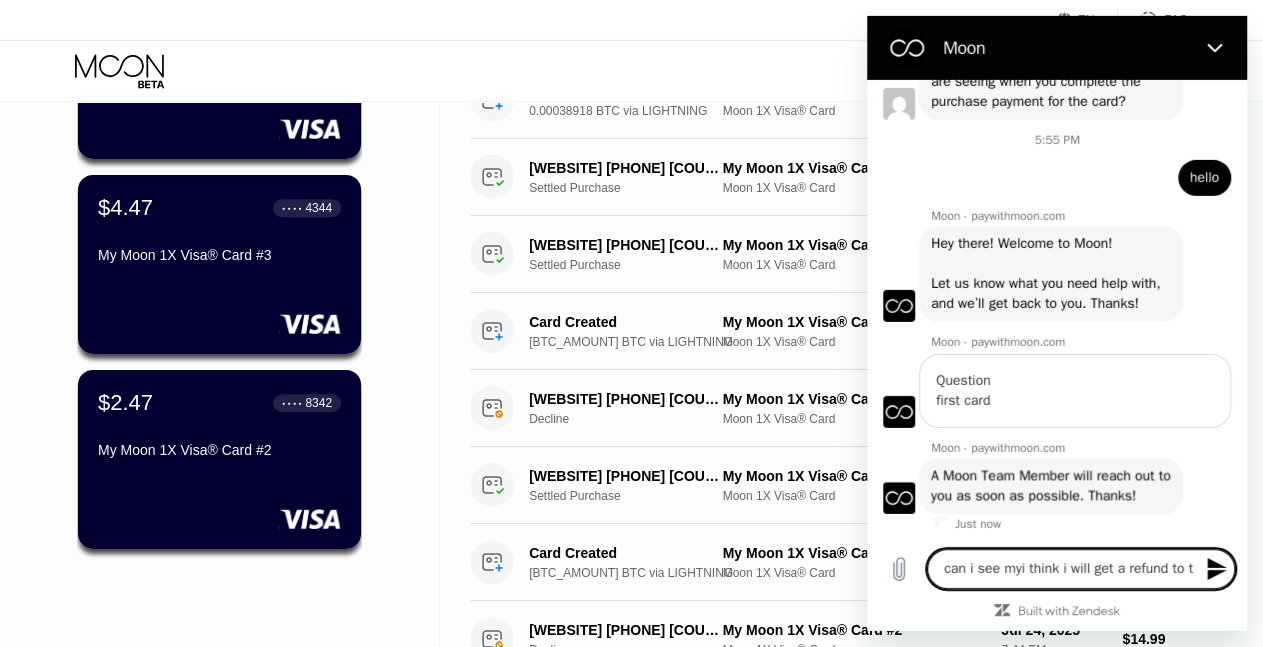 type on "can i see myi think i will get a refund to th" 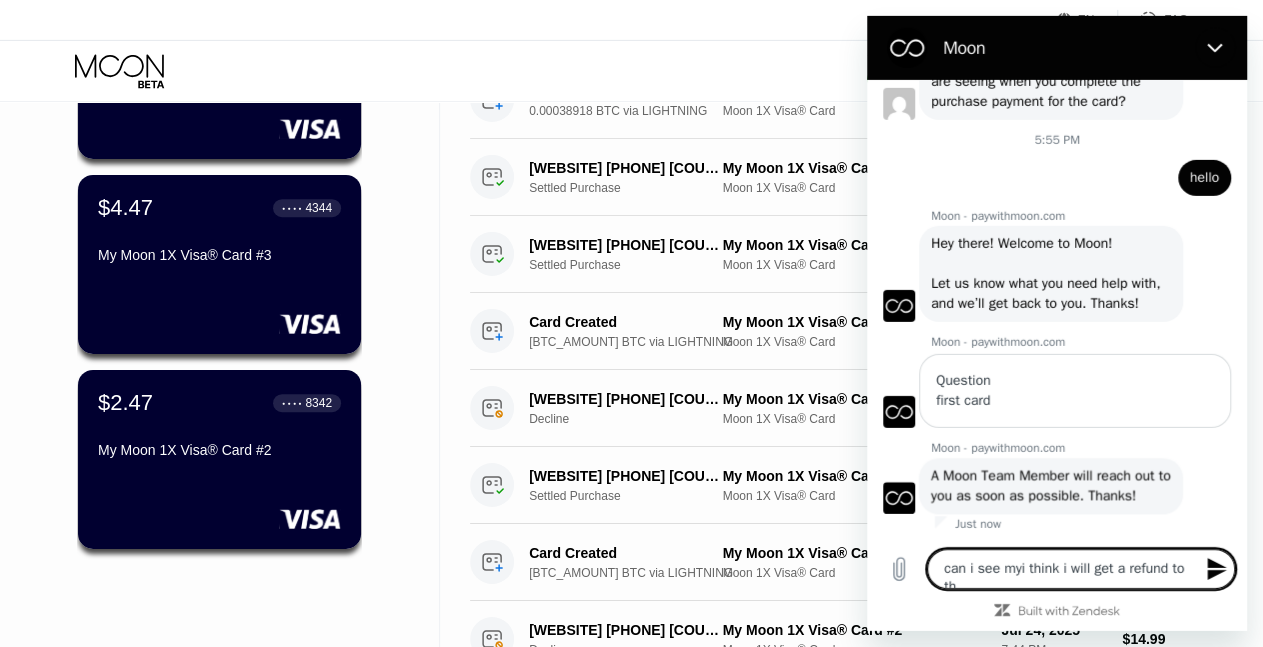 type on "x" 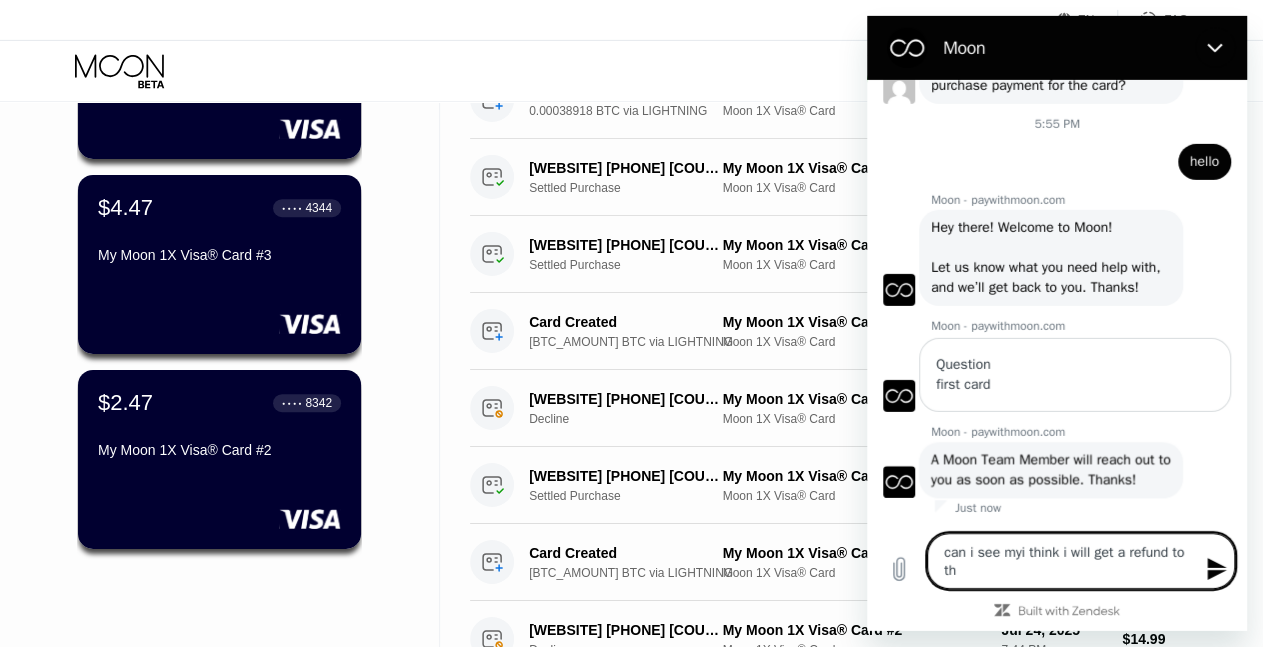 type on "can i see myi think i will get a refund to the" 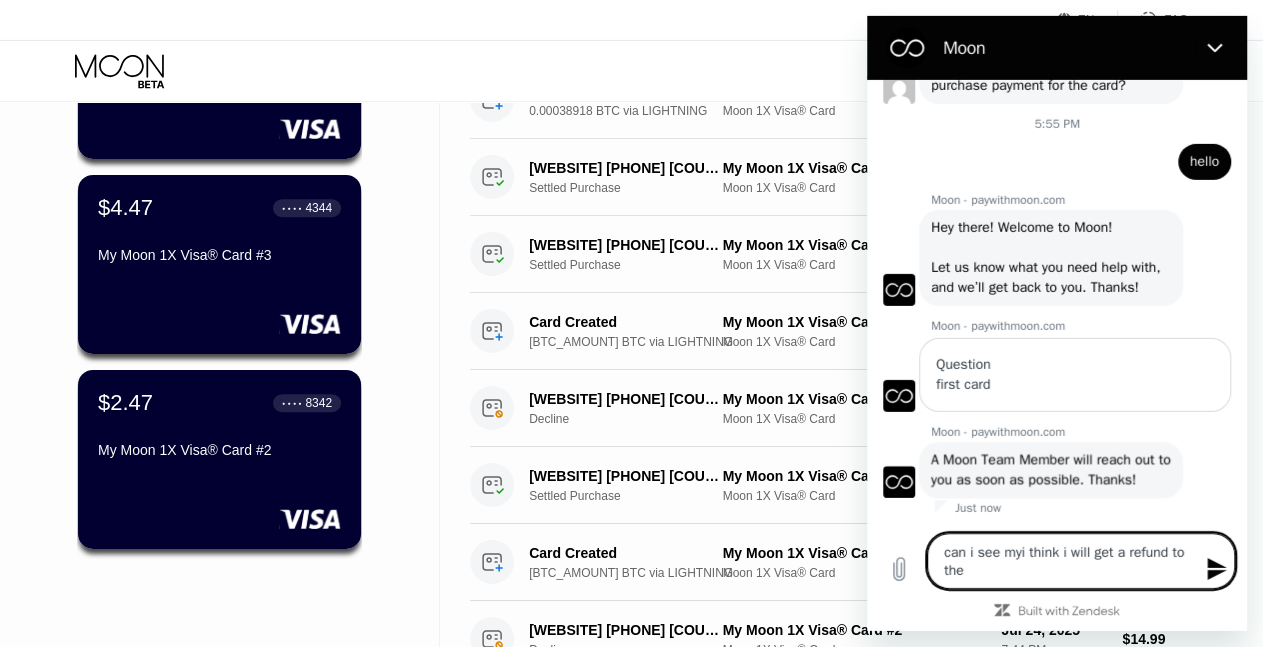 type on "can i see myi think i will get a refund to the" 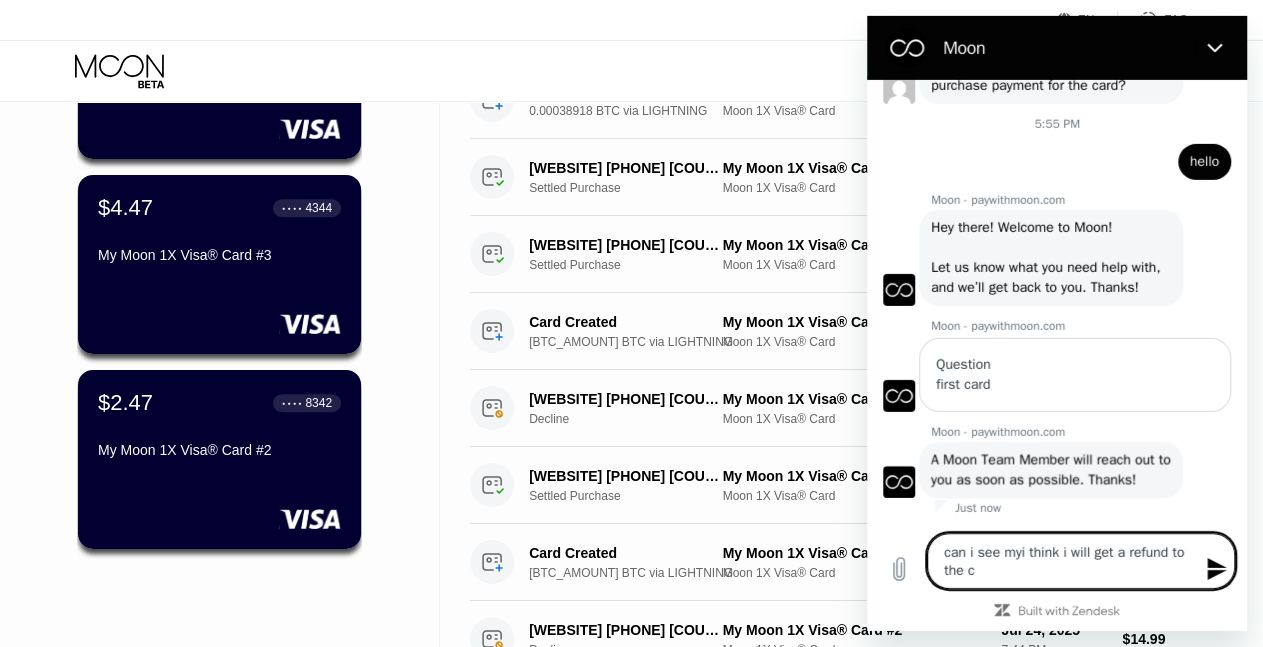 type on "can i see myi think i will get a refund to the ca" 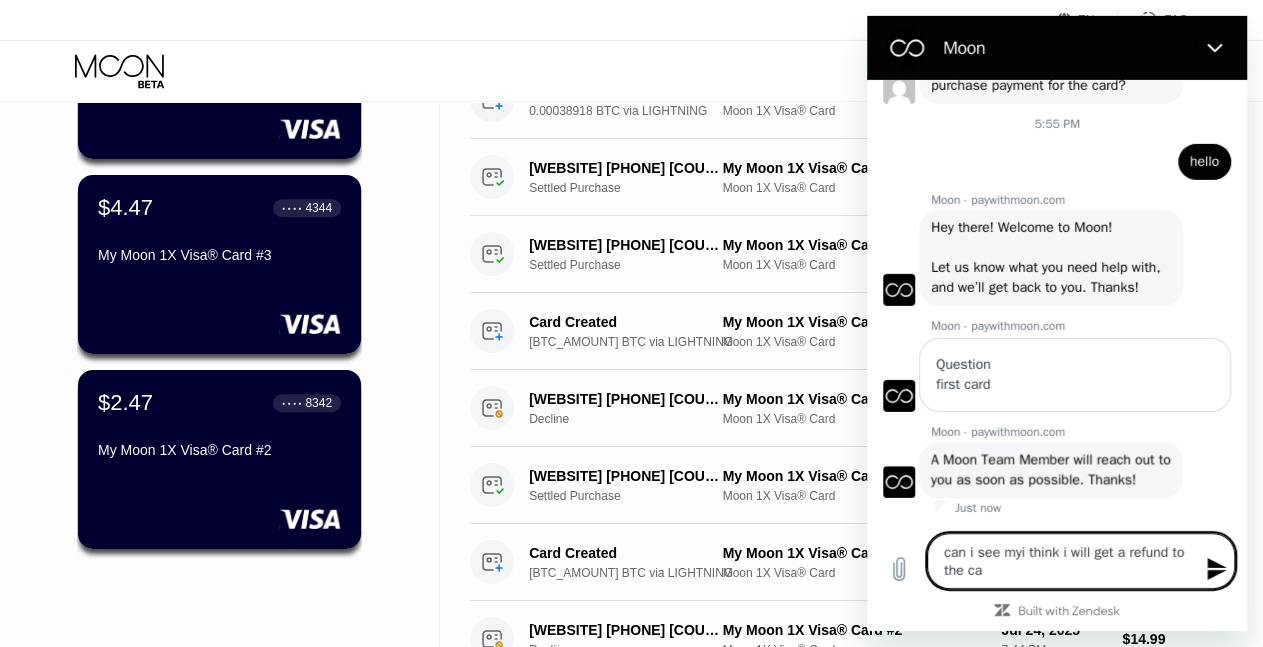 type on "can i see myi think i will get a refund to the car" 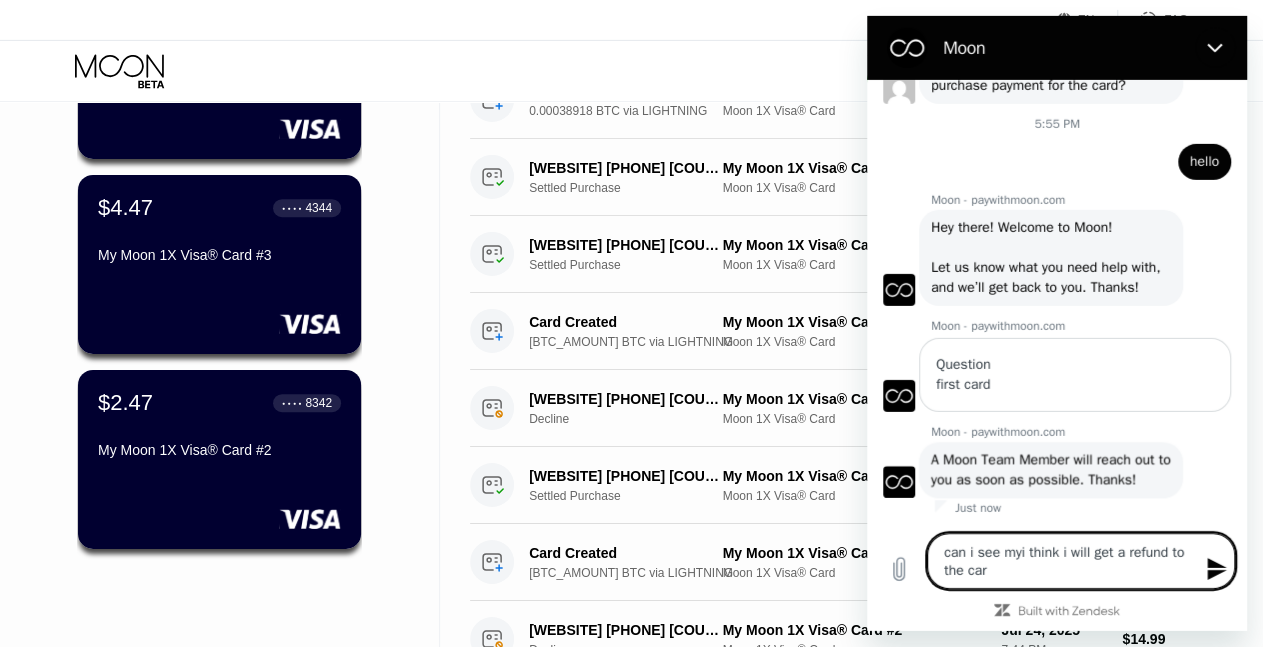 type on "can i see myi think i will get a refund to the card" 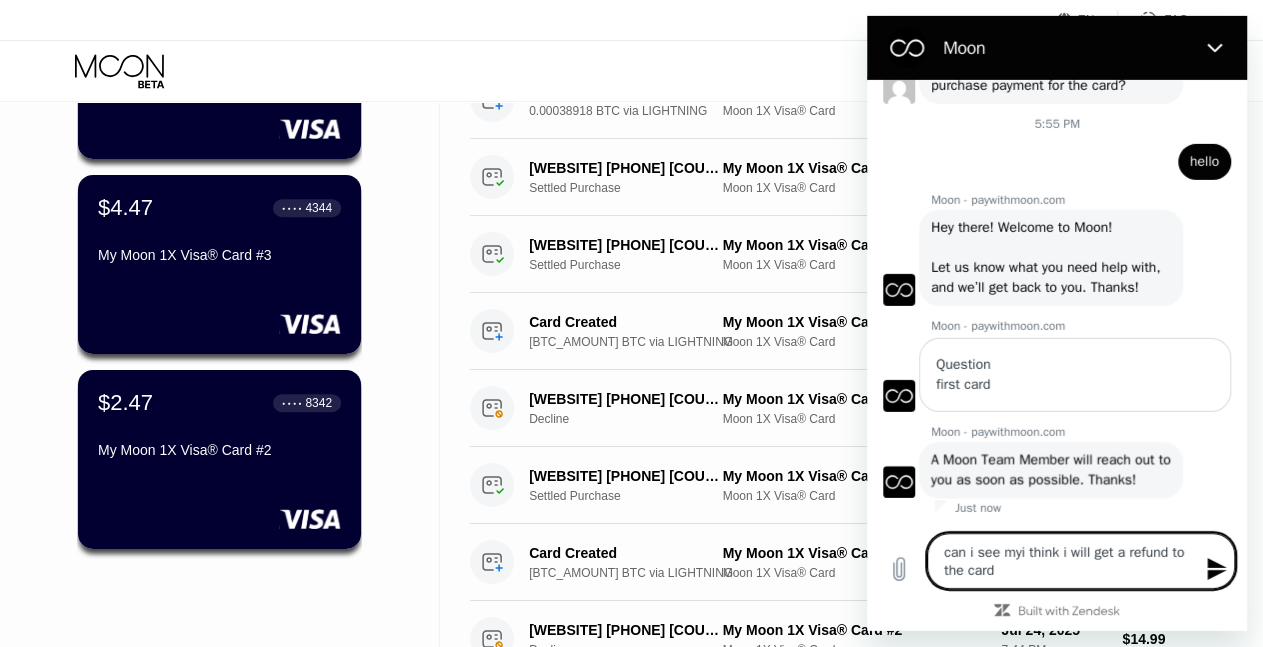 type 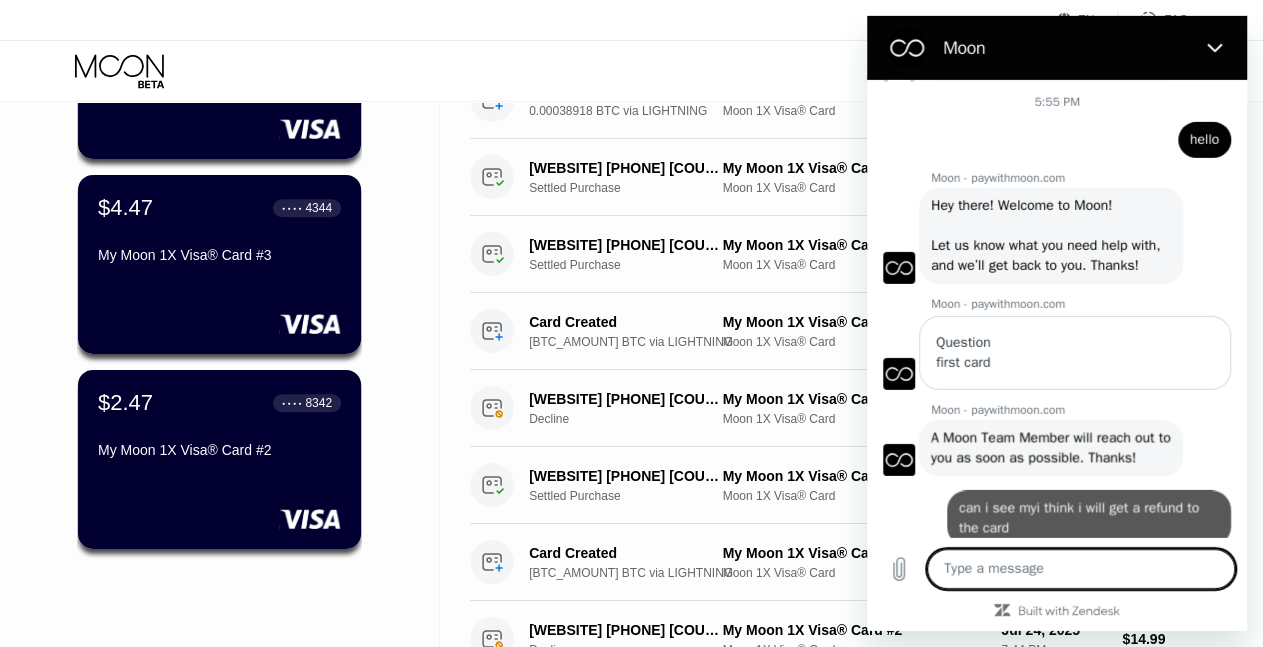 type on "x" 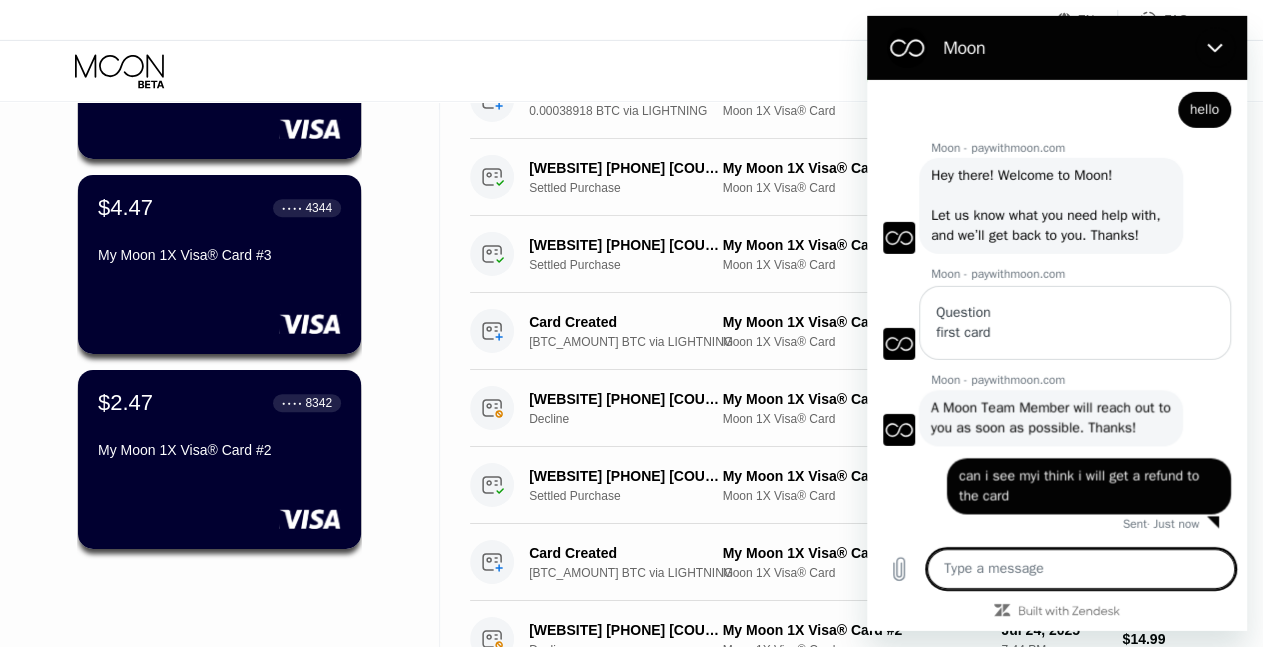 scroll, scrollTop: 848, scrollLeft: 0, axis: vertical 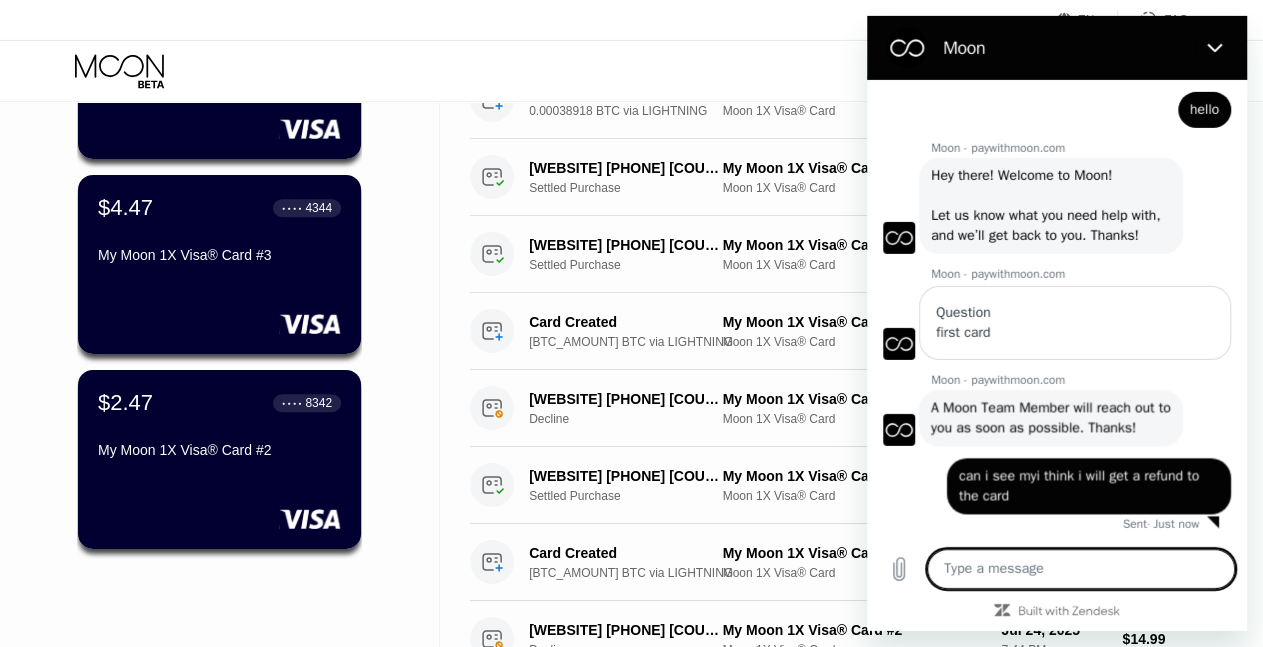type on "p" 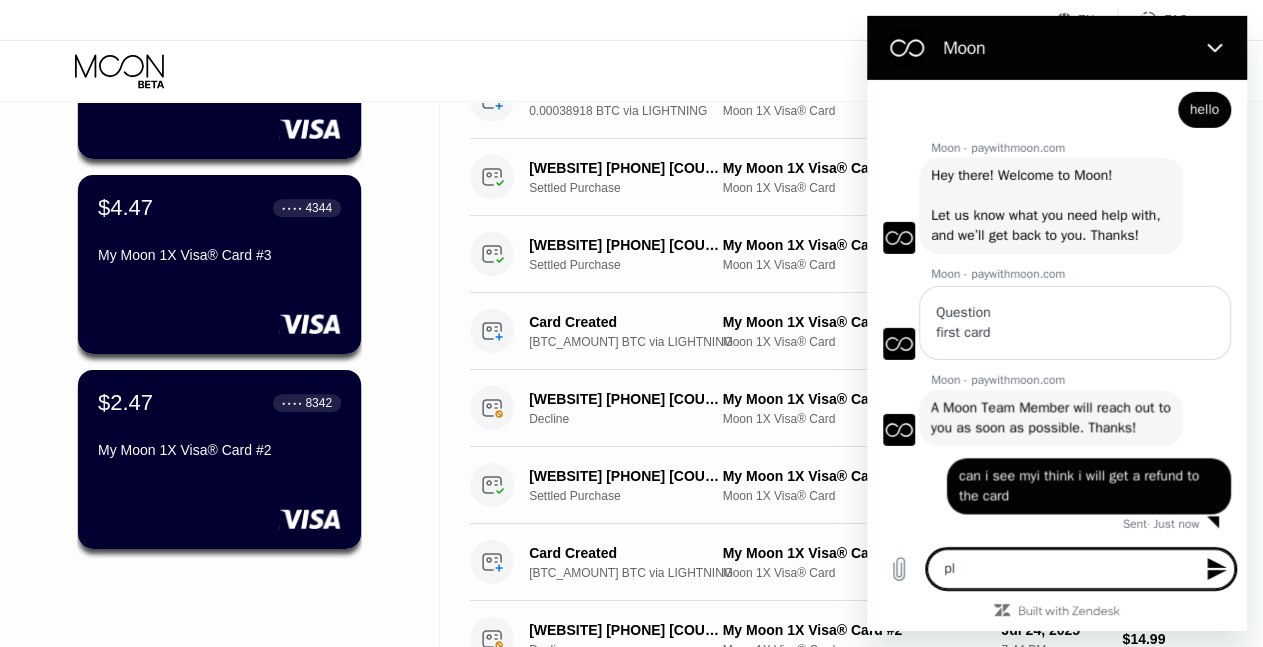 type on "ple" 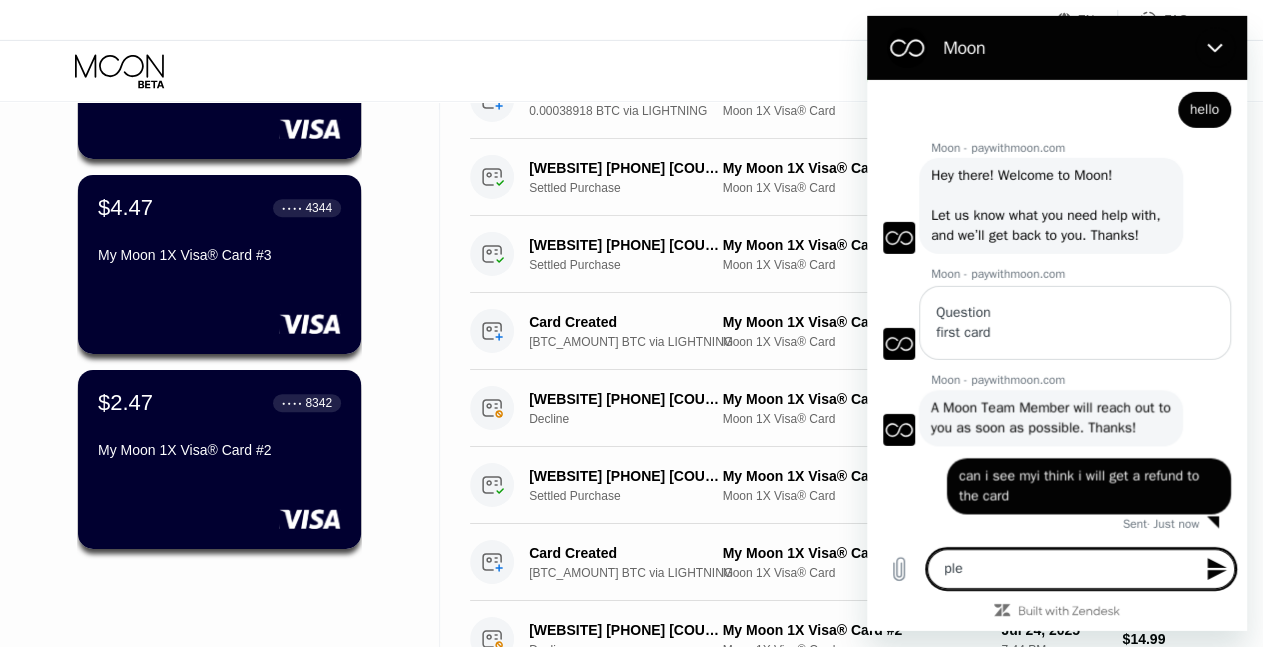 type on "plea" 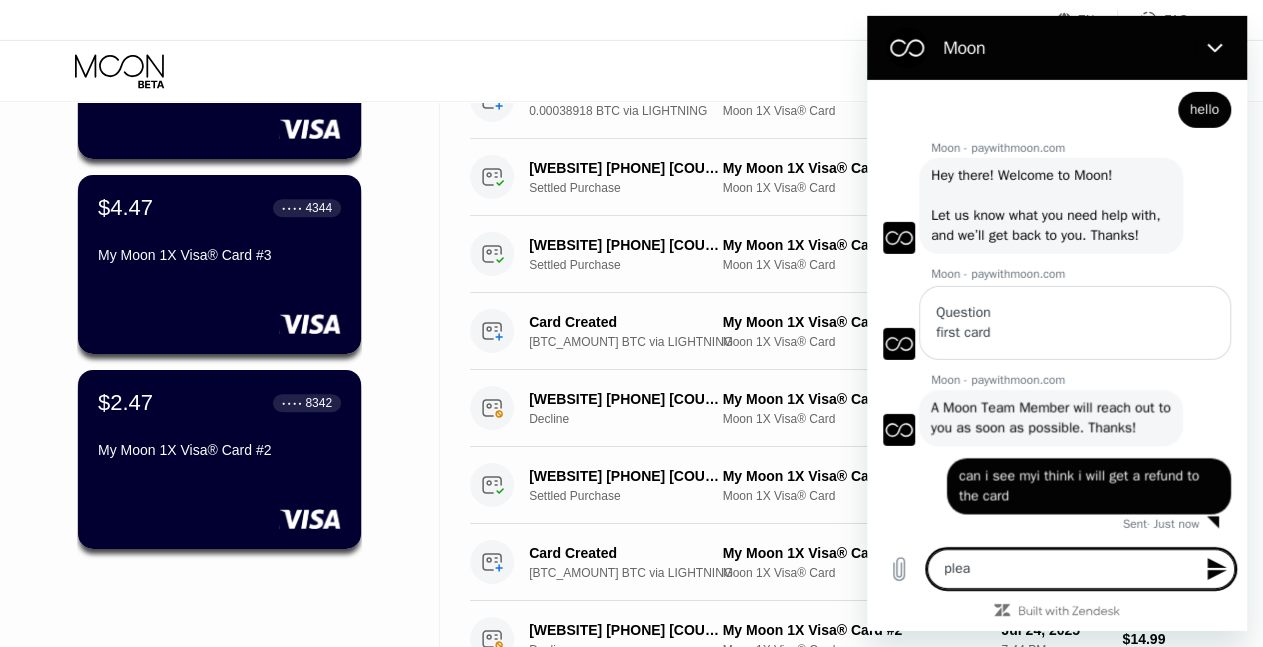 type on "pleas" 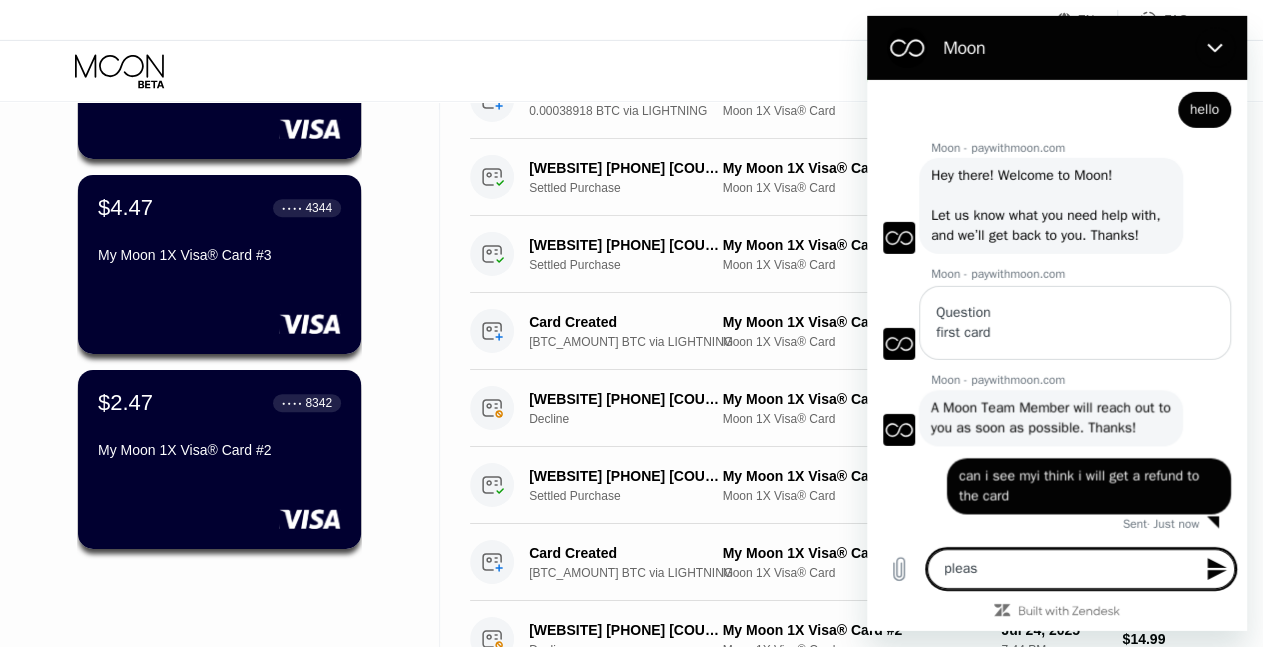 type on "please" 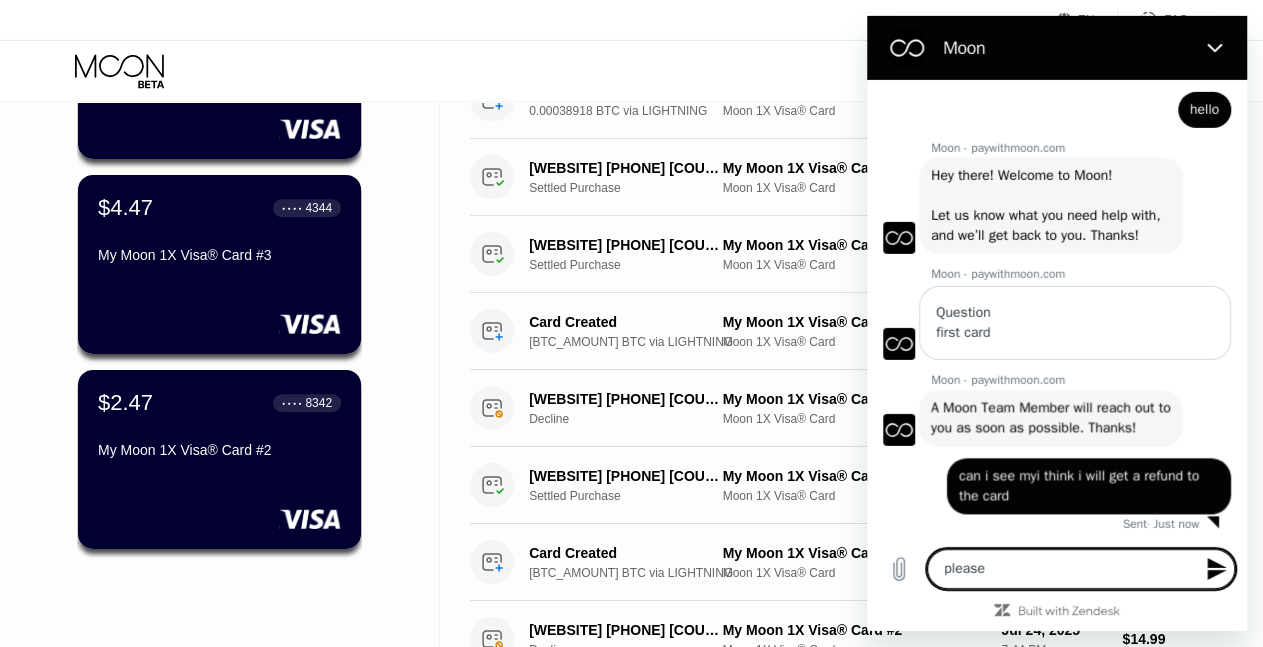 type on "please" 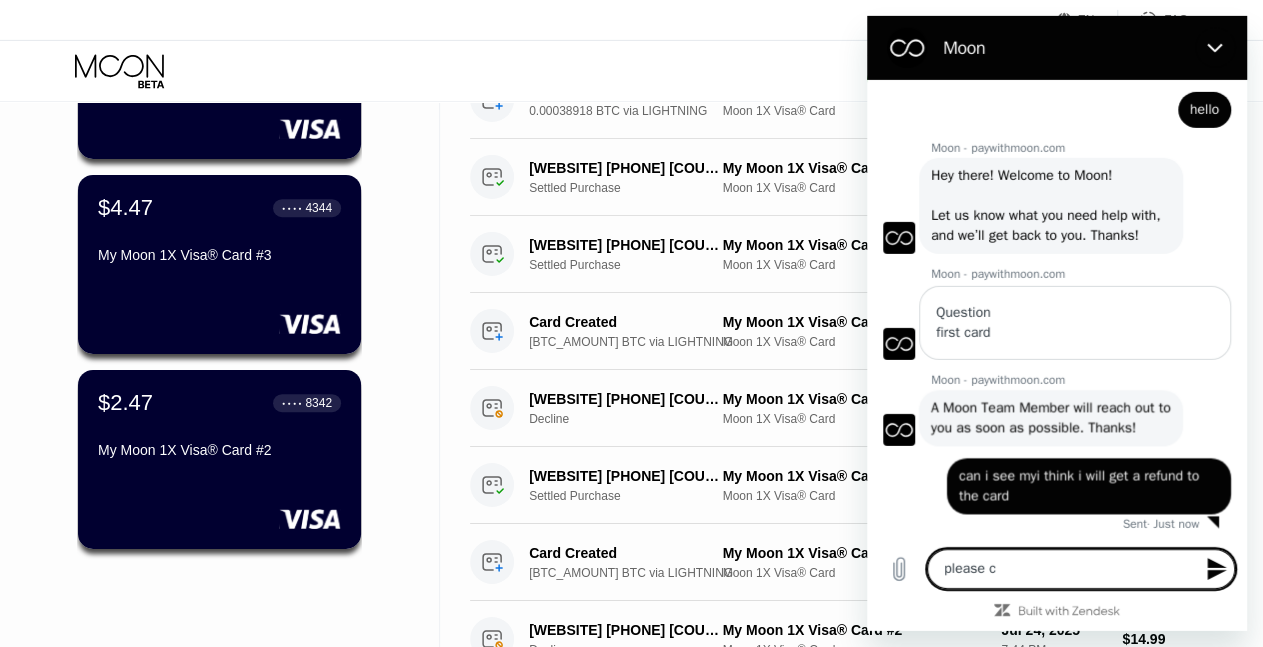 type on "please ca" 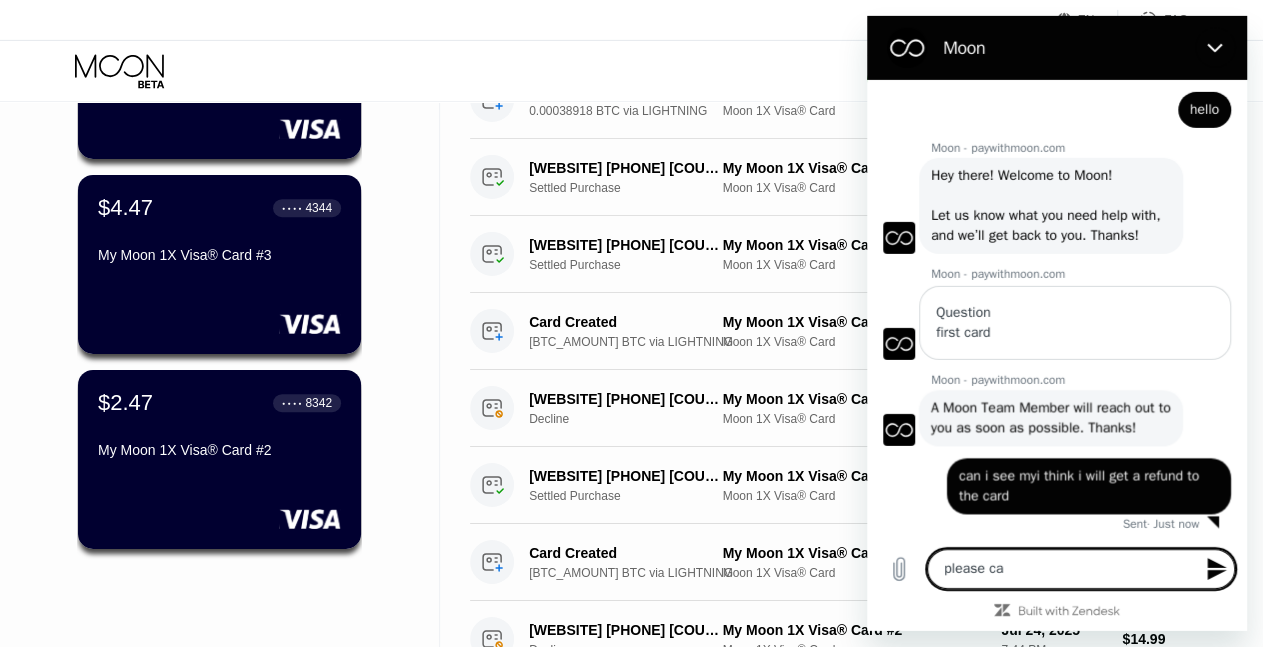type on "please can" 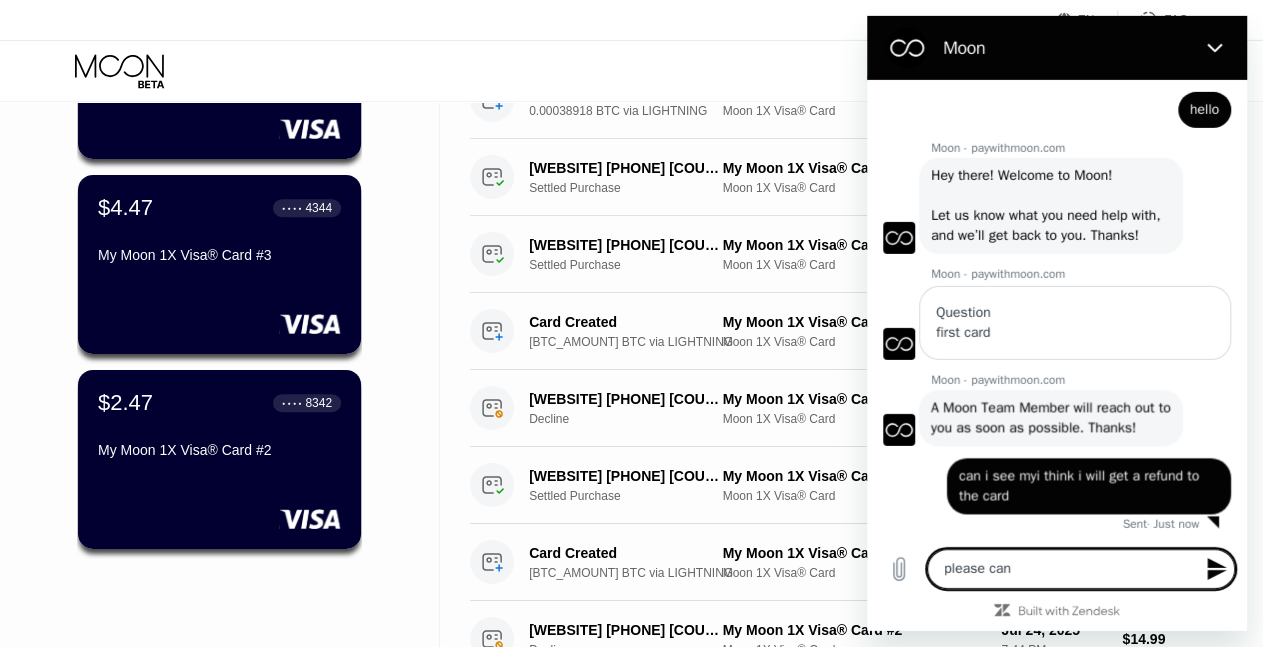 type on "please can" 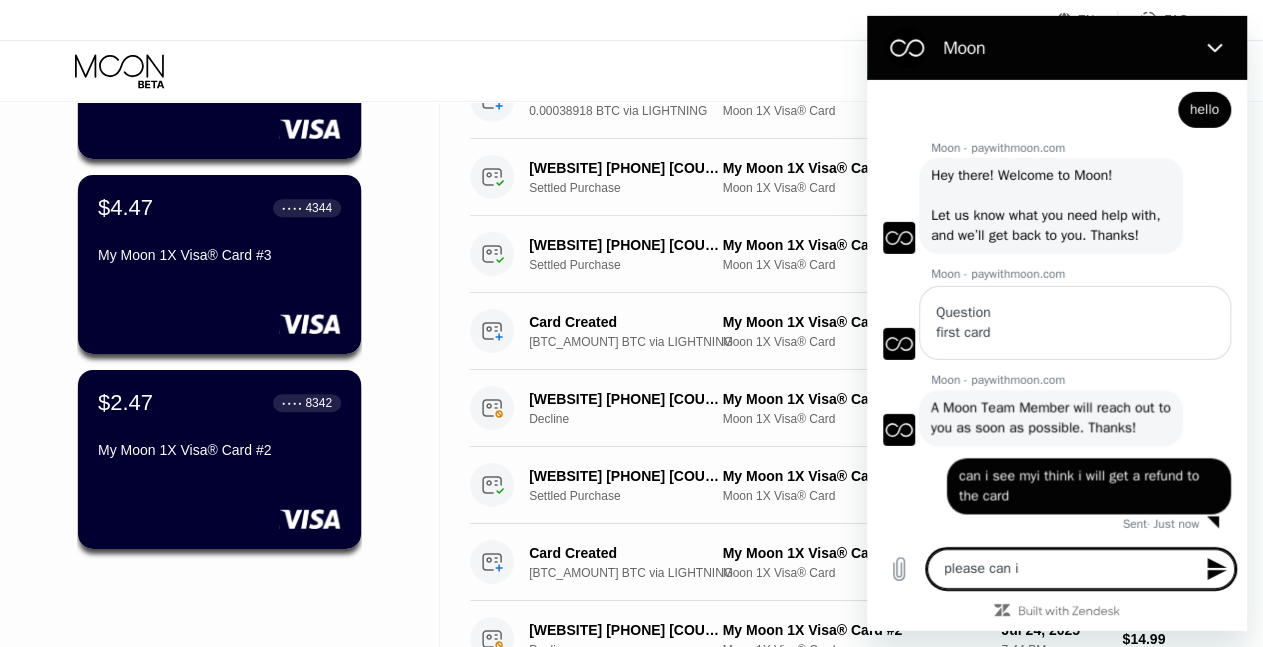 type on "please can i" 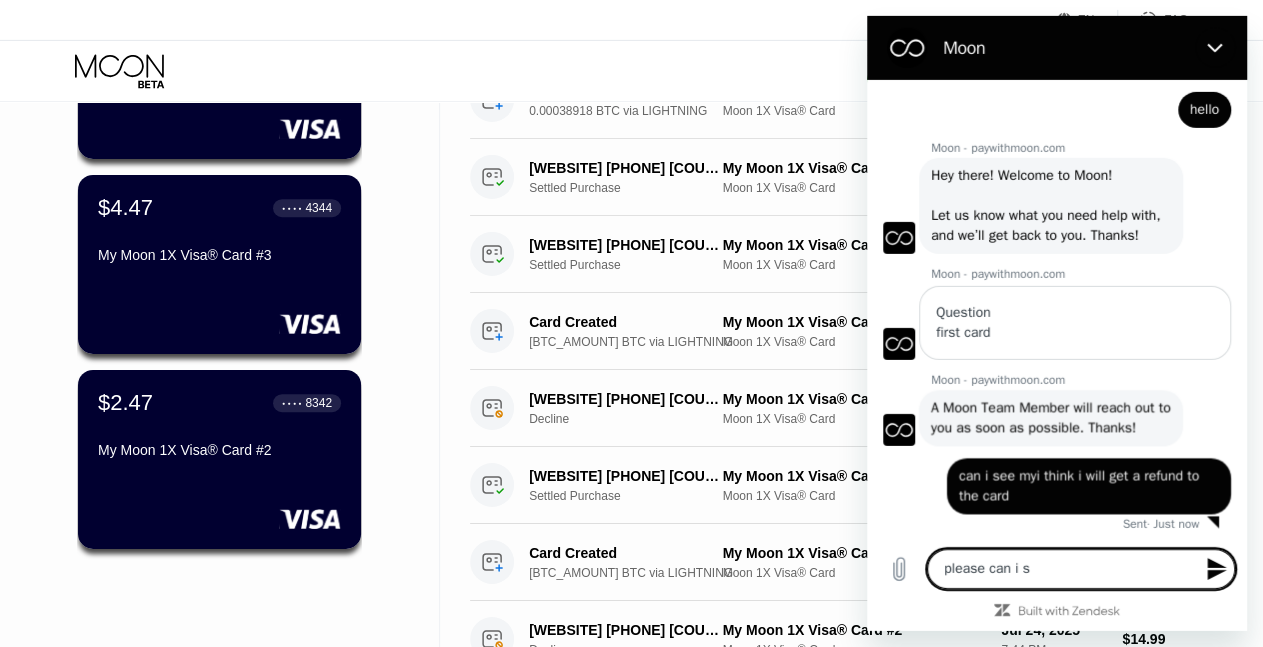 type on "please can i se" 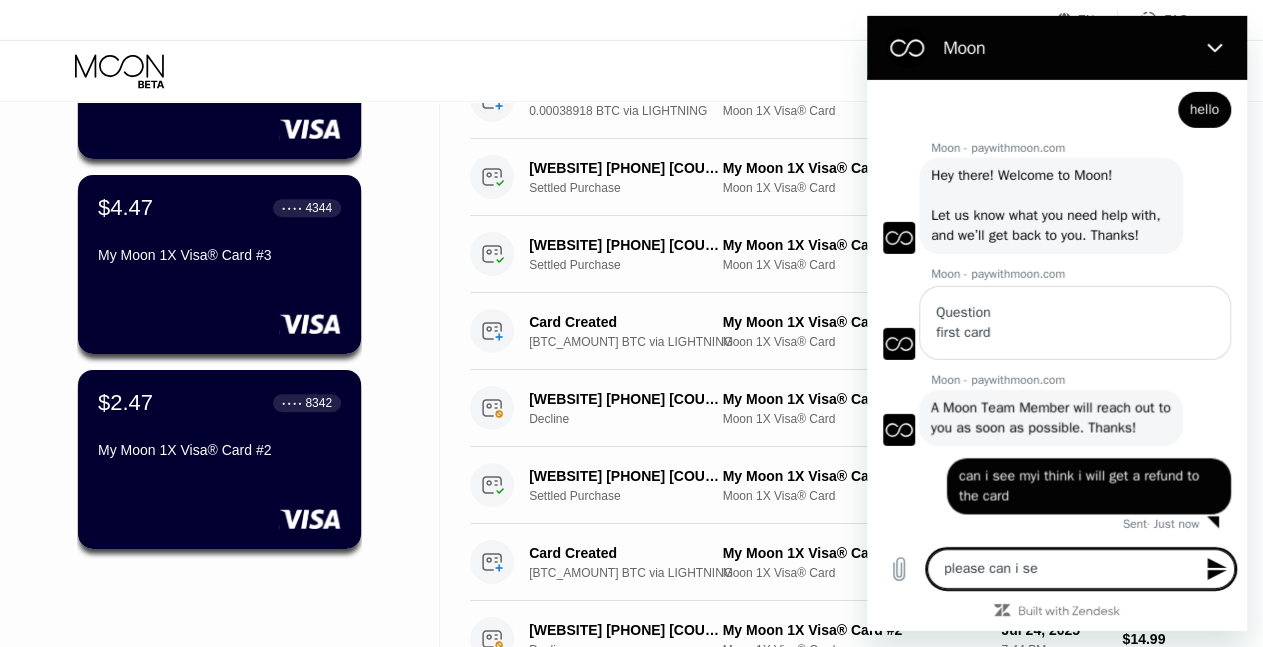 type on "please can i see" 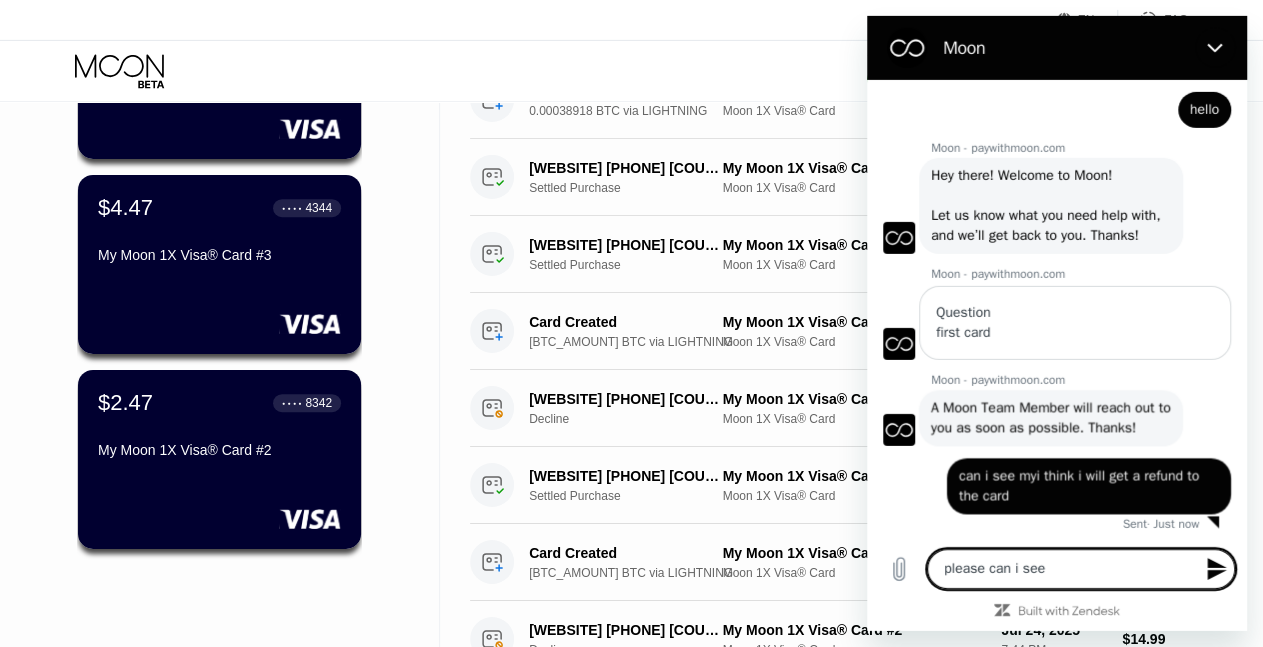 type on "please can i see" 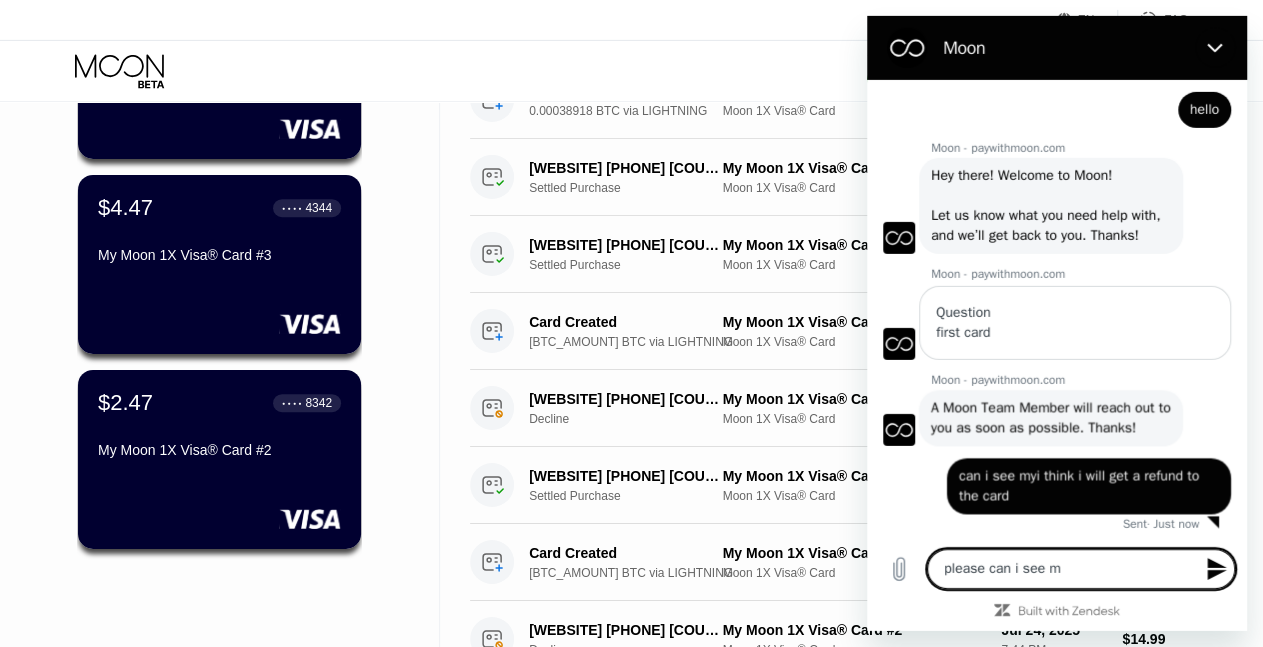 type on "please can i see my" 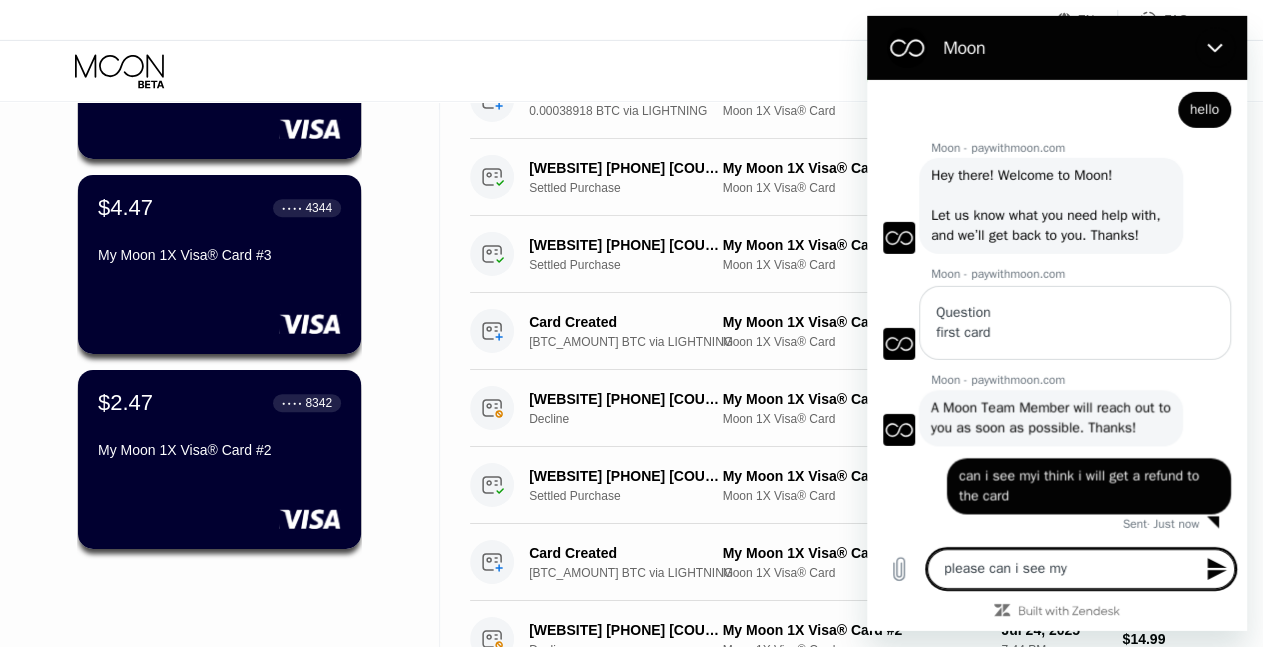 type on "please can i see my" 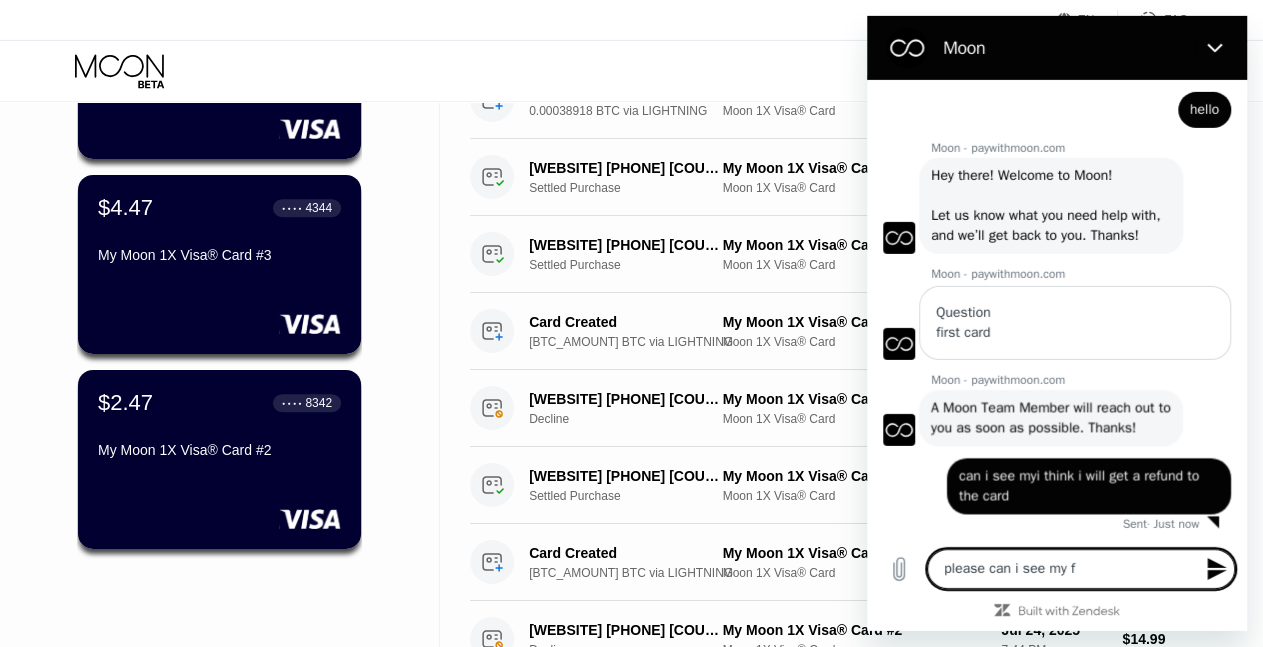 type on "please can i see my fi" 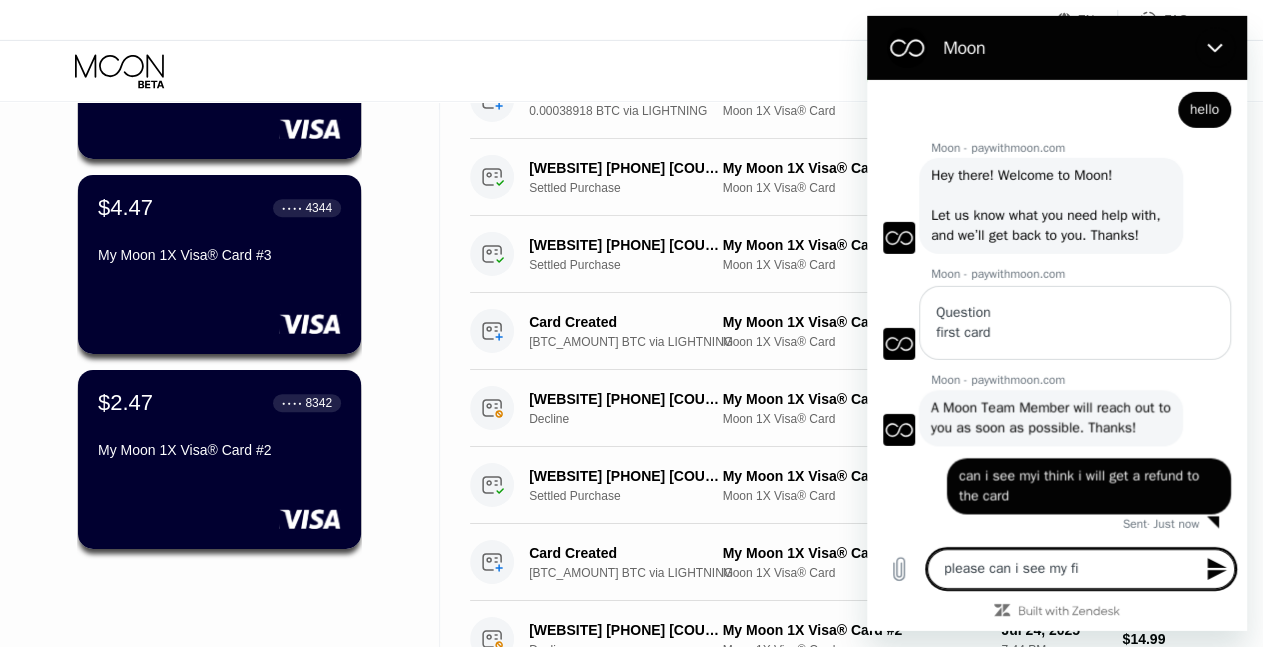 type on "please can i see my fir" 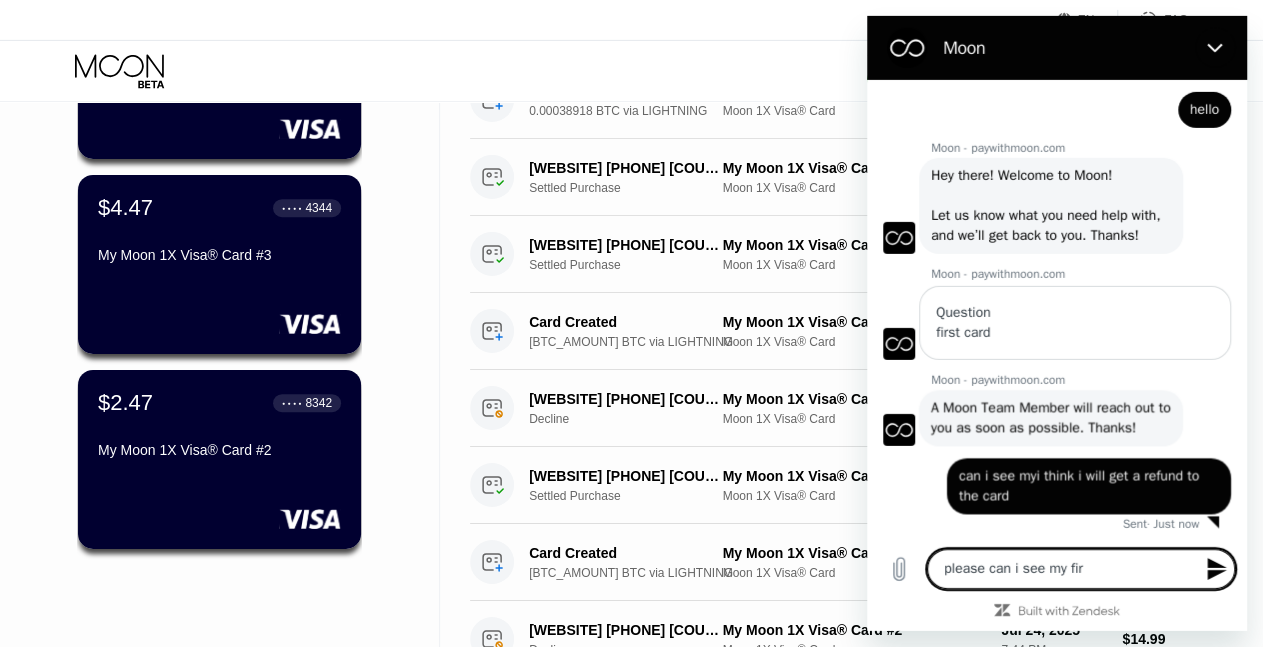 type on "please can i see my firs" 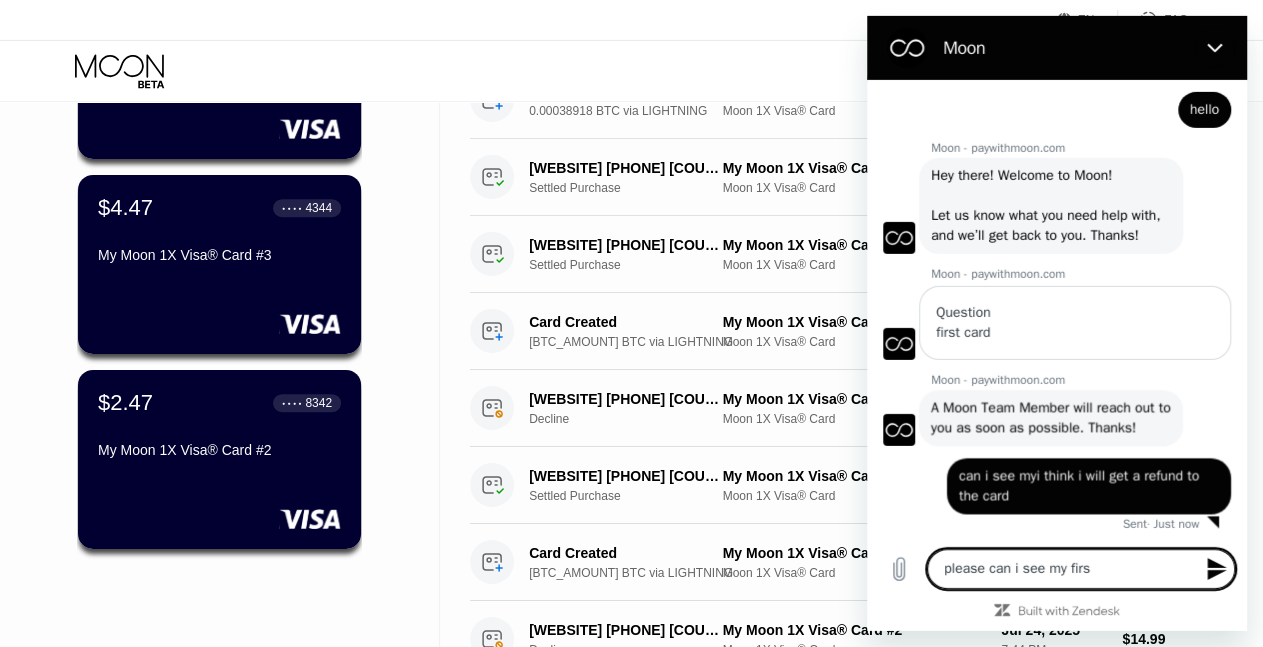 type on "please can i see my first" 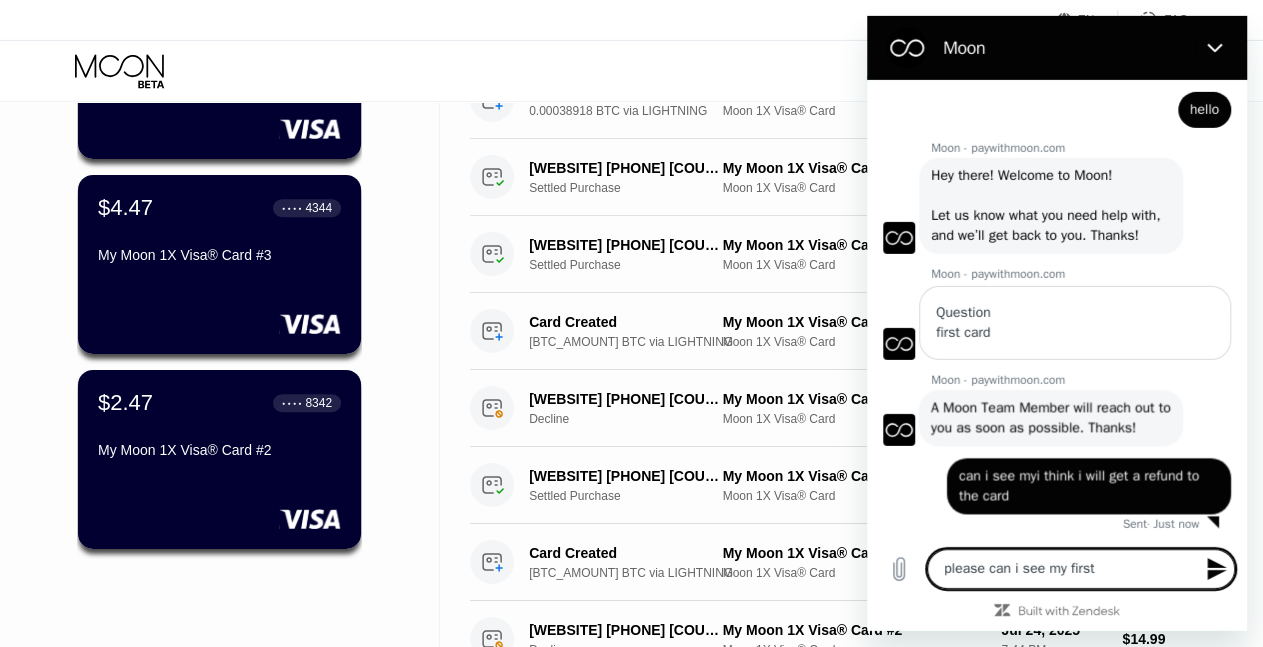 type on "please can i see my first" 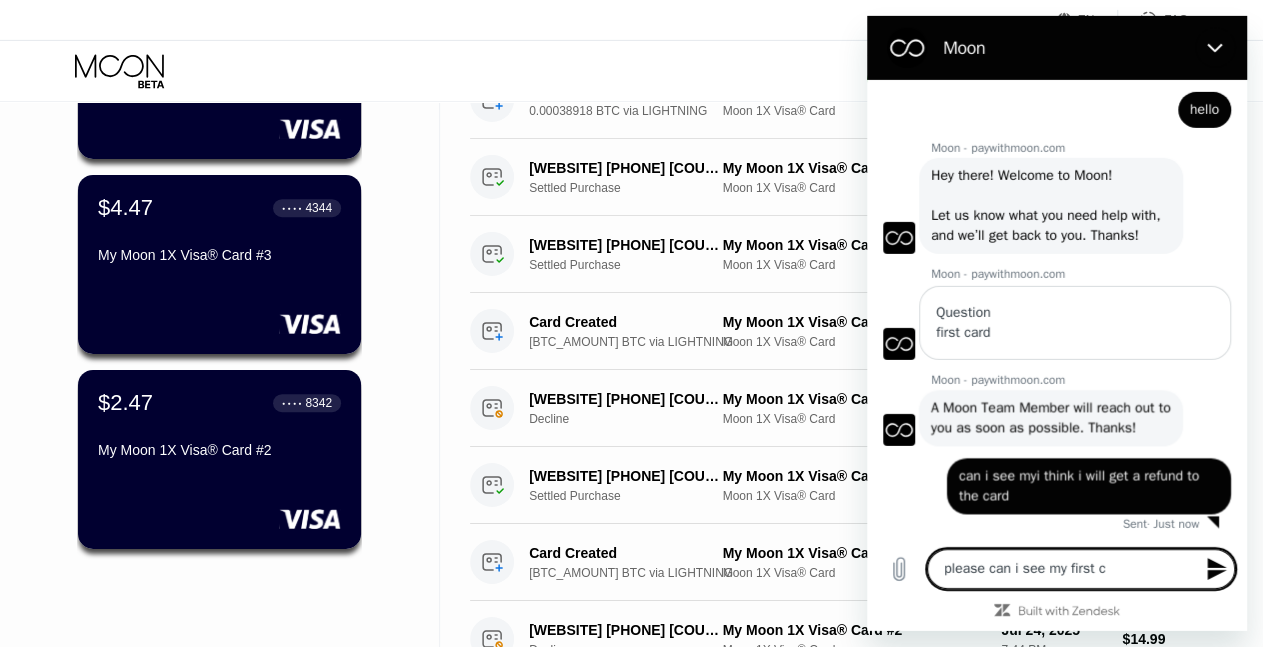 type on "please can i see my first ca" 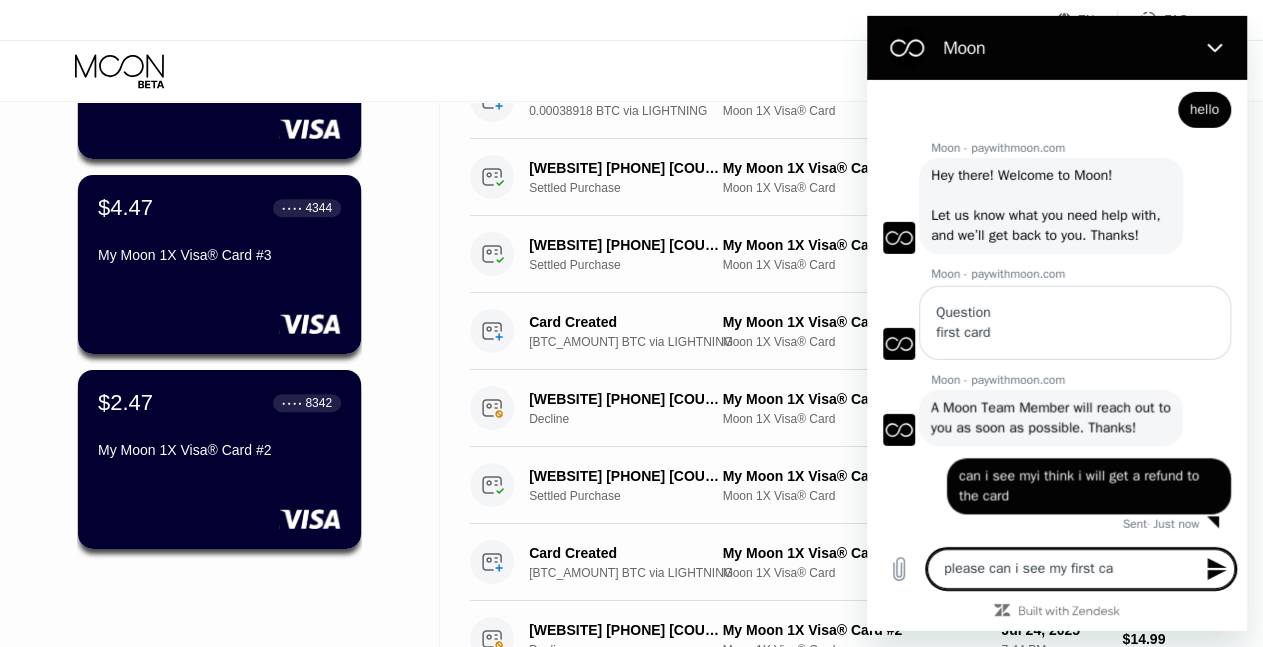 type on "please can i see my first car" 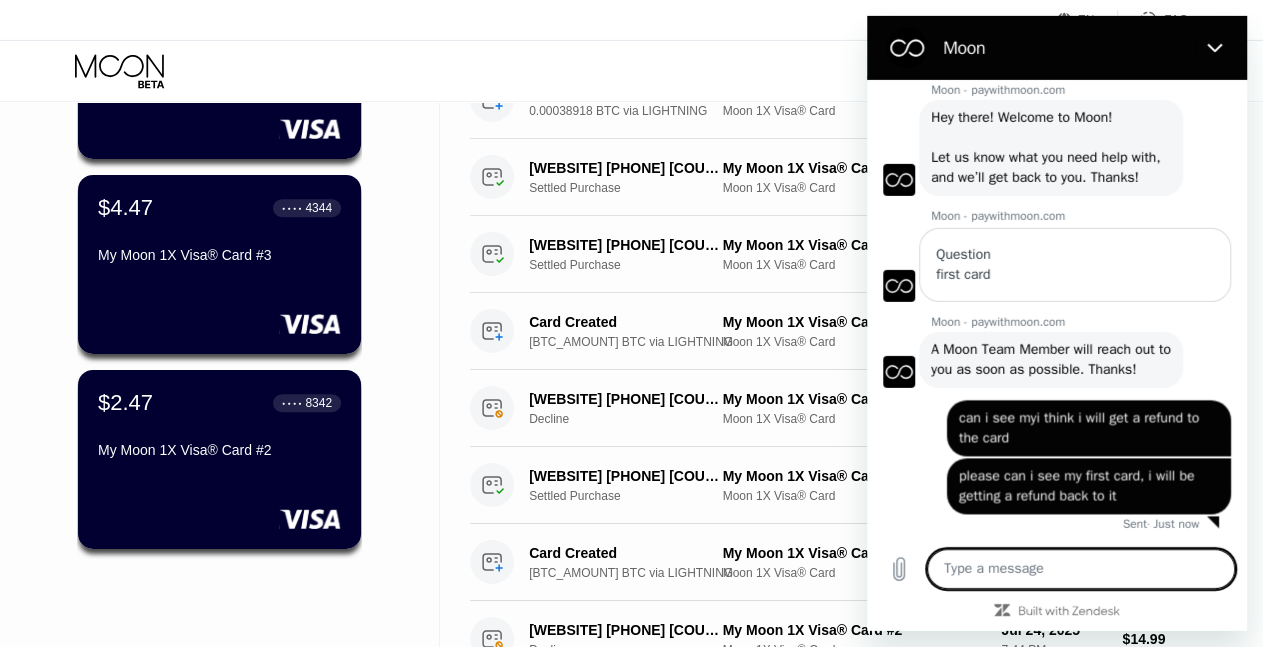 scroll, scrollTop: 906, scrollLeft: 0, axis: vertical 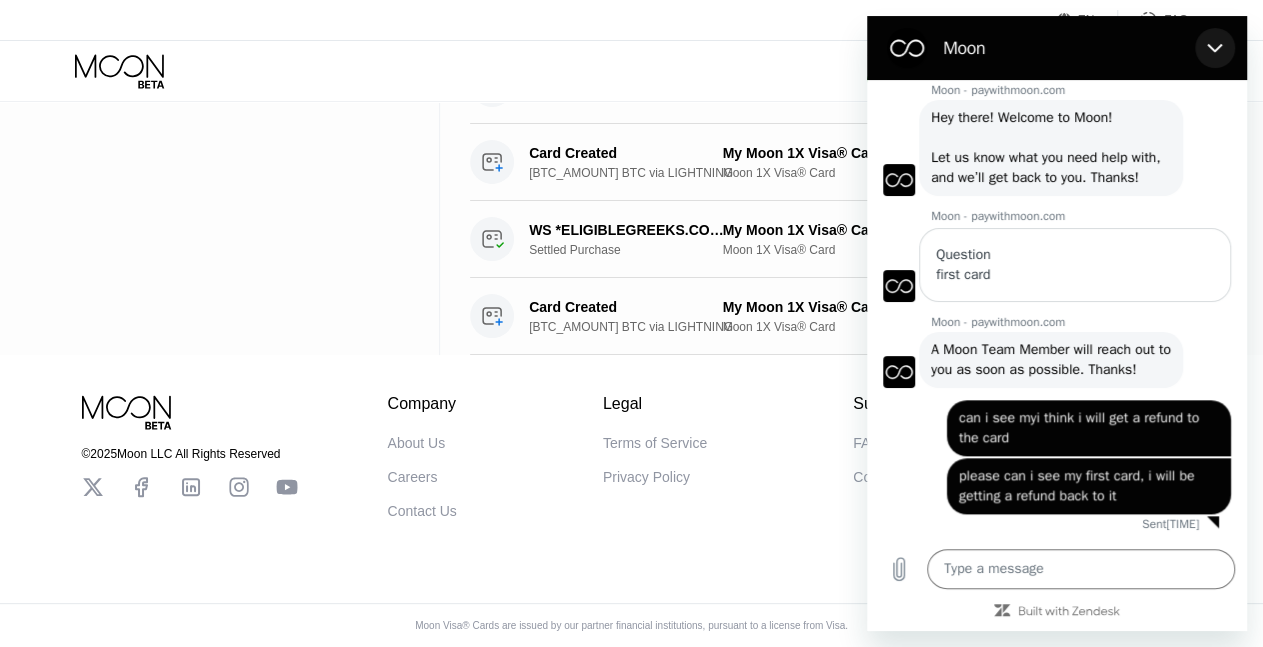 click 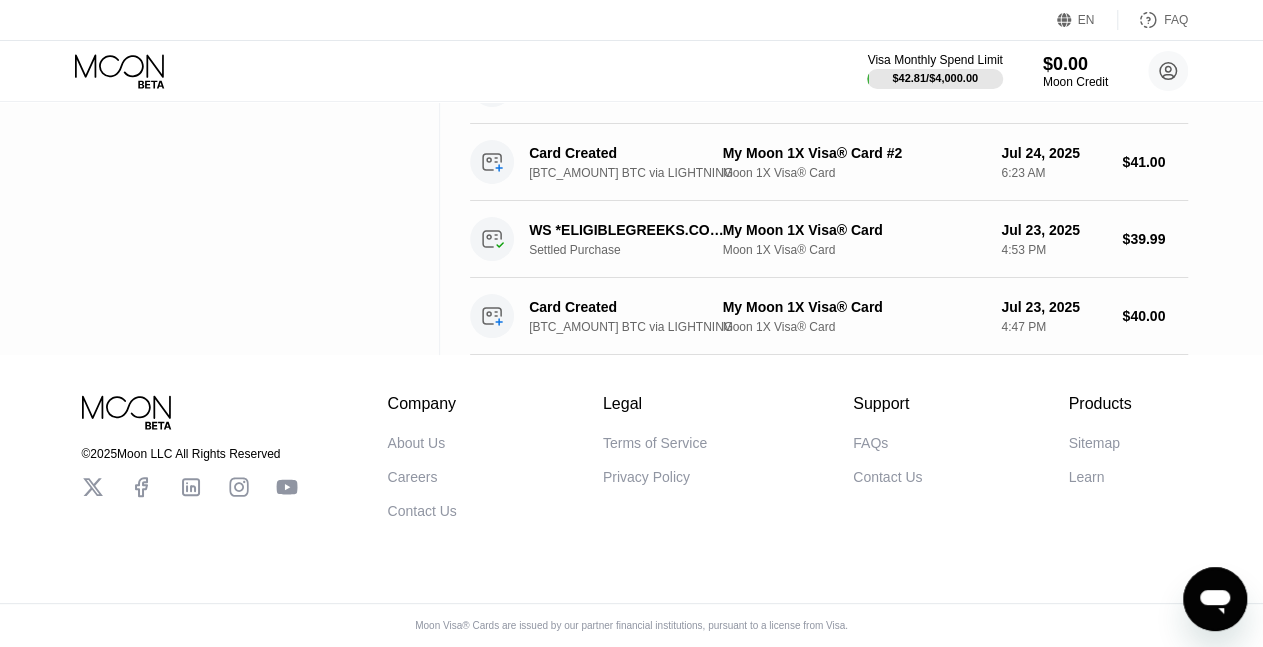 scroll, scrollTop: 846, scrollLeft: 0, axis: vertical 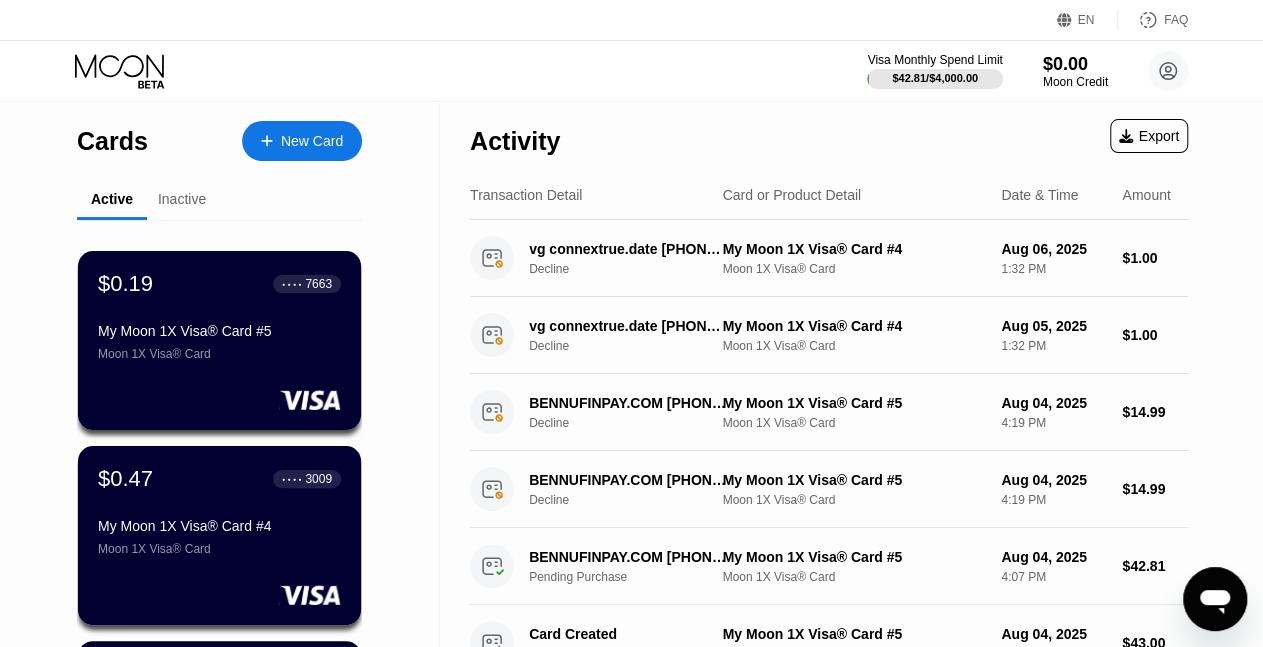 click on "Inactive" at bounding box center [182, 199] 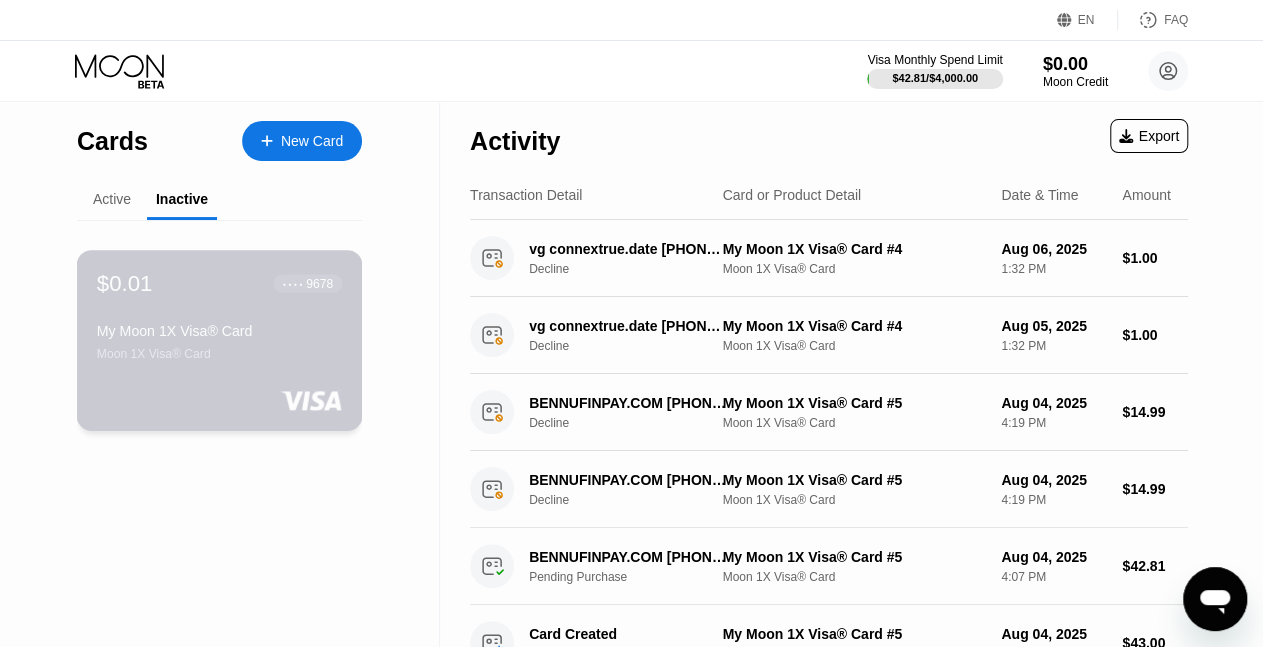 click on "$0.01 ● ● ● ● 9678 My Moon 1X Visa® Card Moon 1X Visa® Card" at bounding box center (219, 315) 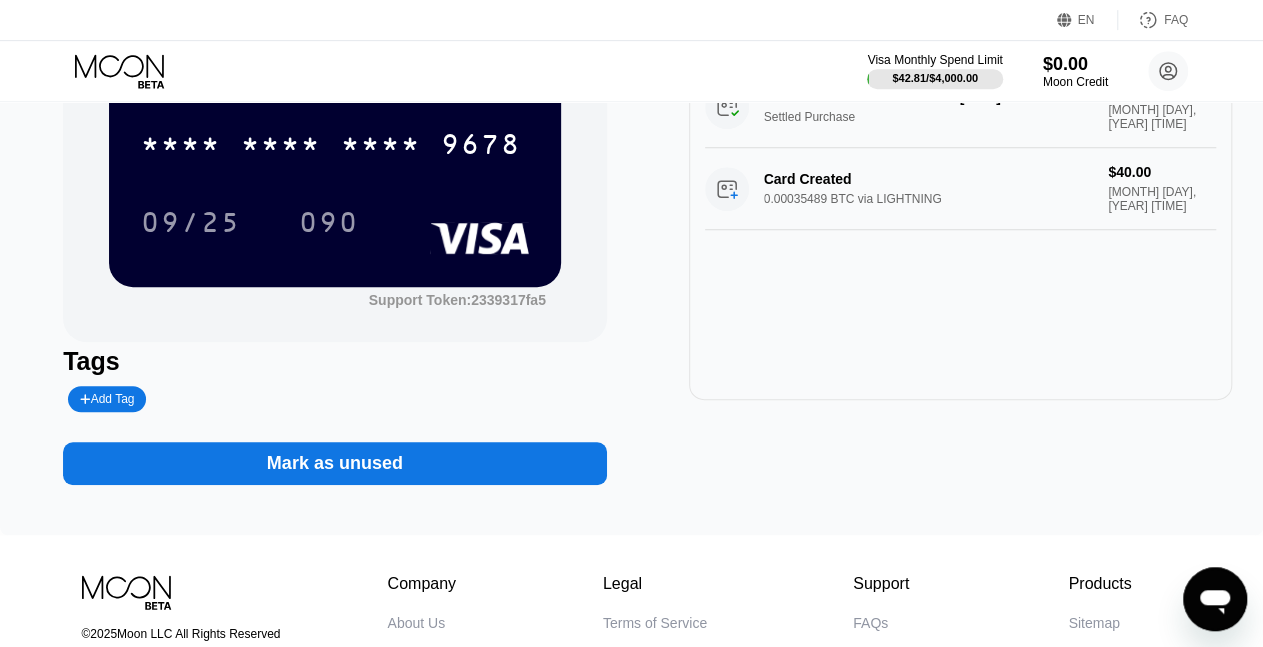 scroll, scrollTop: 192, scrollLeft: 0, axis: vertical 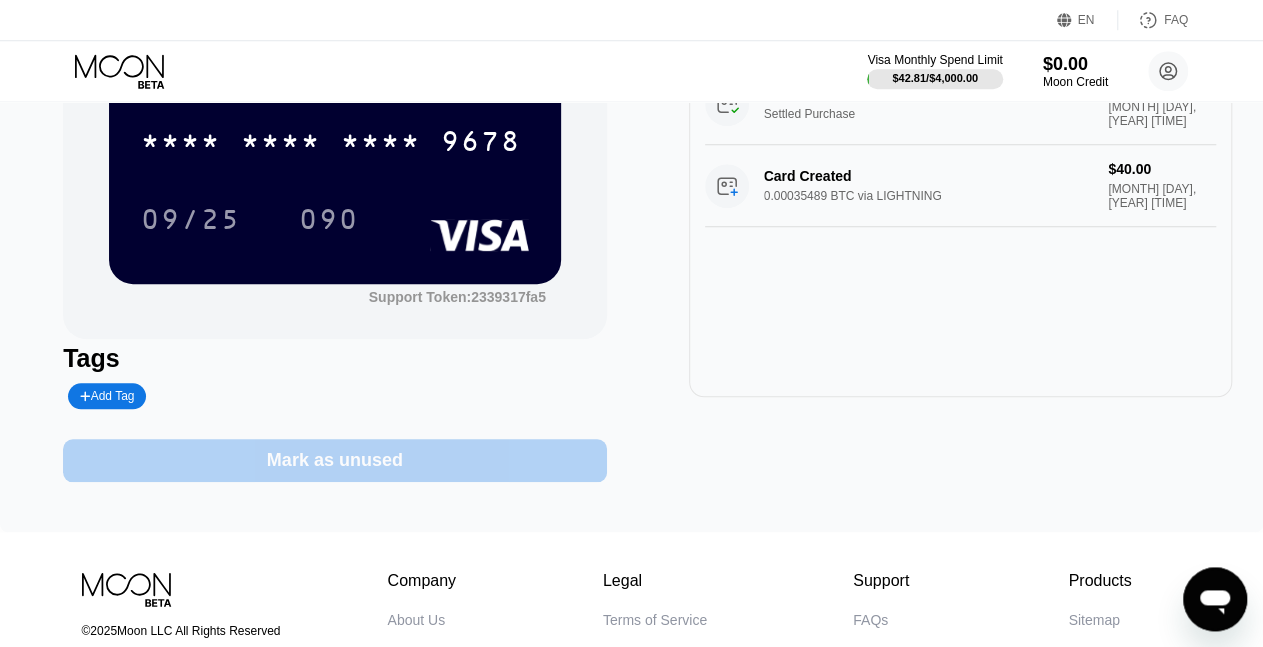 click on "Mark as unused" at bounding box center [334, 460] 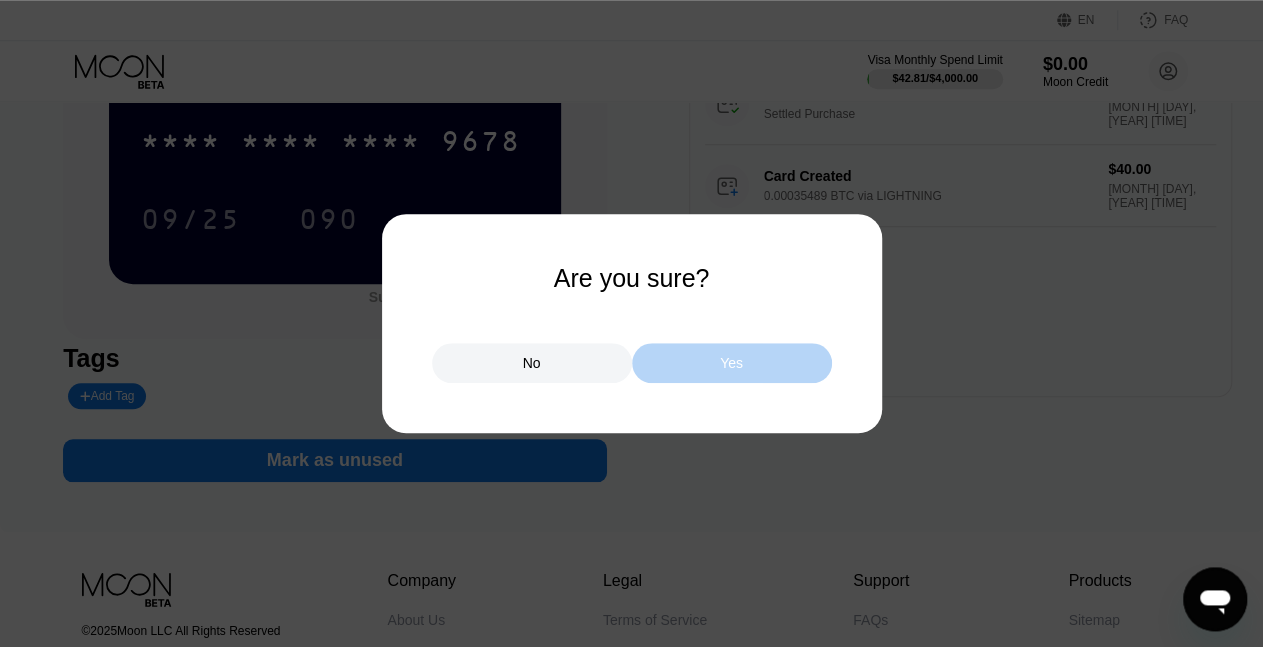 click on "Yes" at bounding box center (732, 363) 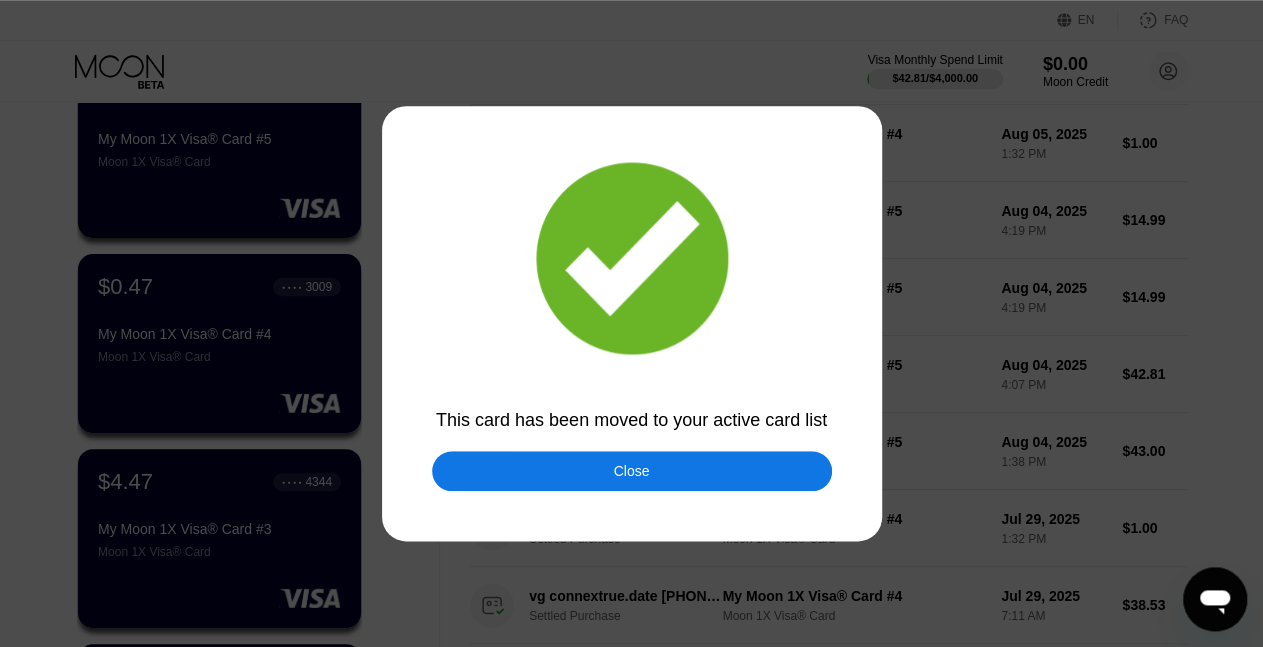 scroll, scrollTop: 0, scrollLeft: 0, axis: both 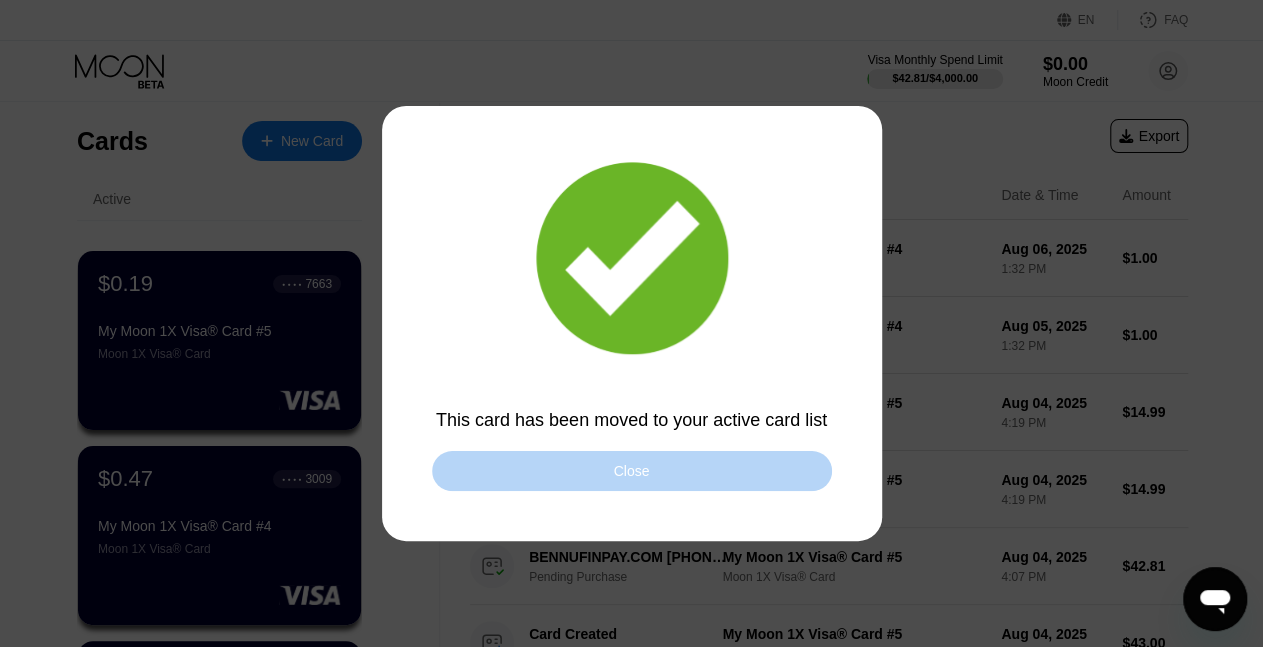 click on "Close" at bounding box center (632, 471) 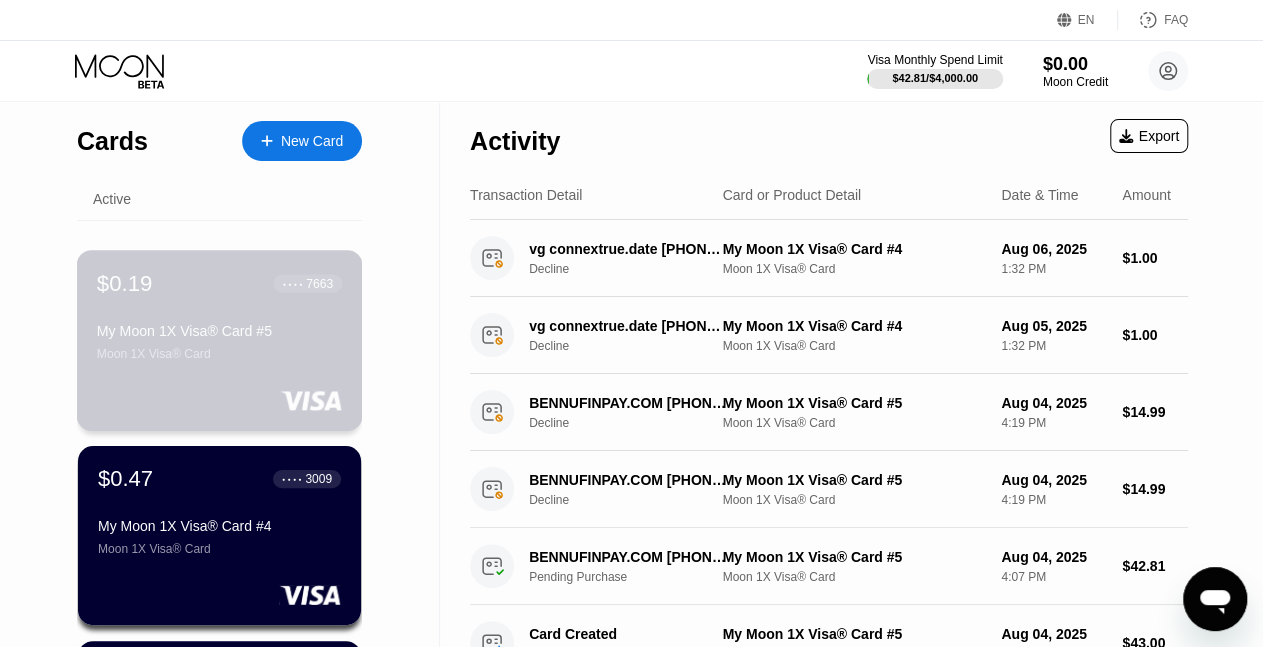 click on "My Moon 1X Visa® Card #5" at bounding box center [219, 331] 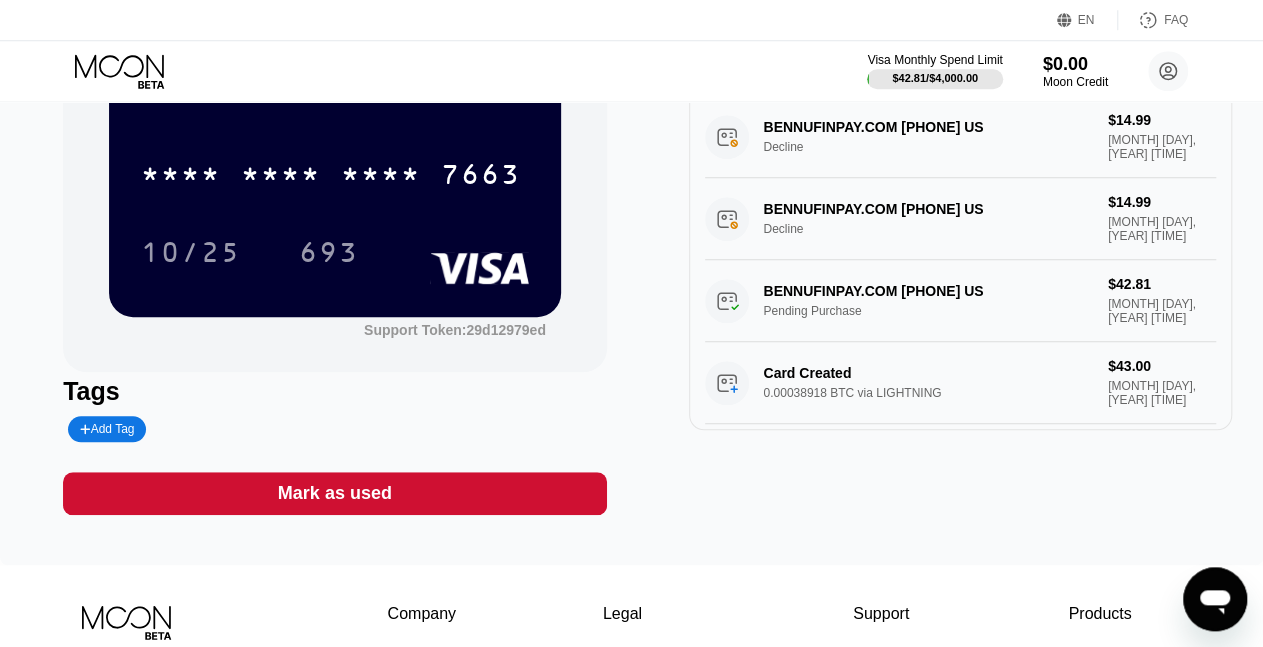 scroll, scrollTop: 164, scrollLeft: 0, axis: vertical 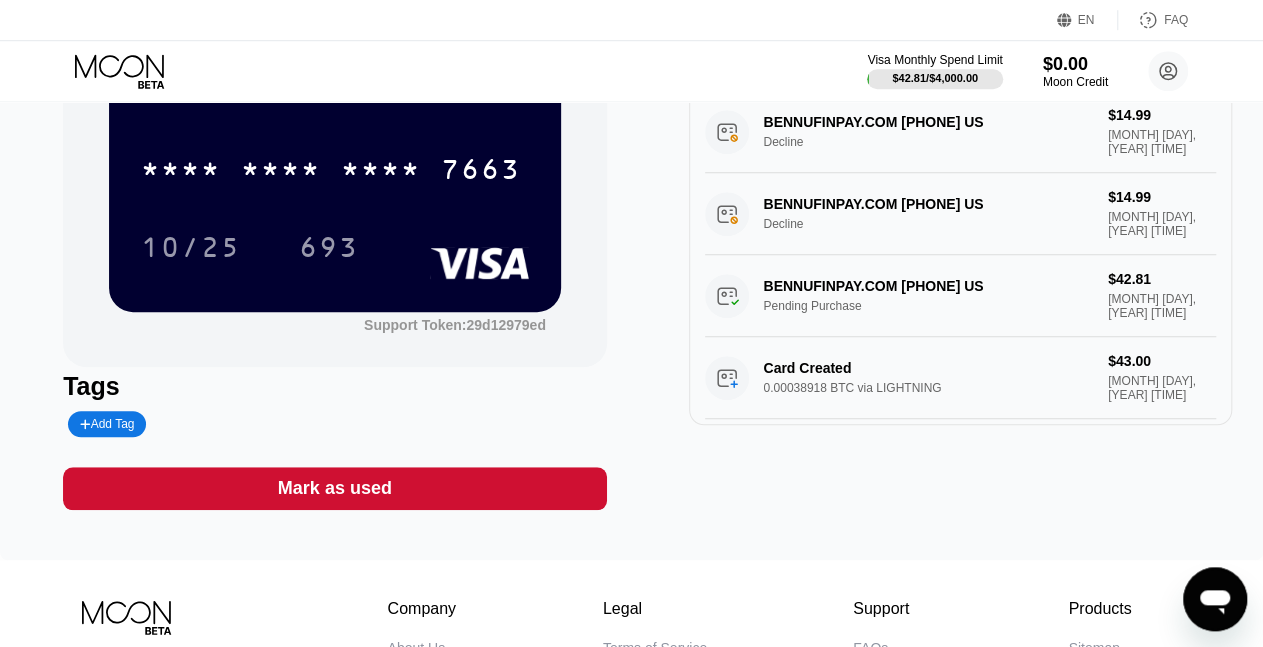 click on "Mark as used" at bounding box center [334, 488] 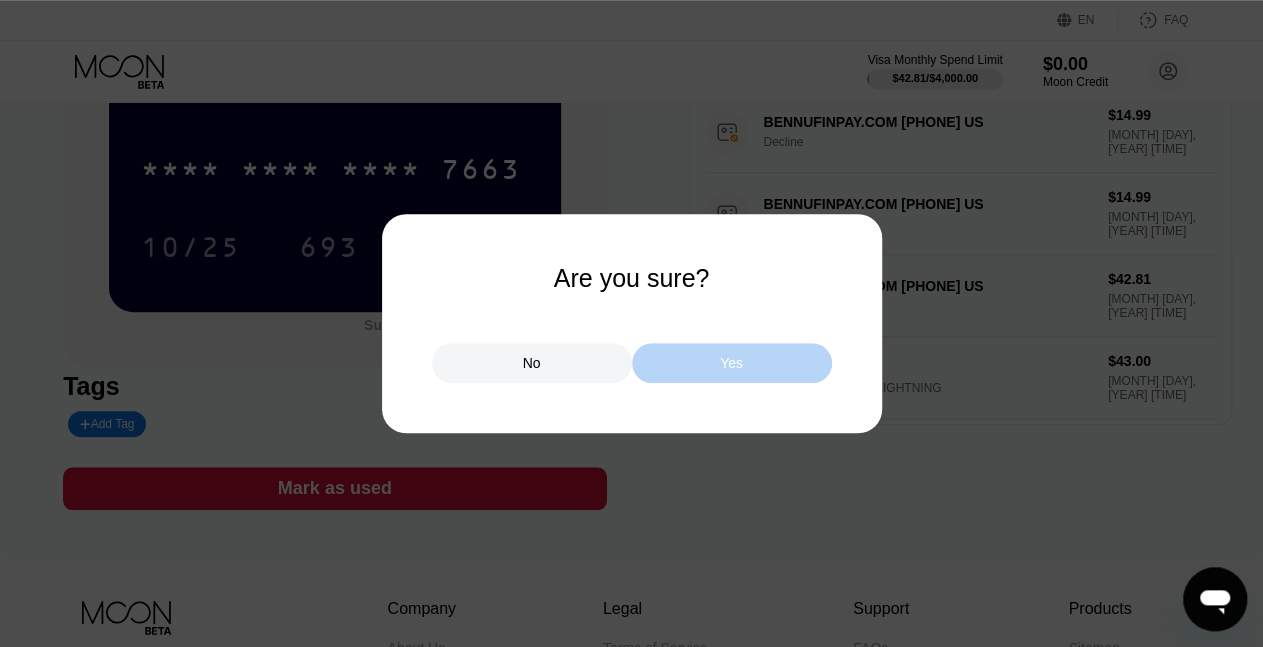 click on "Yes" at bounding box center (732, 363) 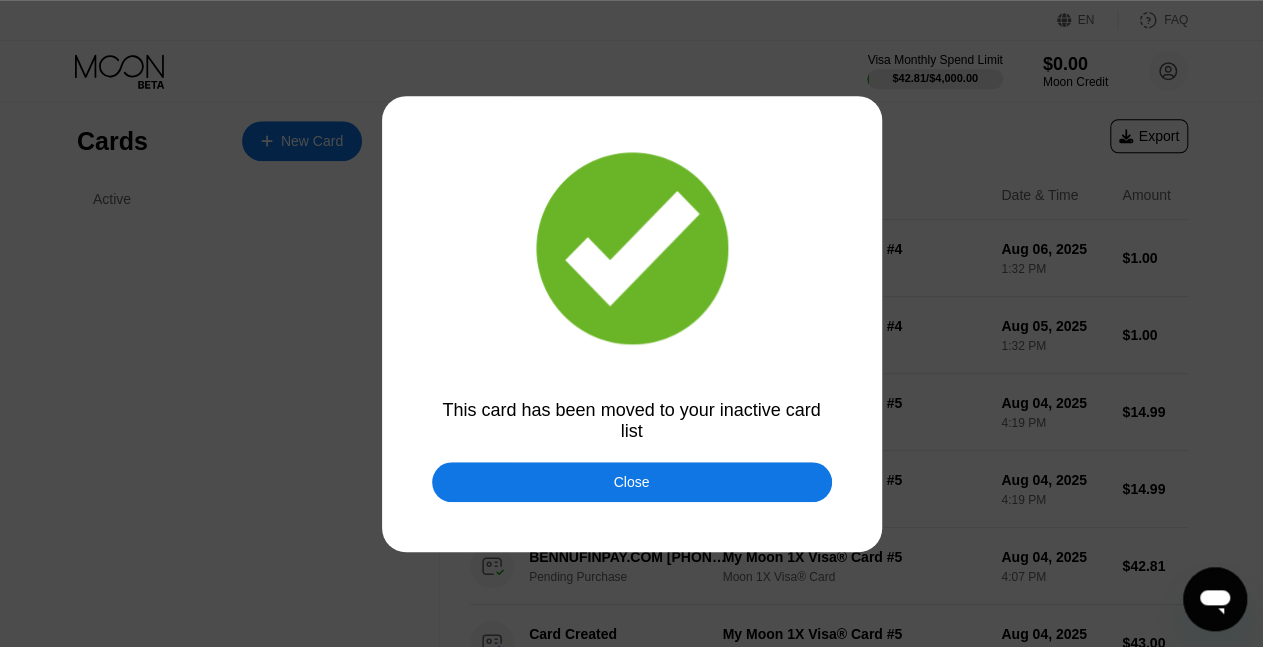scroll, scrollTop: 0, scrollLeft: 0, axis: both 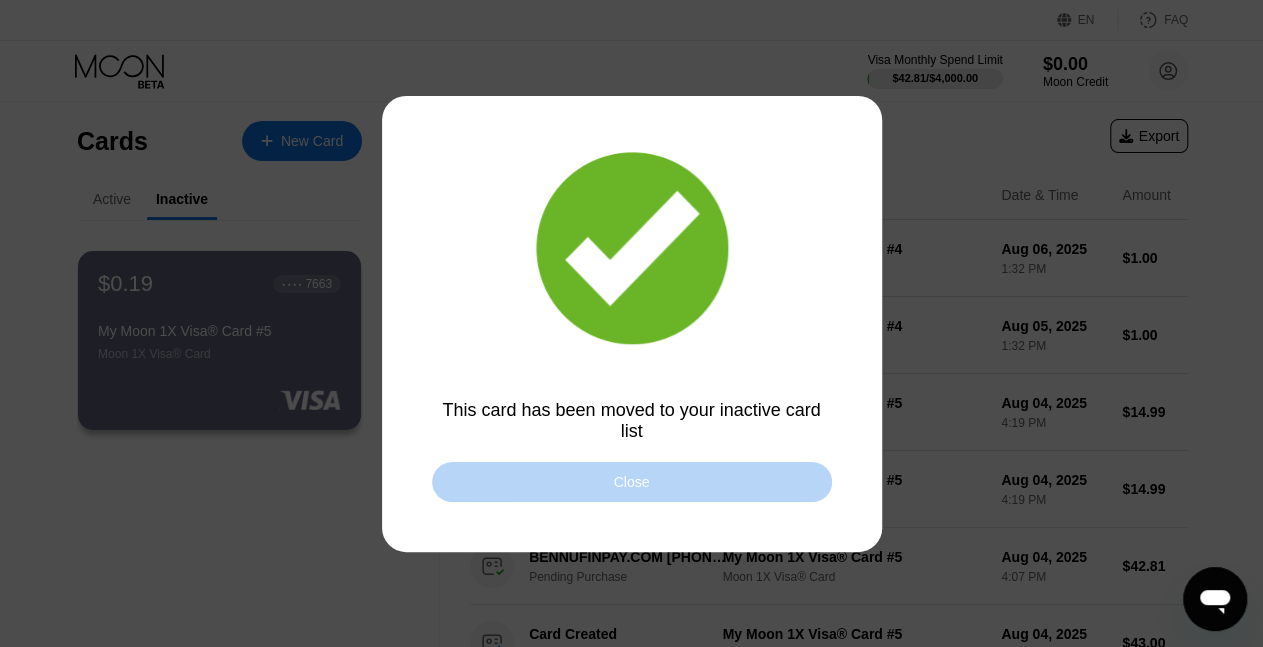 click on "Close" at bounding box center (632, 482) 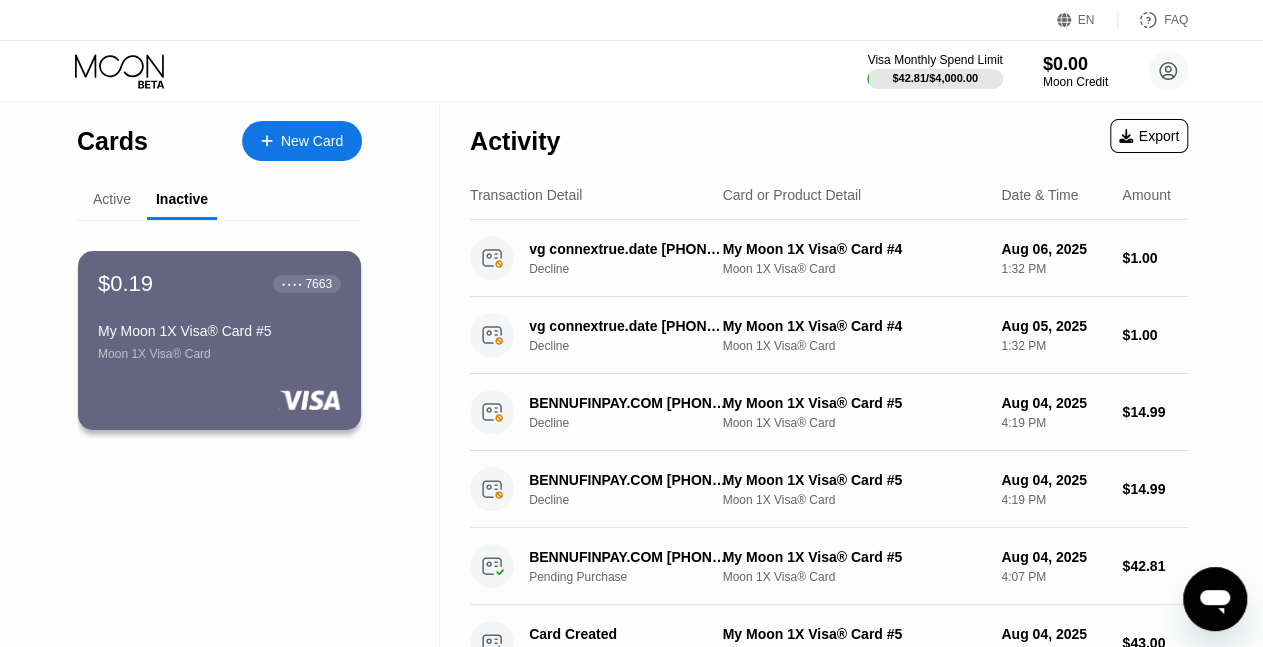 click on "Active" at bounding box center [112, 199] 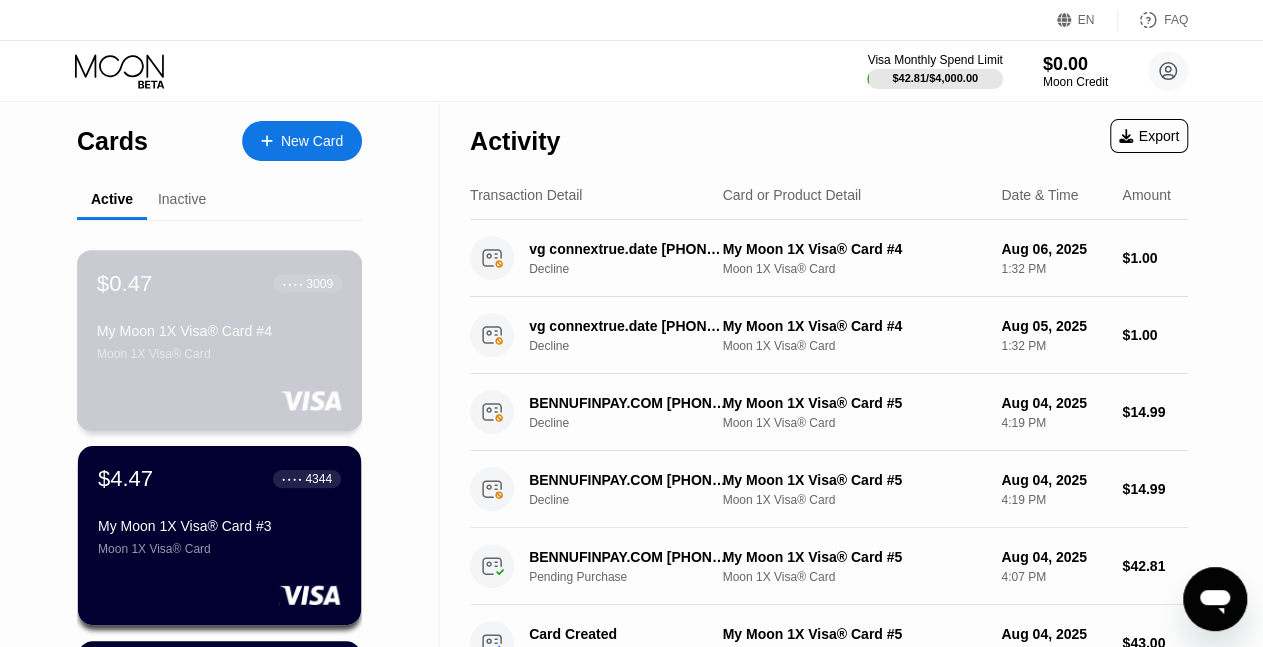 click on "My Moon 1X Visa® Card #4" at bounding box center (219, 331) 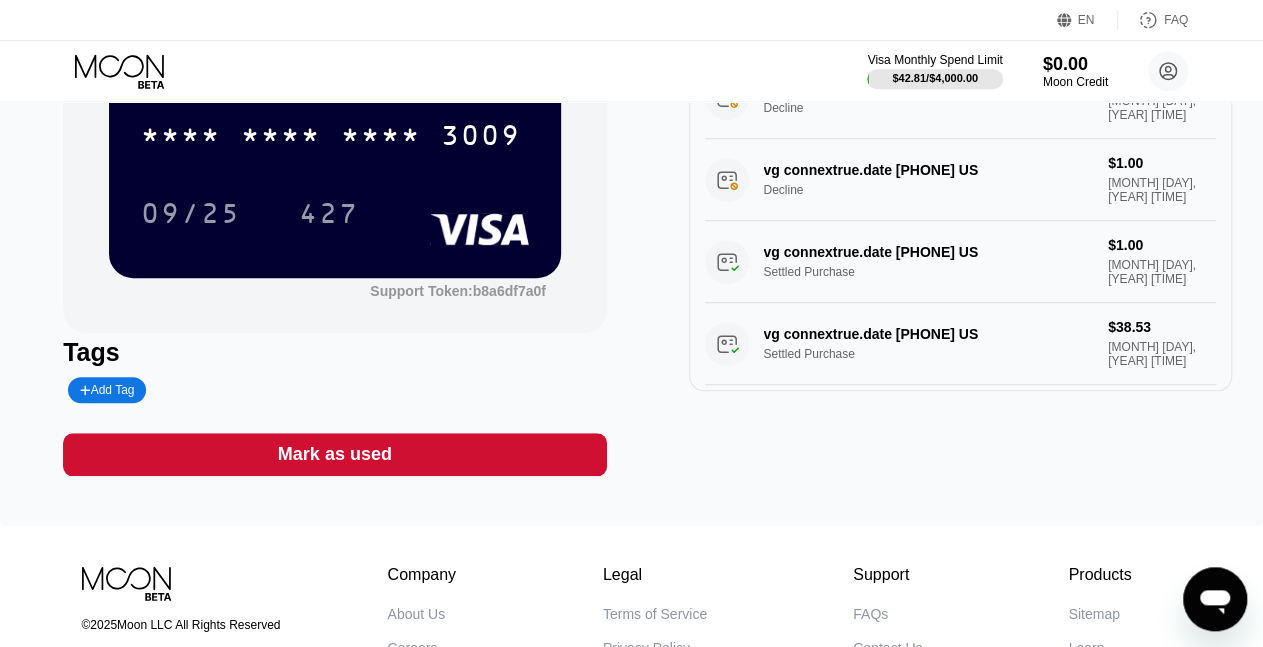 scroll, scrollTop: 202, scrollLeft: 0, axis: vertical 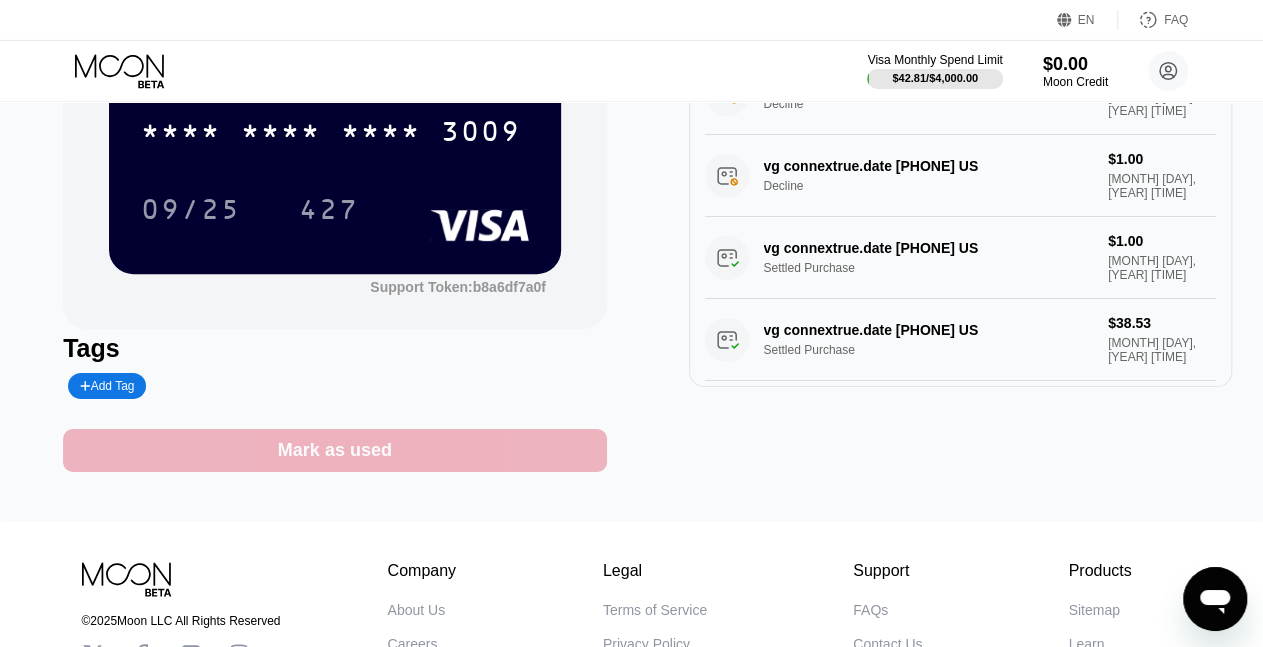 click on "Mark as used" at bounding box center (334, 450) 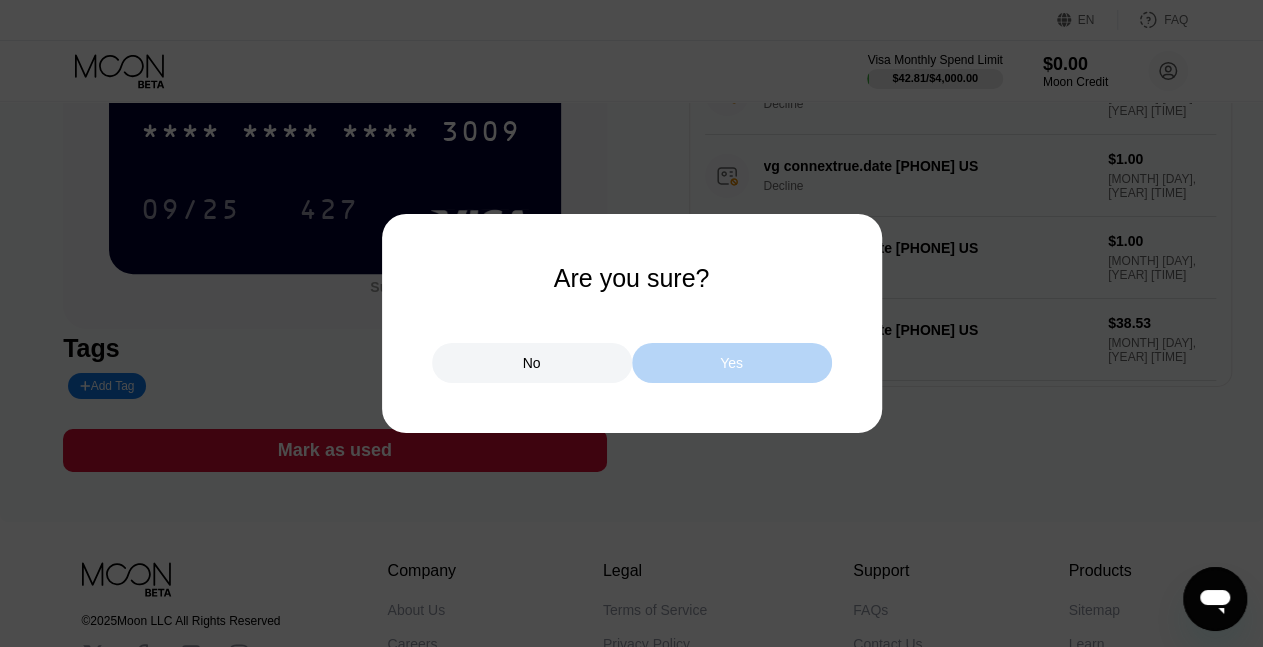 click on "Yes" at bounding box center [732, 363] 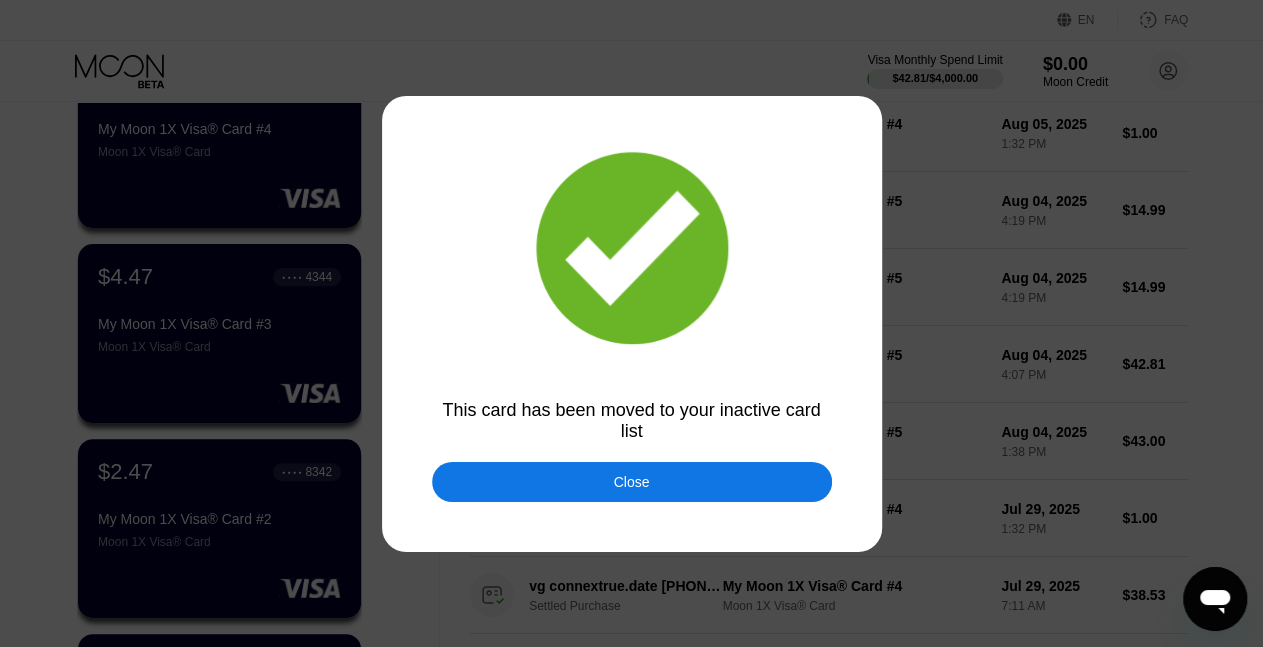 scroll, scrollTop: 0, scrollLeft: 0, axis: both 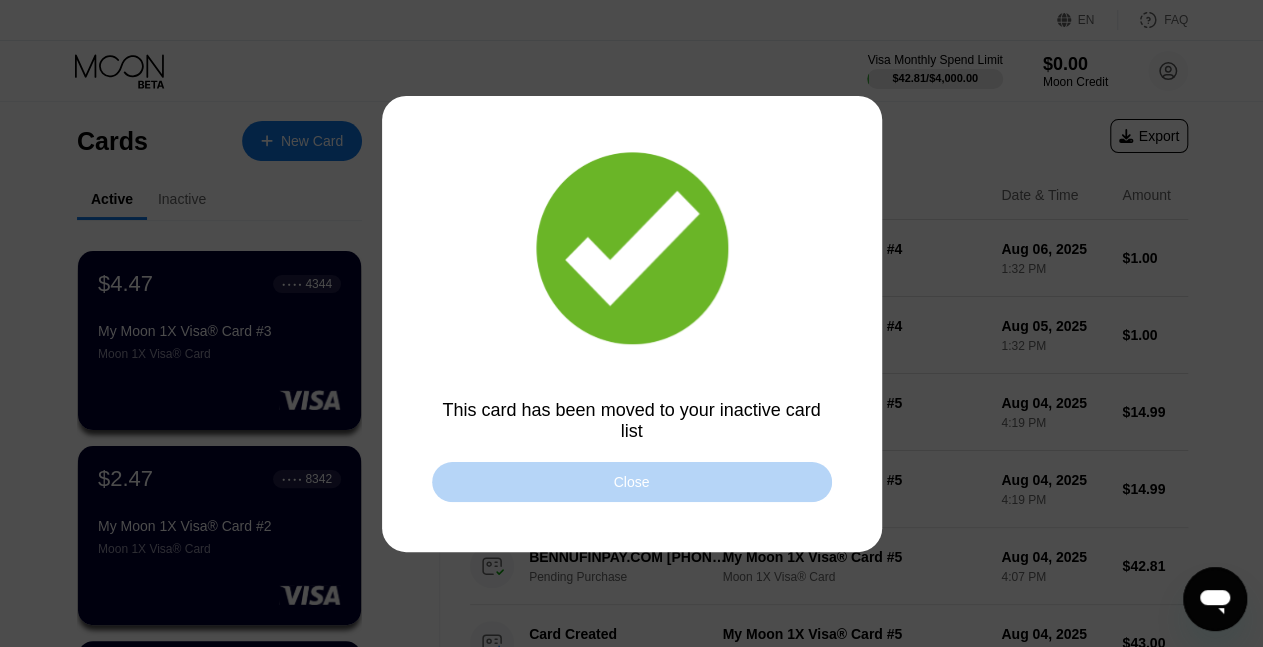 click on "Close" at bounding box center (632, 482) 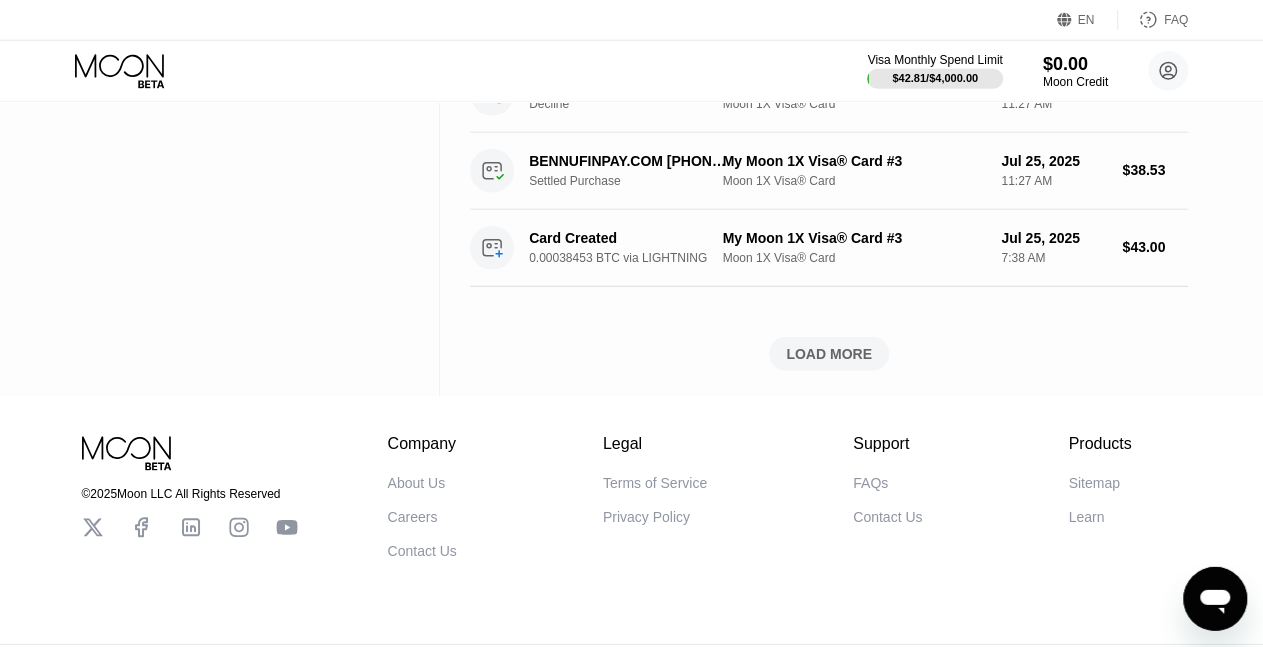 scroll, scrollTop: 859, scrollLeft: 0, axis: vertical 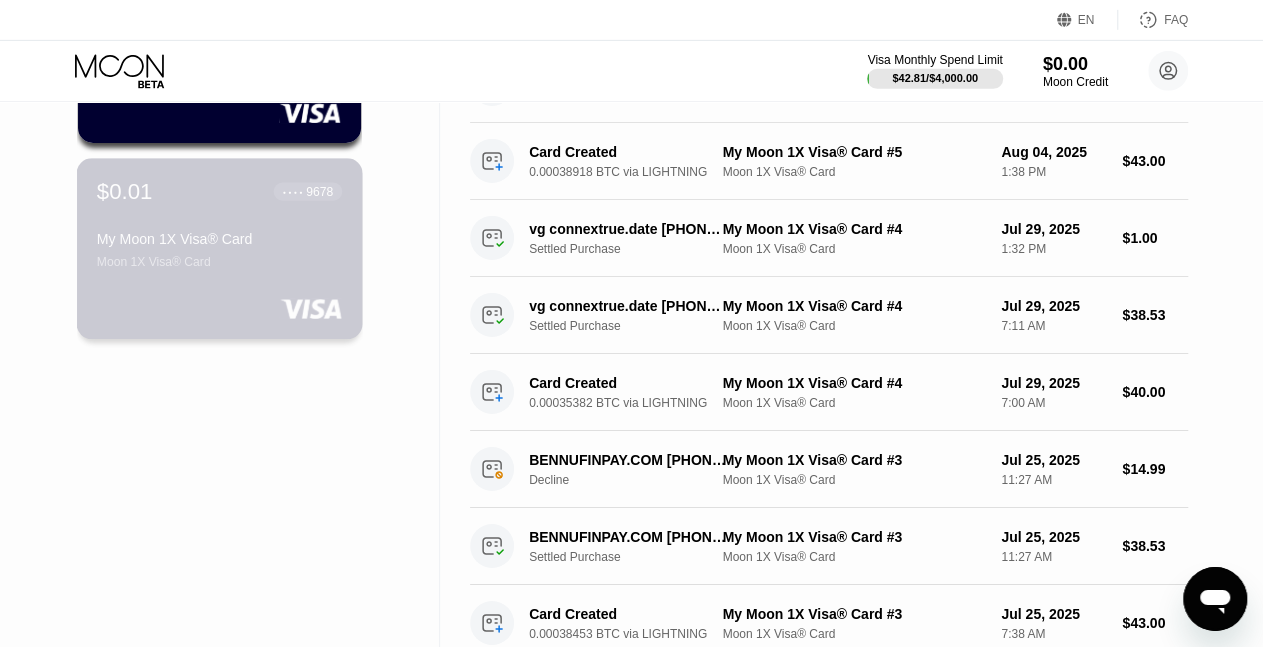 click on "$0.01 ● ● ● ● 9678" at bounding box center (219, 191) 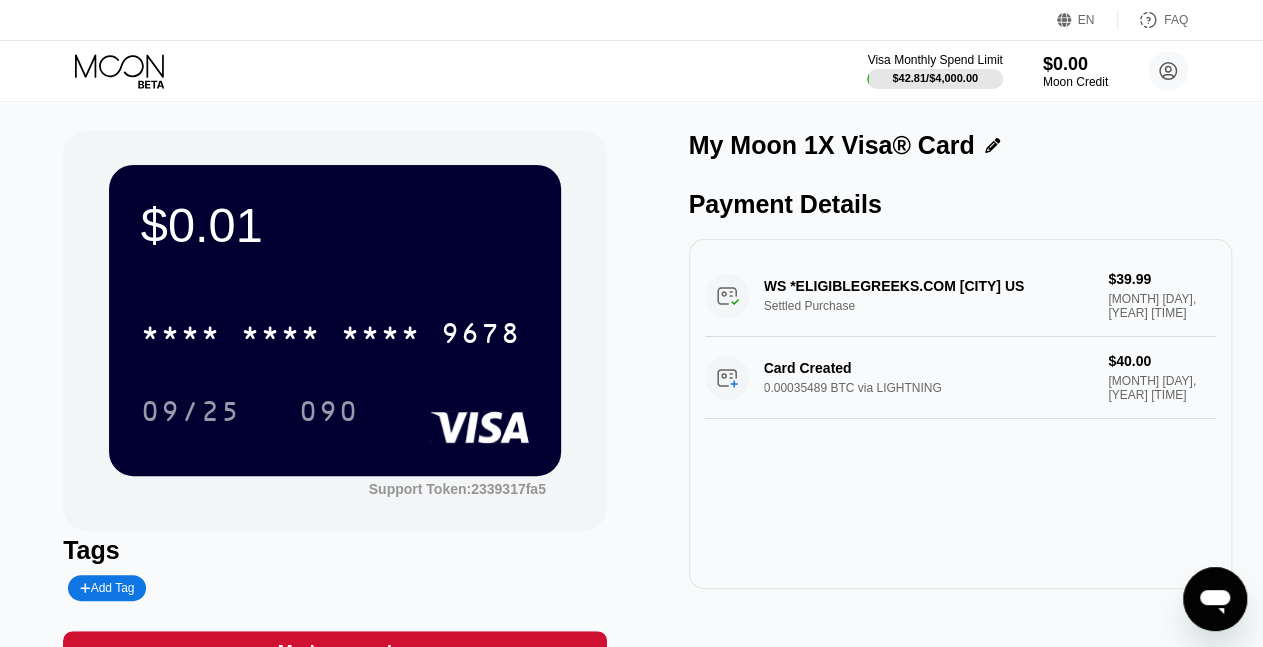 click 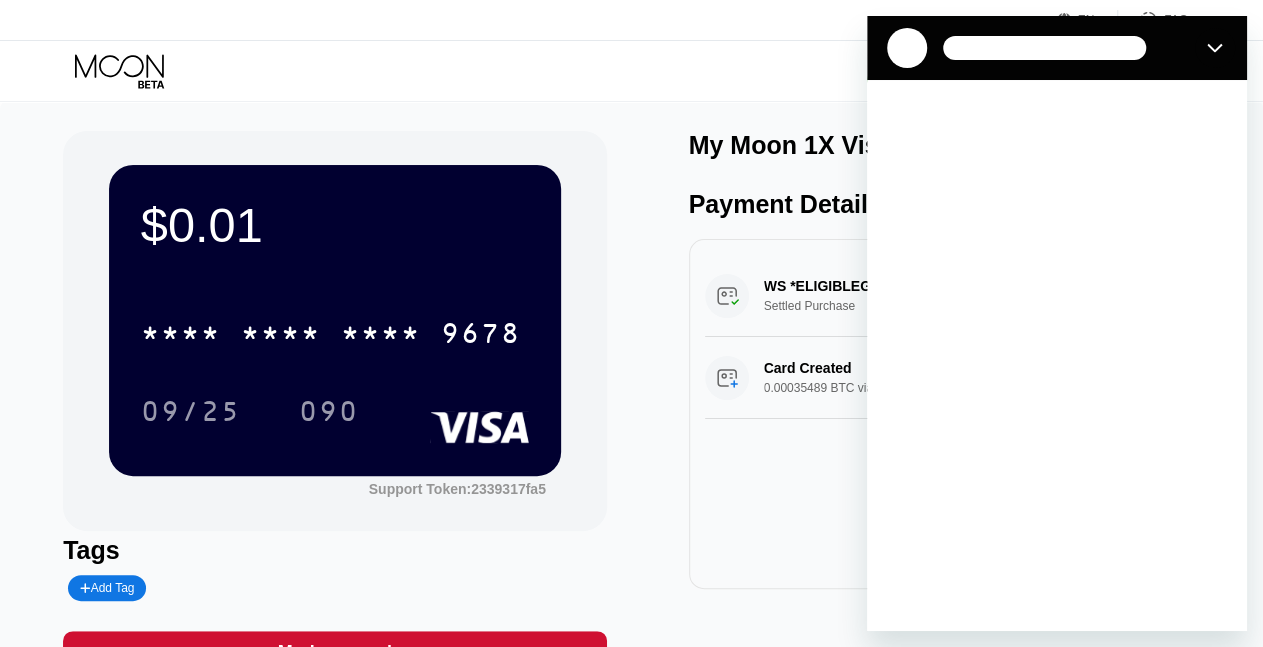 scroll, scrollTop: 0, scrollLeft: 0, axis: both 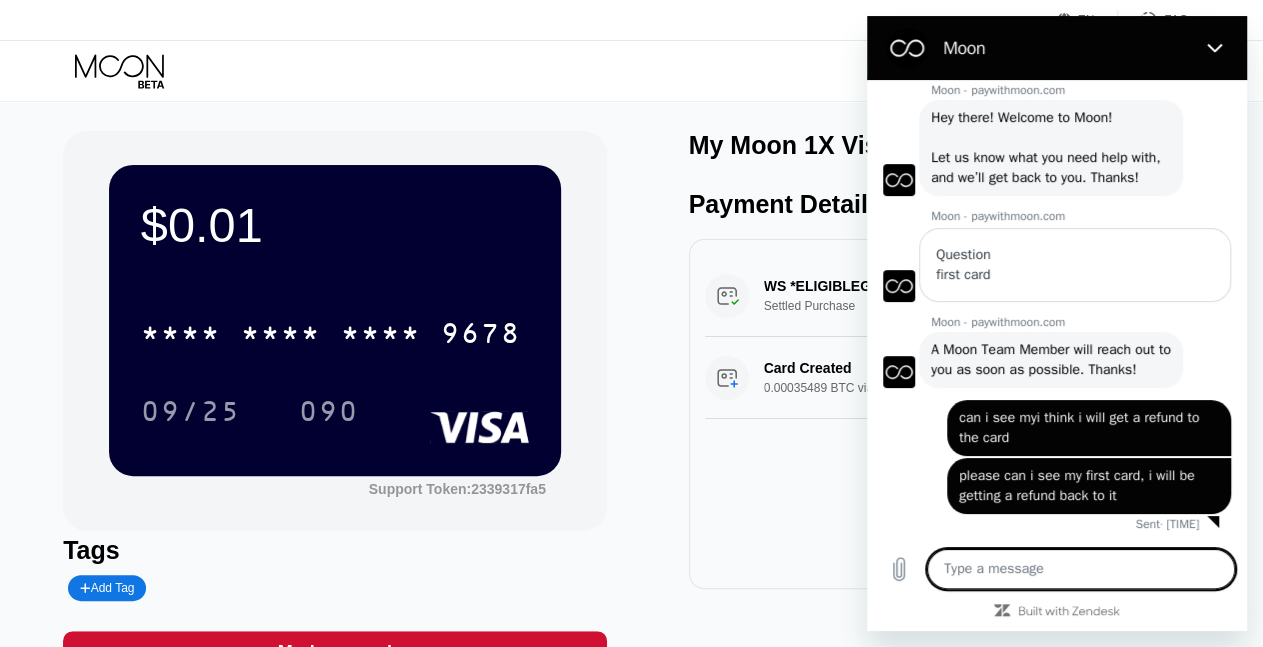 click at bounding box center (1081, 569) 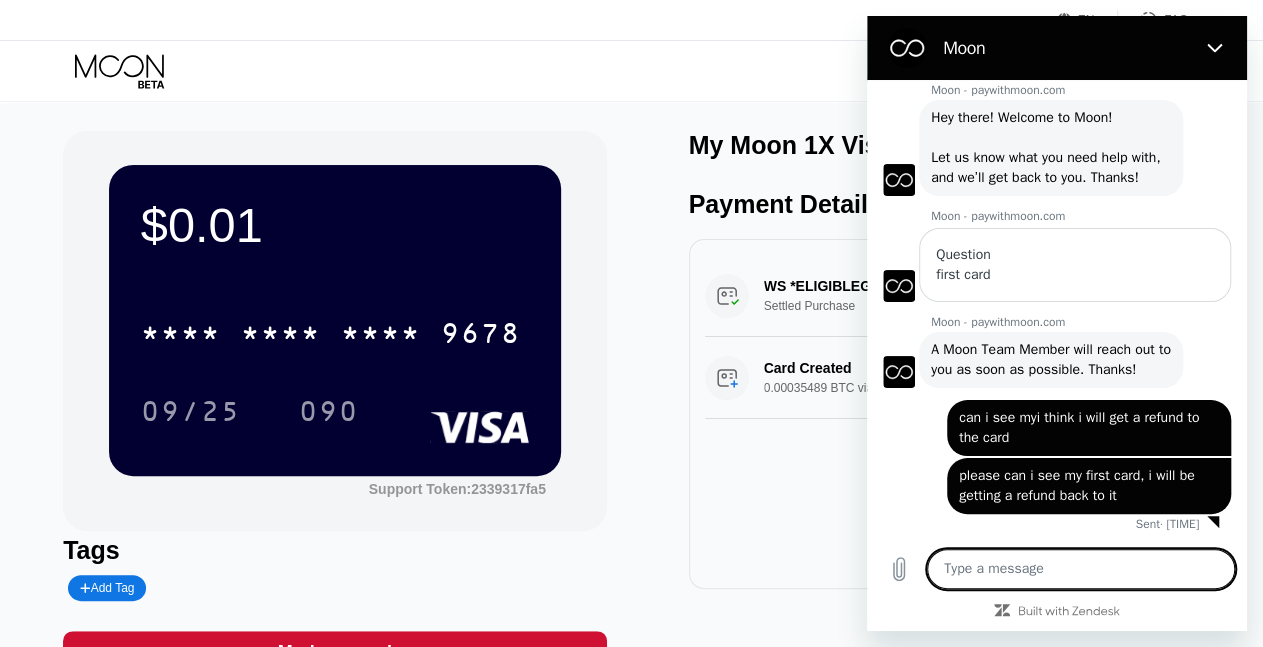 type on "p" 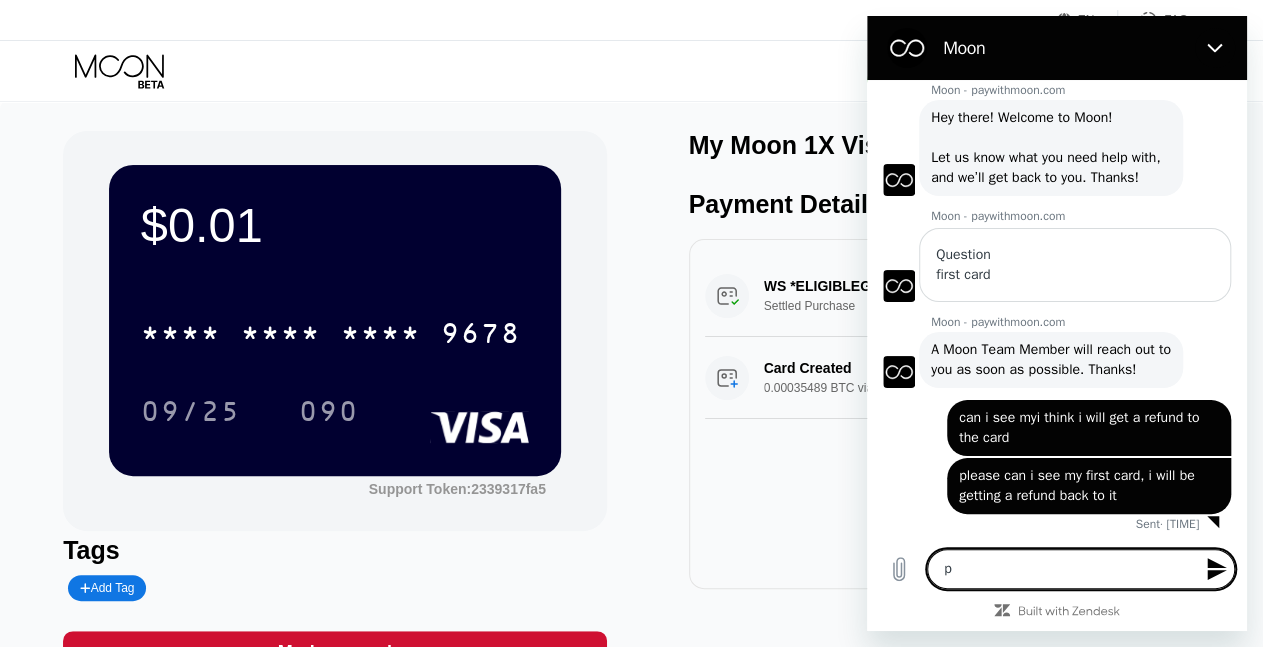 type on "pl" 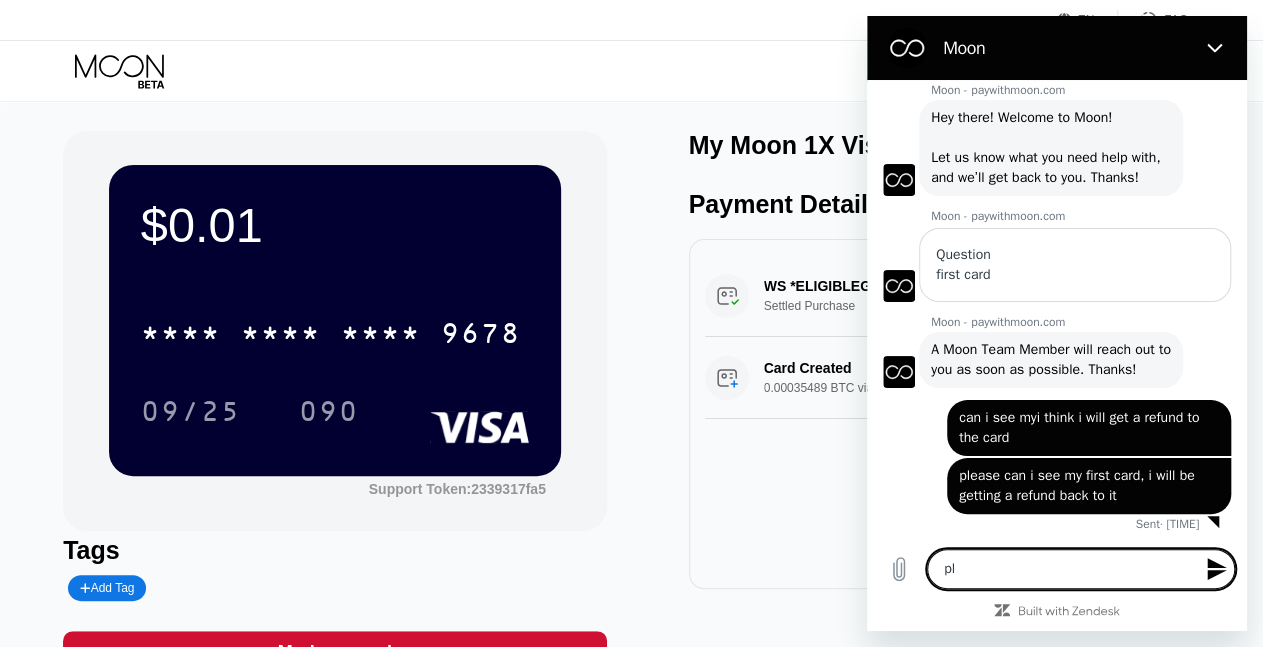 type on "ple" 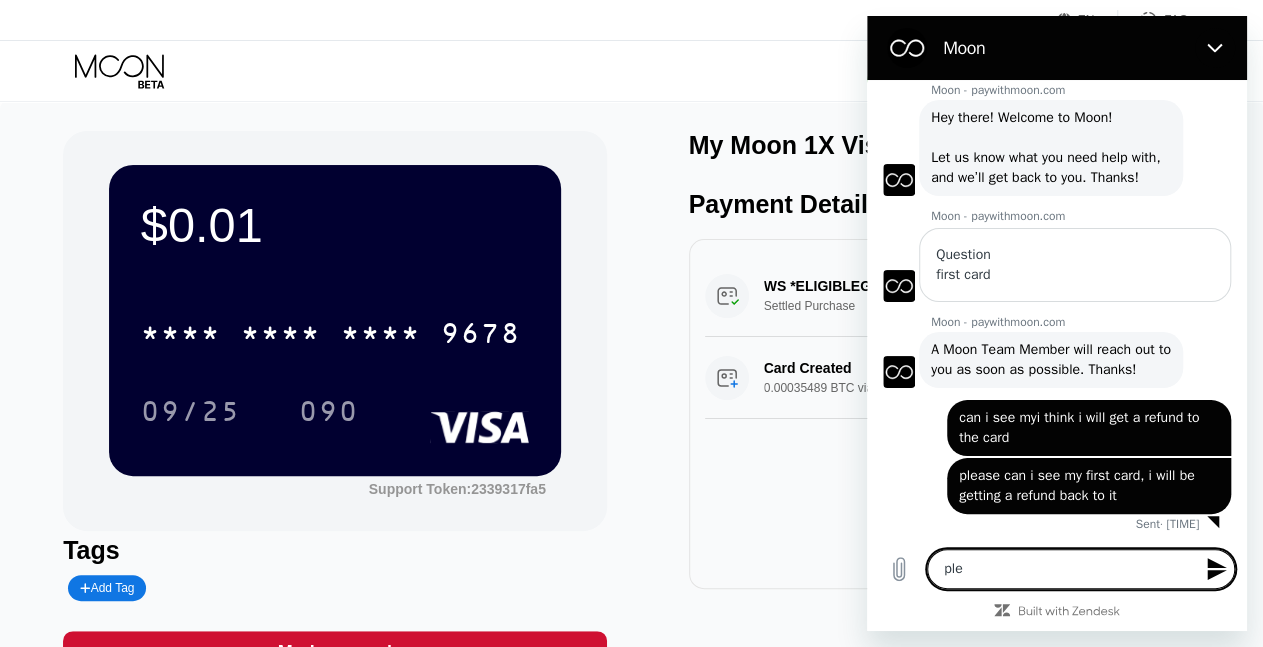 type on "plea" 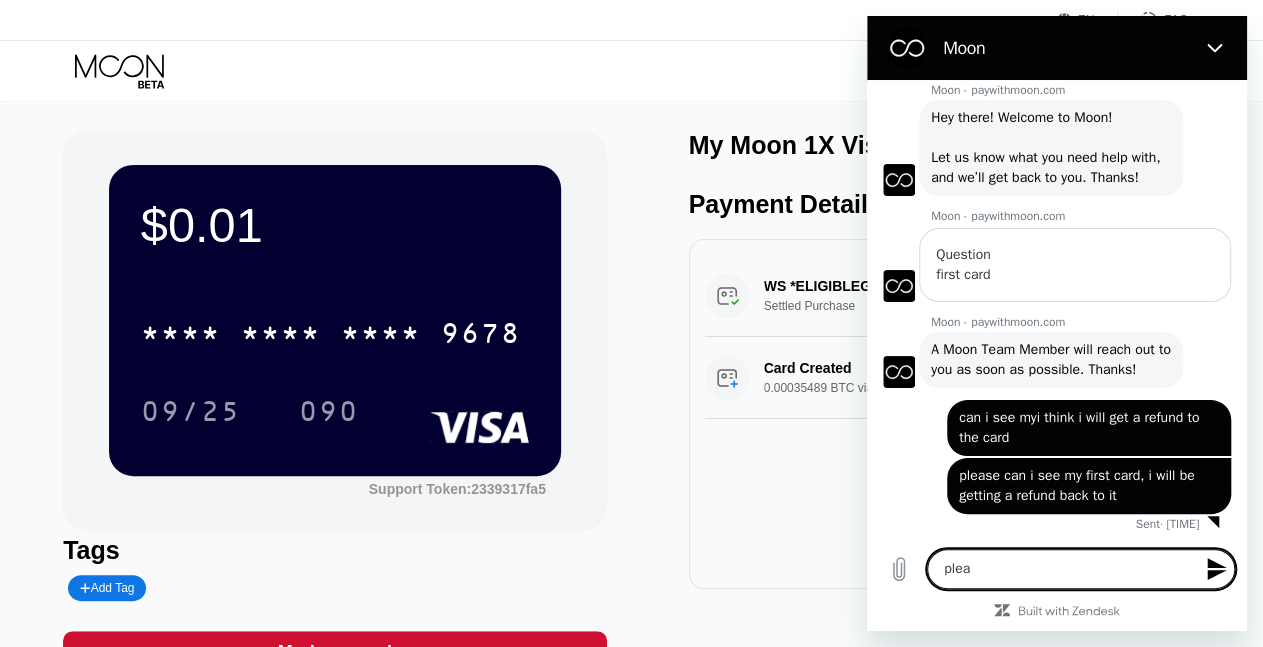 type on "pleas" 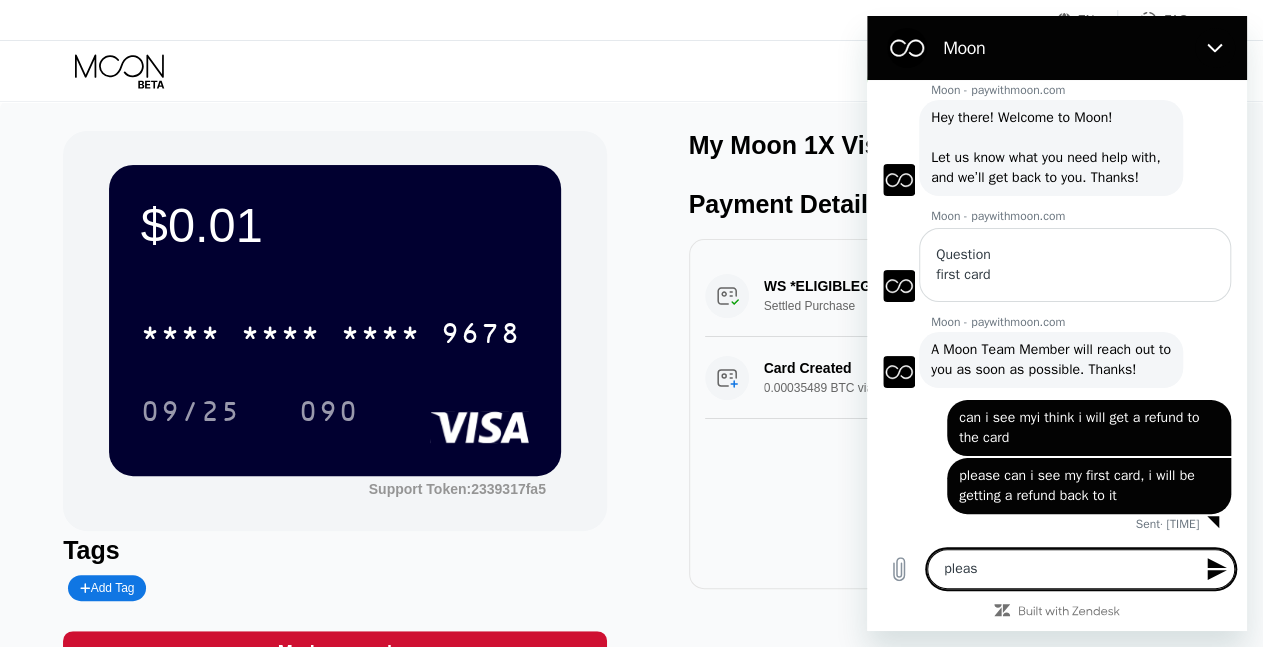 type on "x" 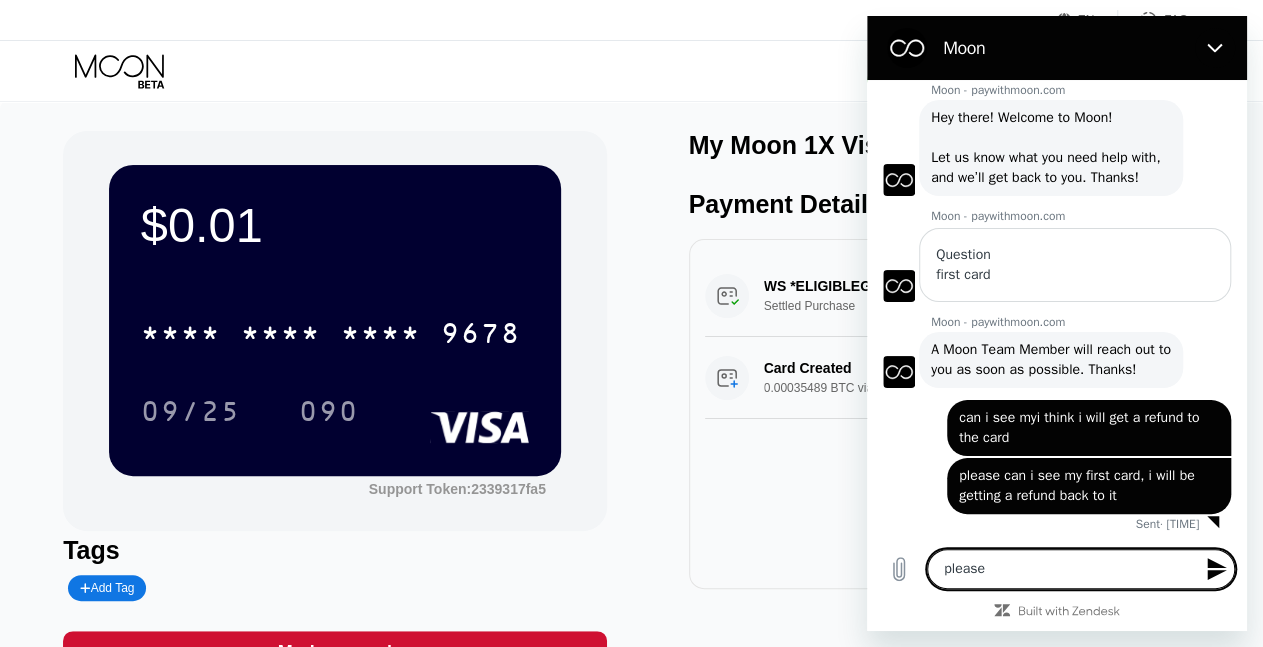 type on "please" 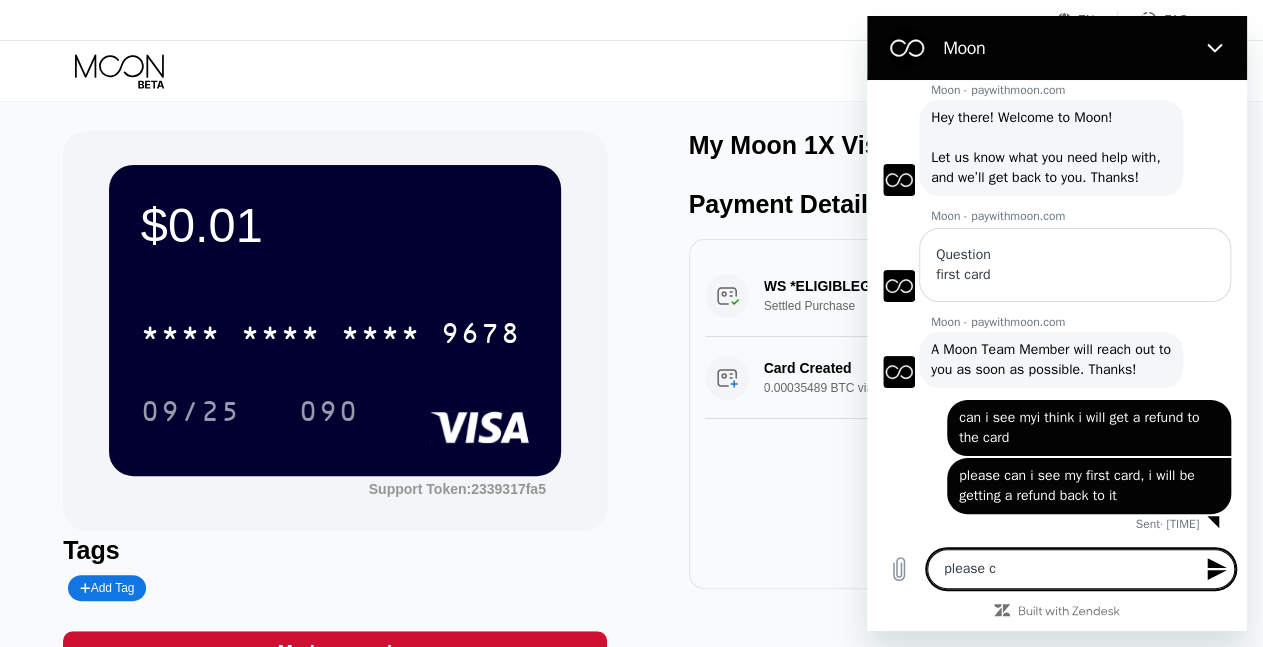 type on "please ca" 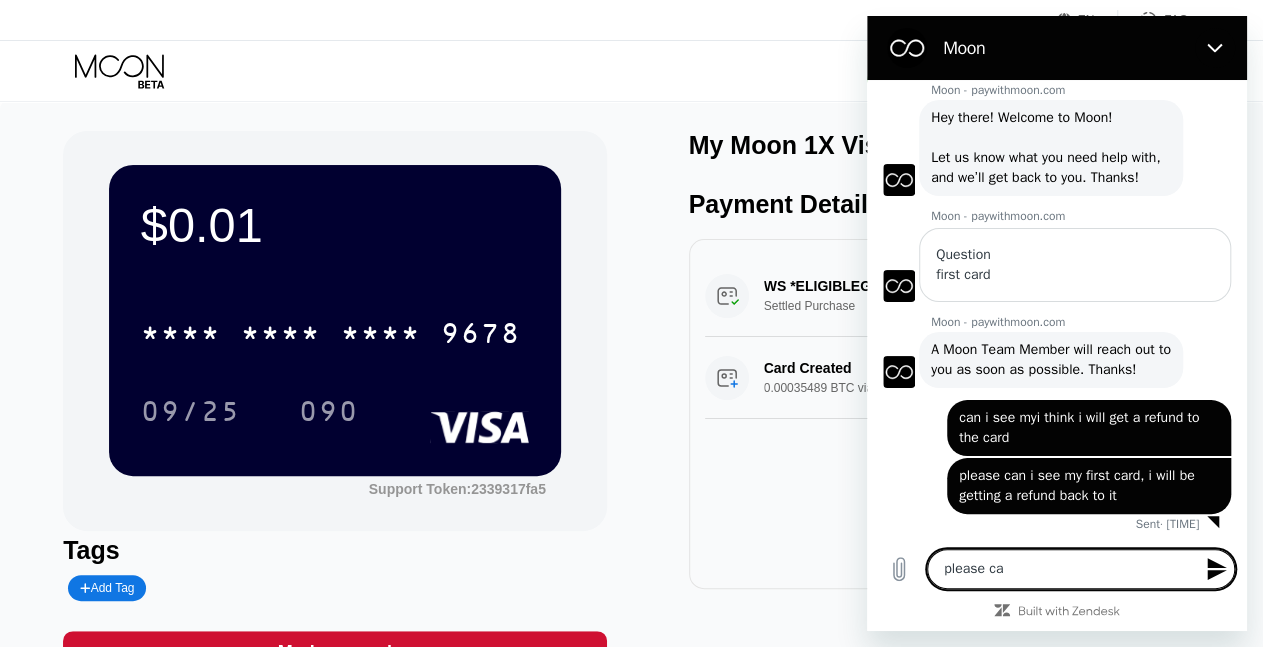 type on "please can" 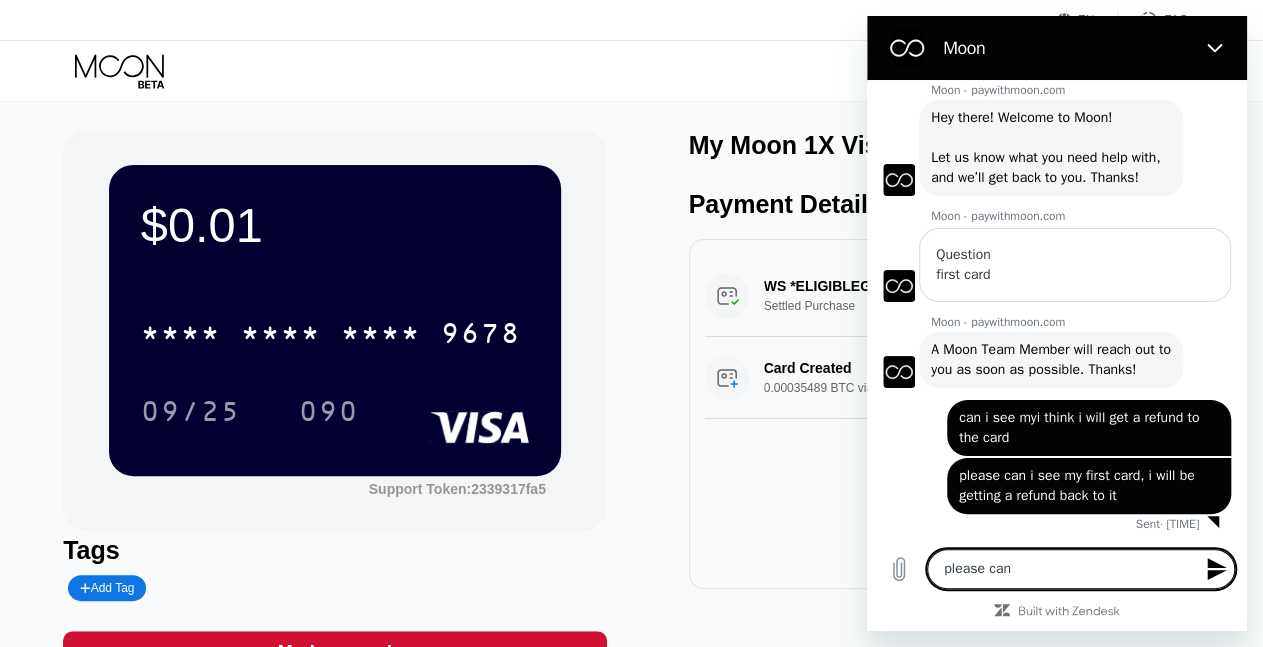 type on "please can" 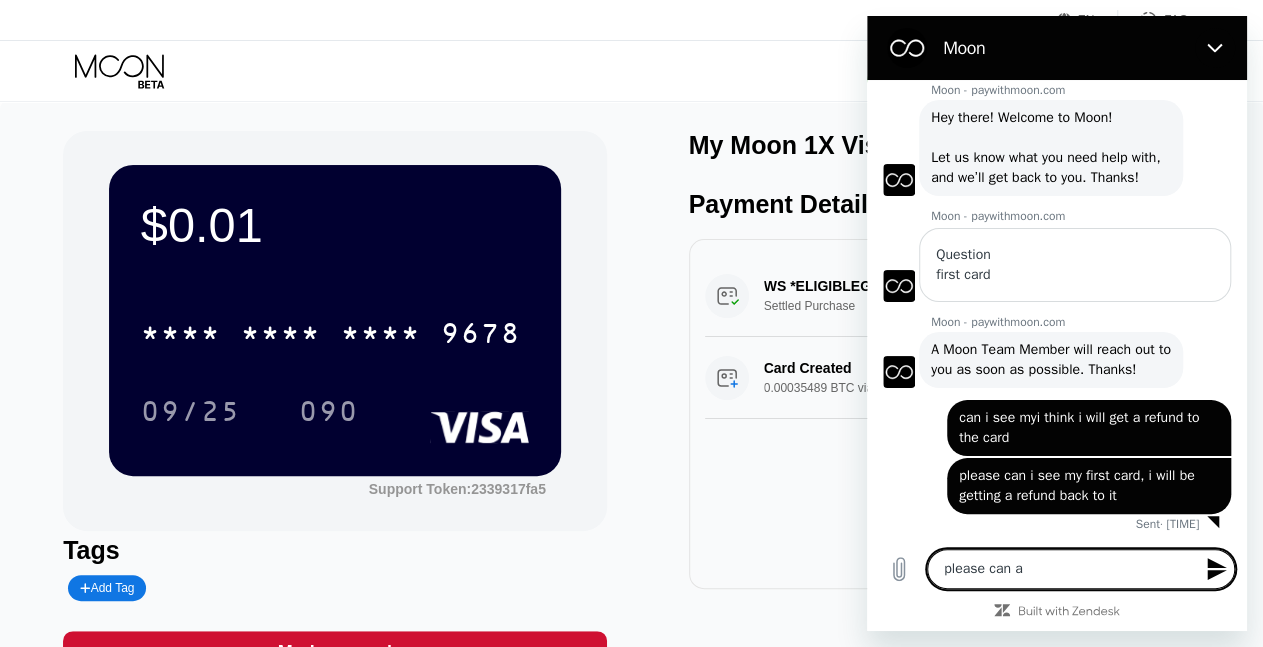 type on "please can a" 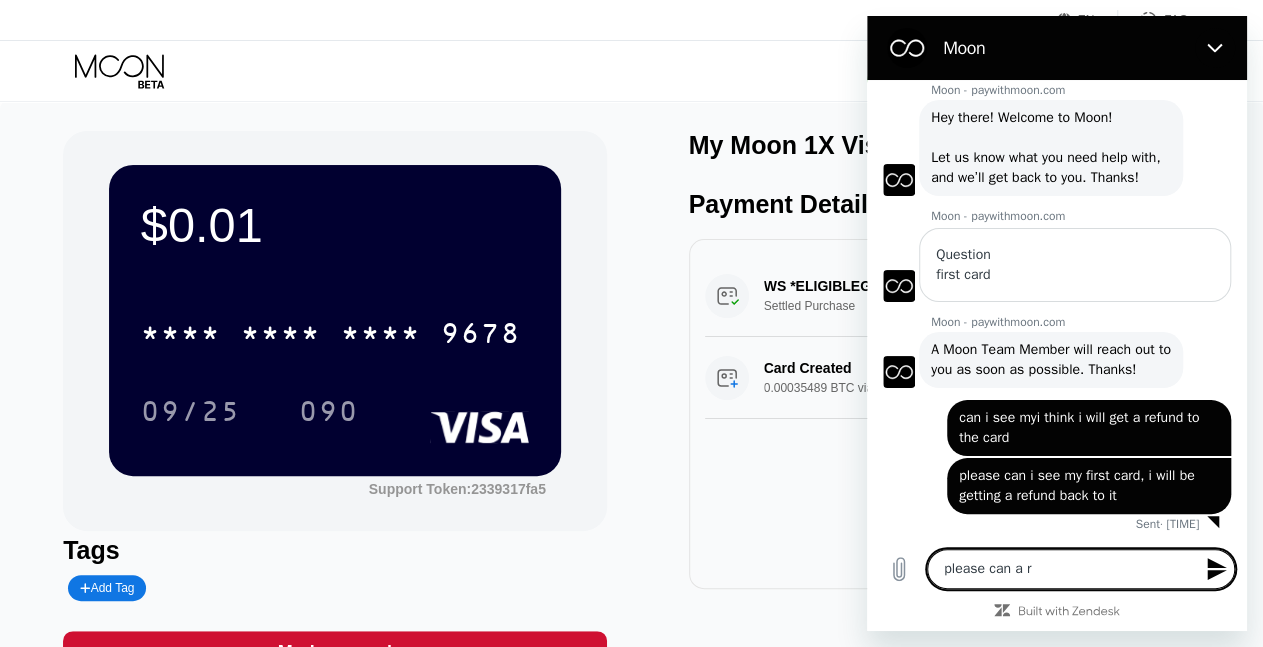 type on "please can a re" 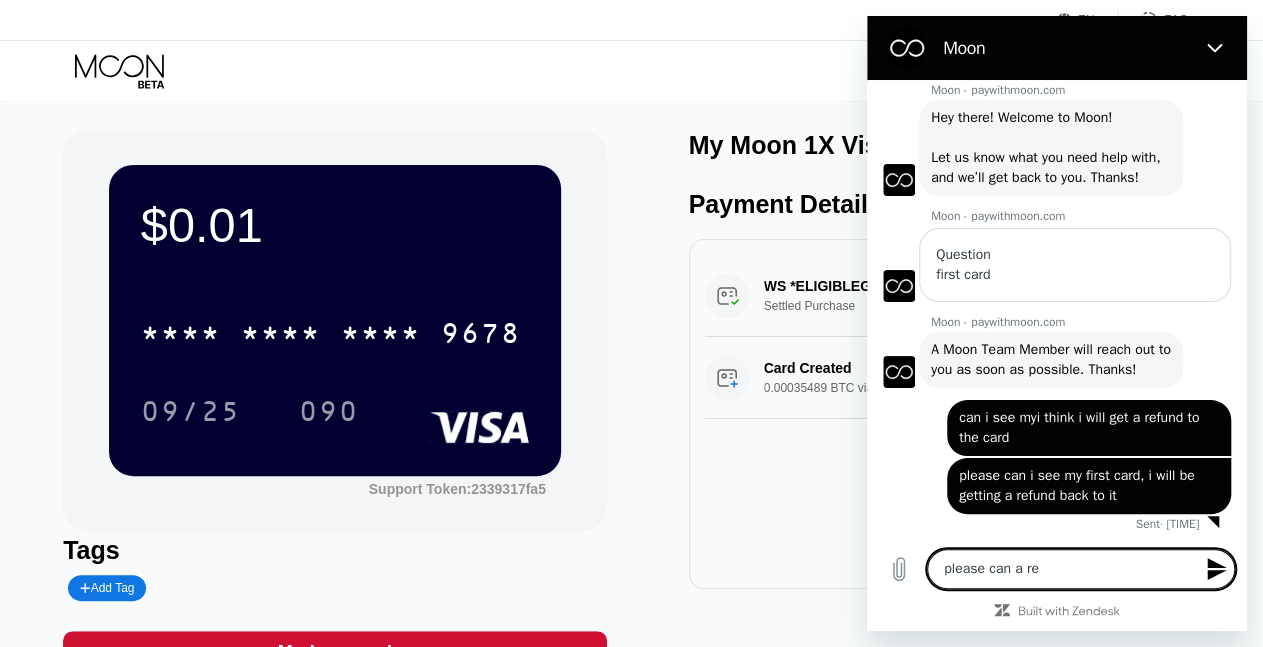 type on "please can a ref" 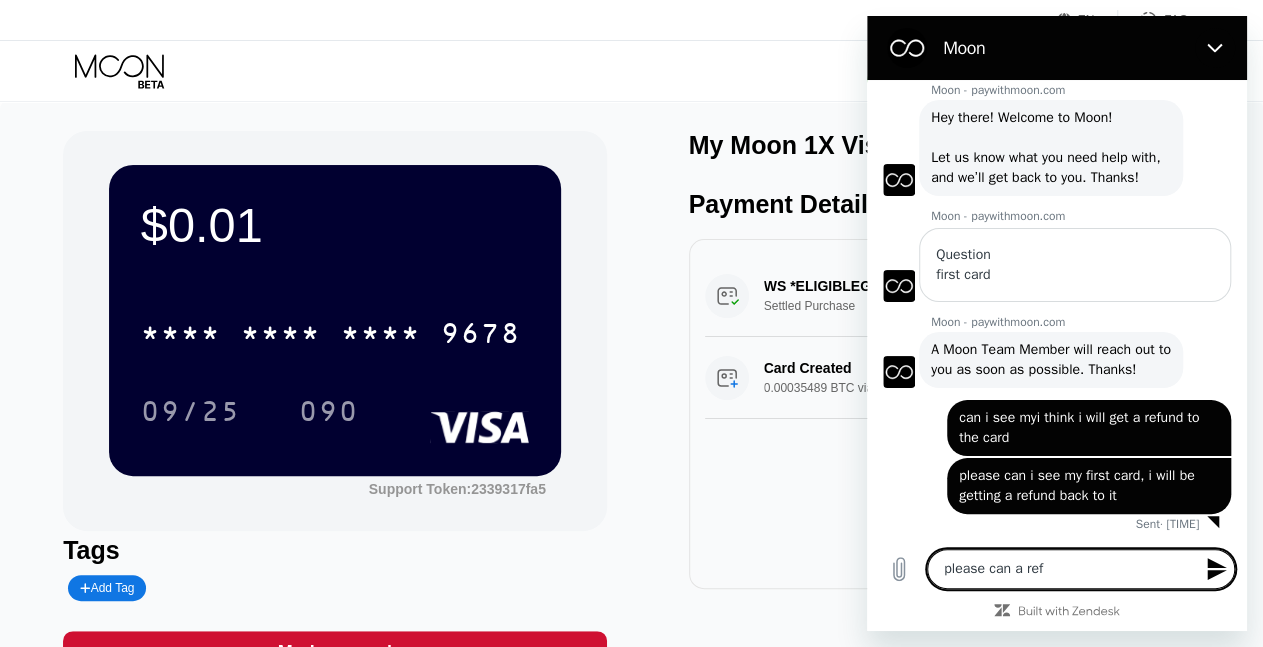 type on "please can a refu" 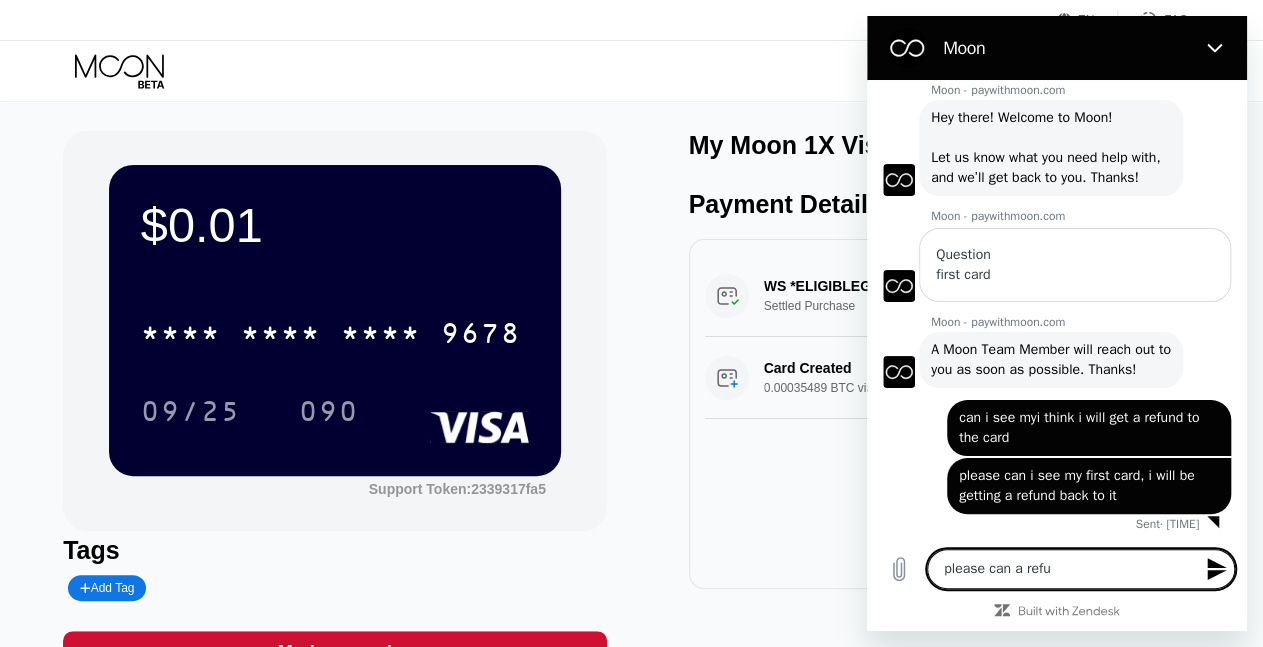 type on "please can a refun" 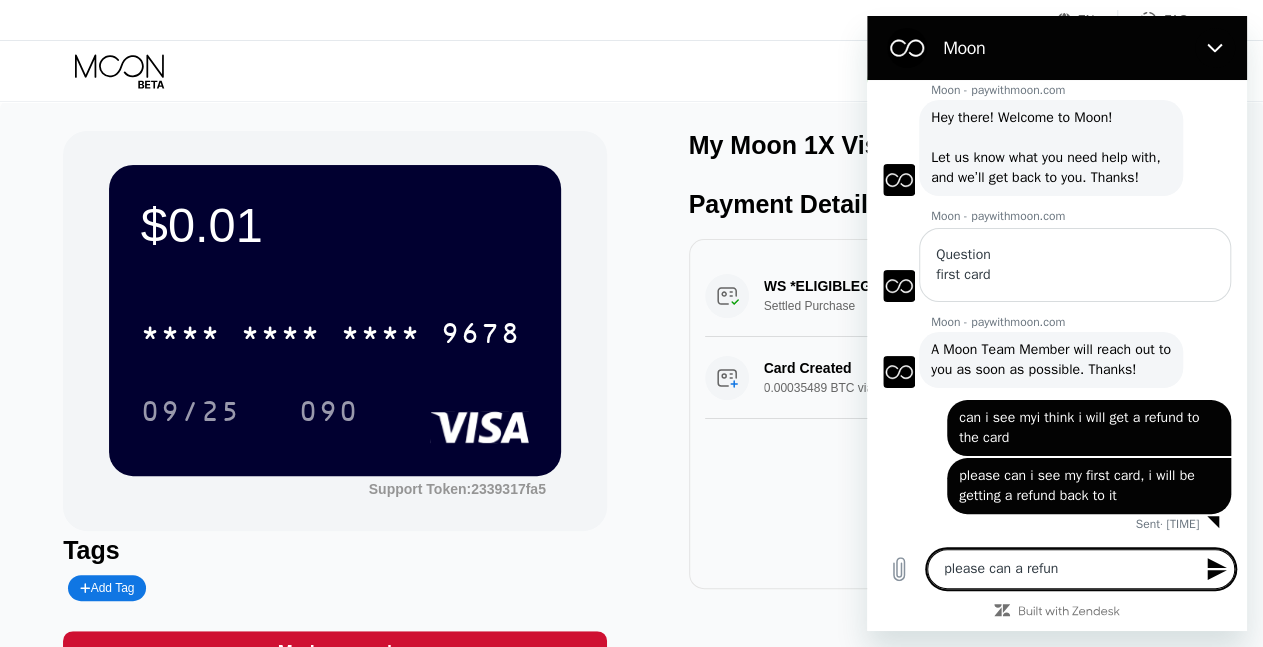 type on "please can a refund" 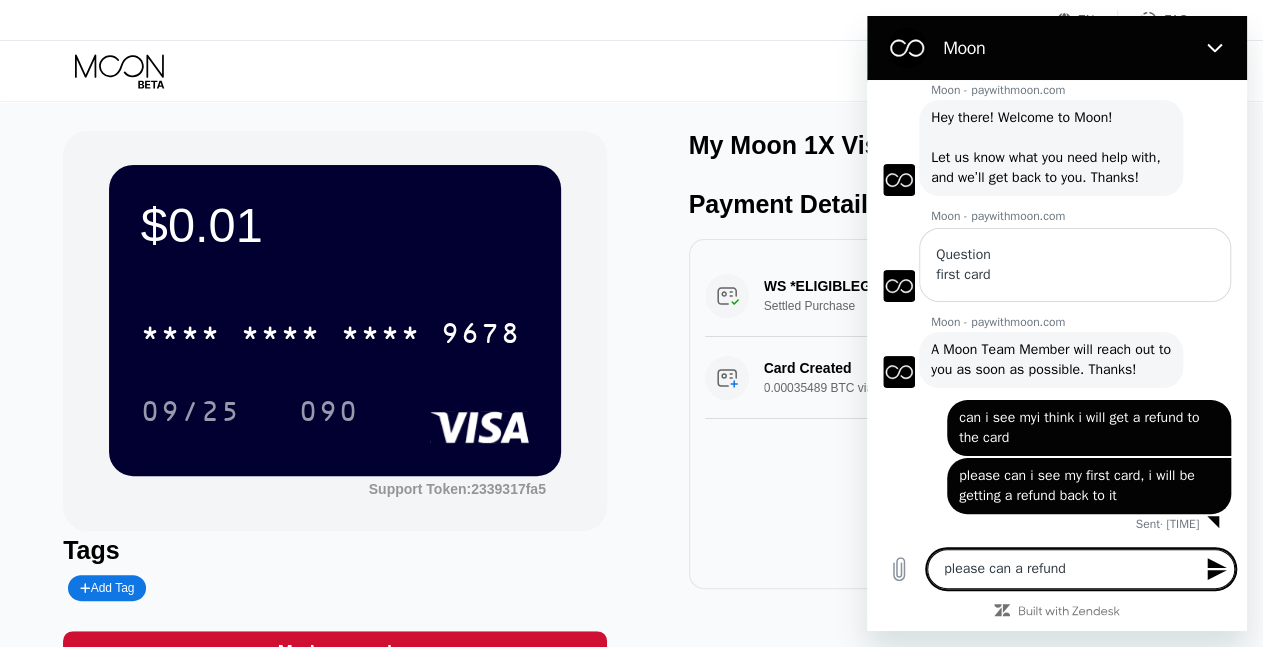 type on "please can a refund" 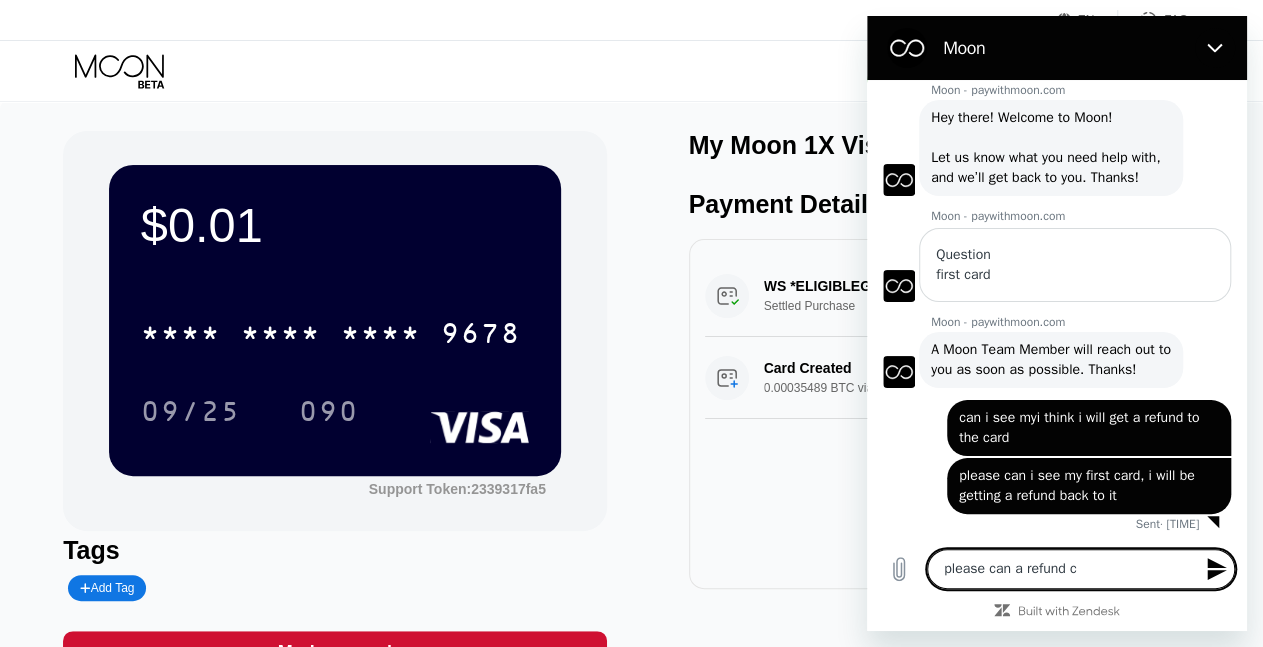 type on "please can a refund co" 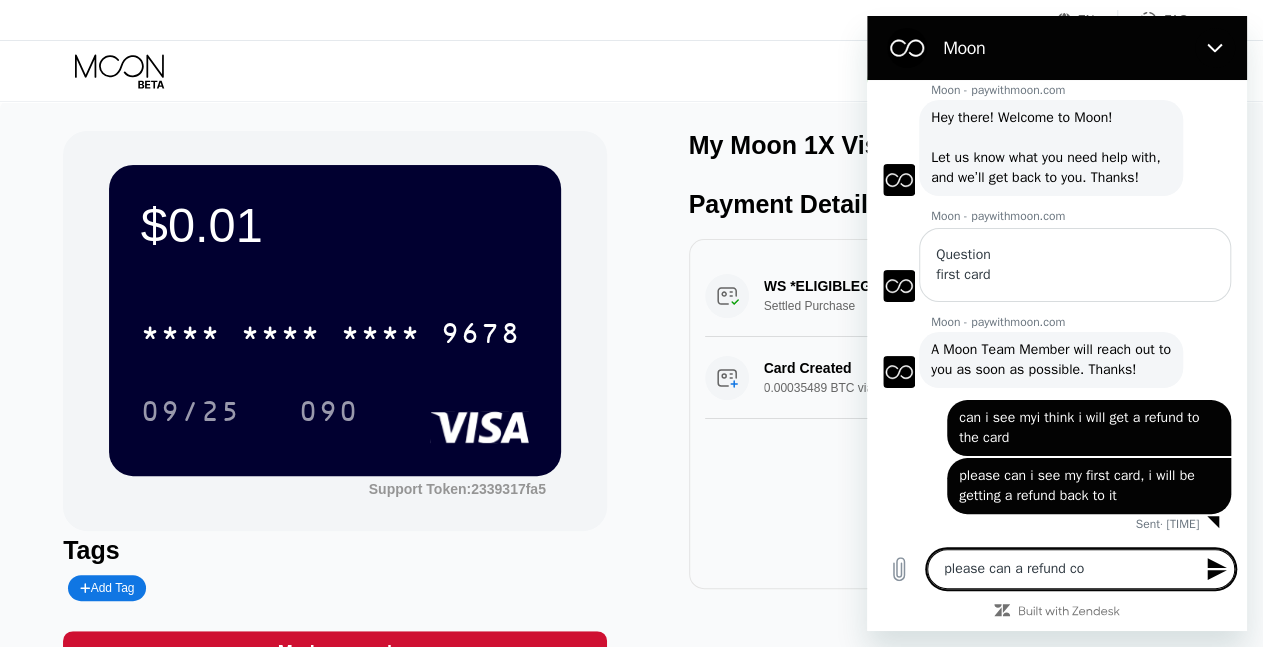 type on "please can a refund com" 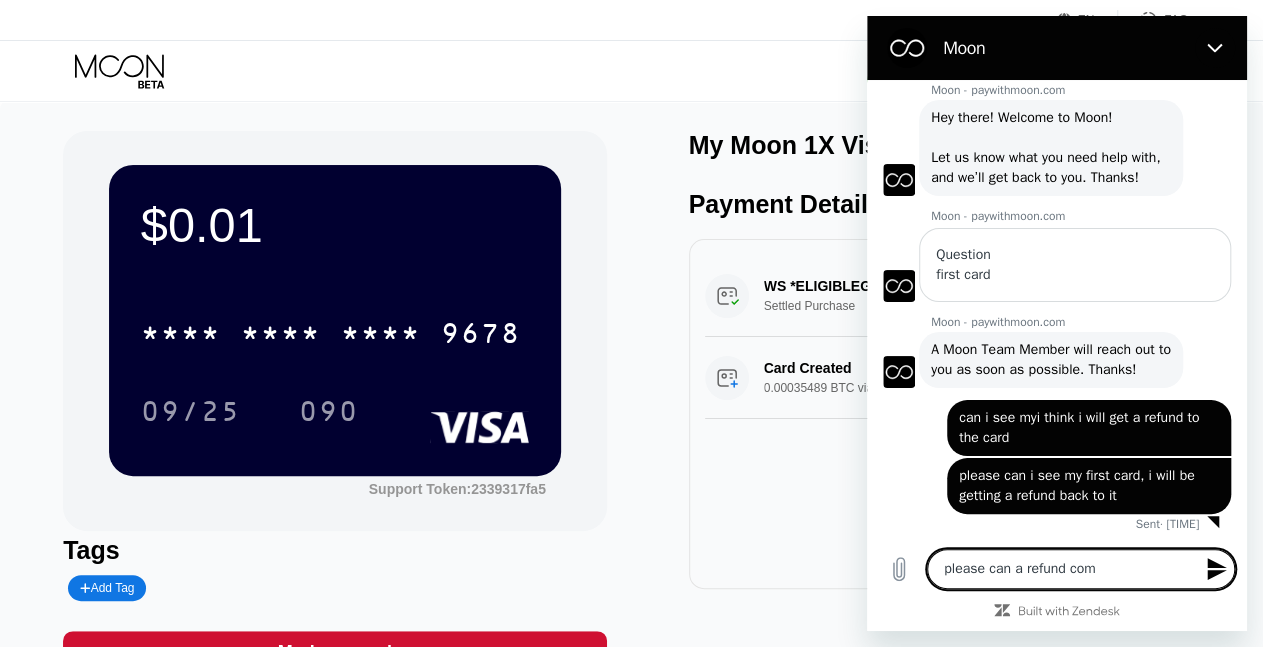 type on "please can a refund come" 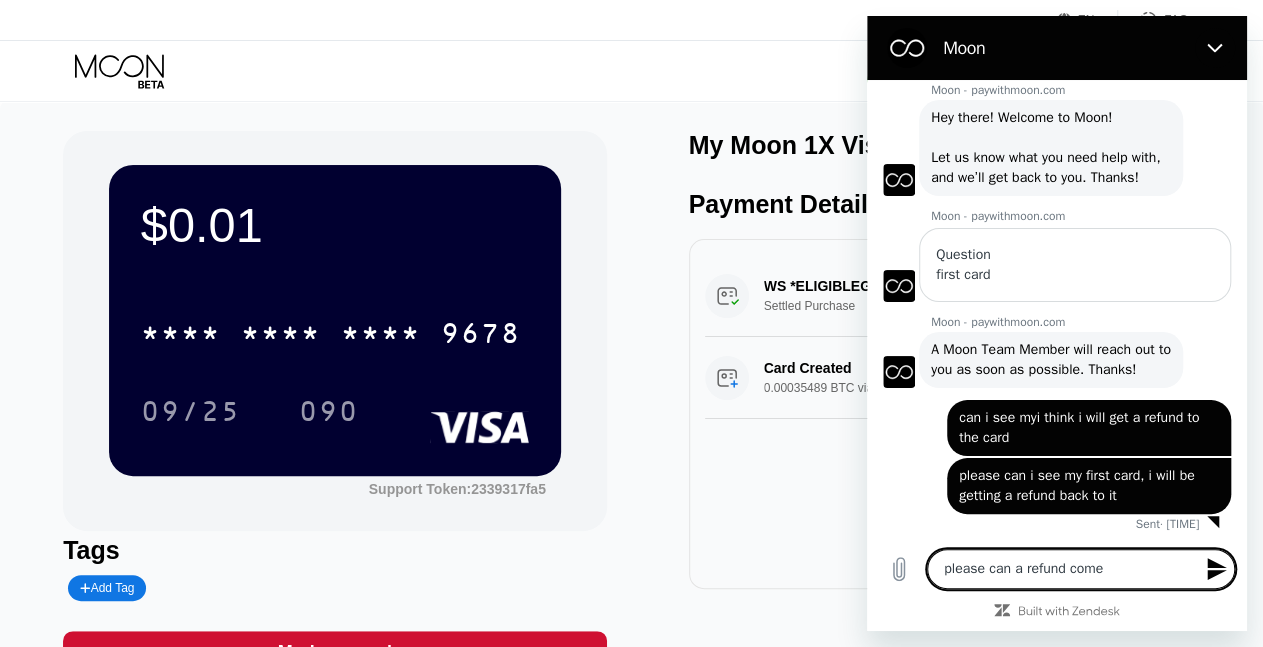 type on "please can a refund come" 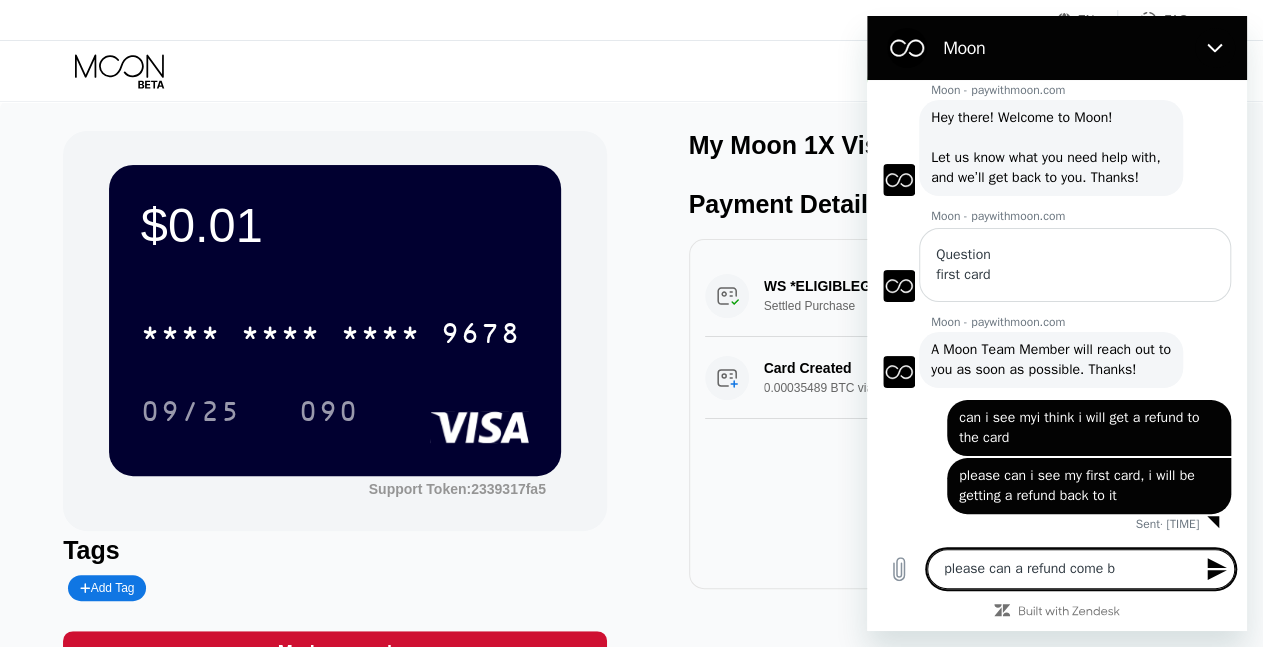 type on "please can a refund come ba" 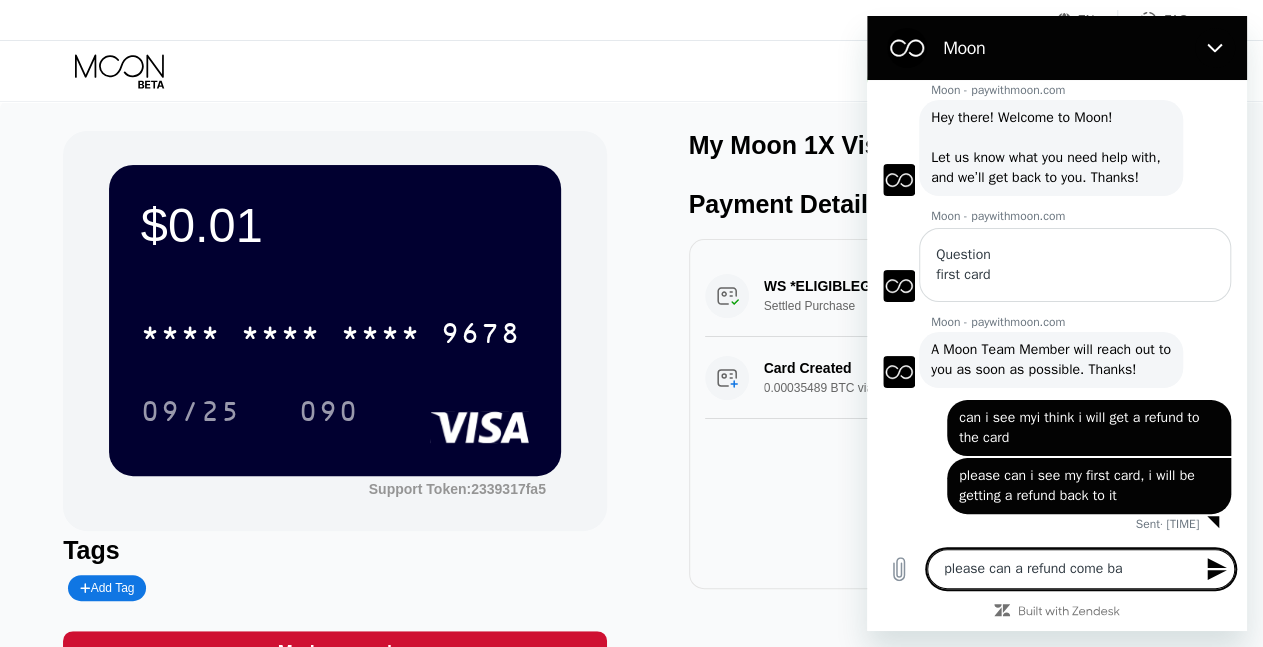 type on "please can a refund come bac" 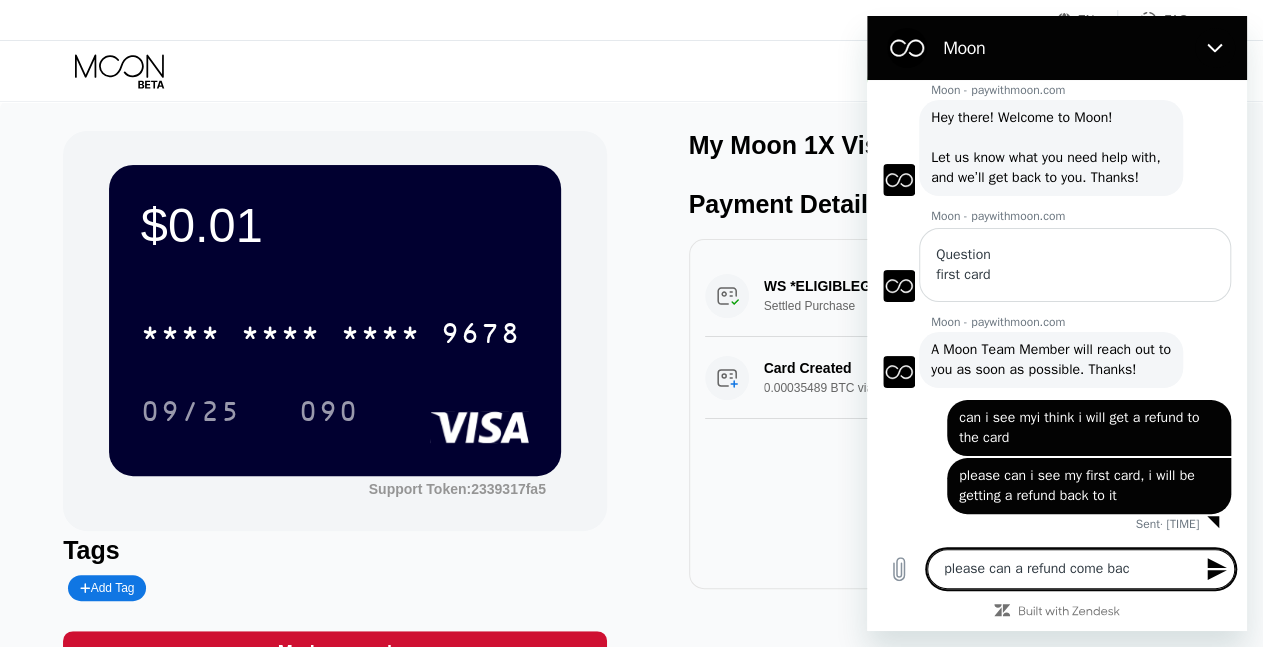 type on "please can a refund come back" 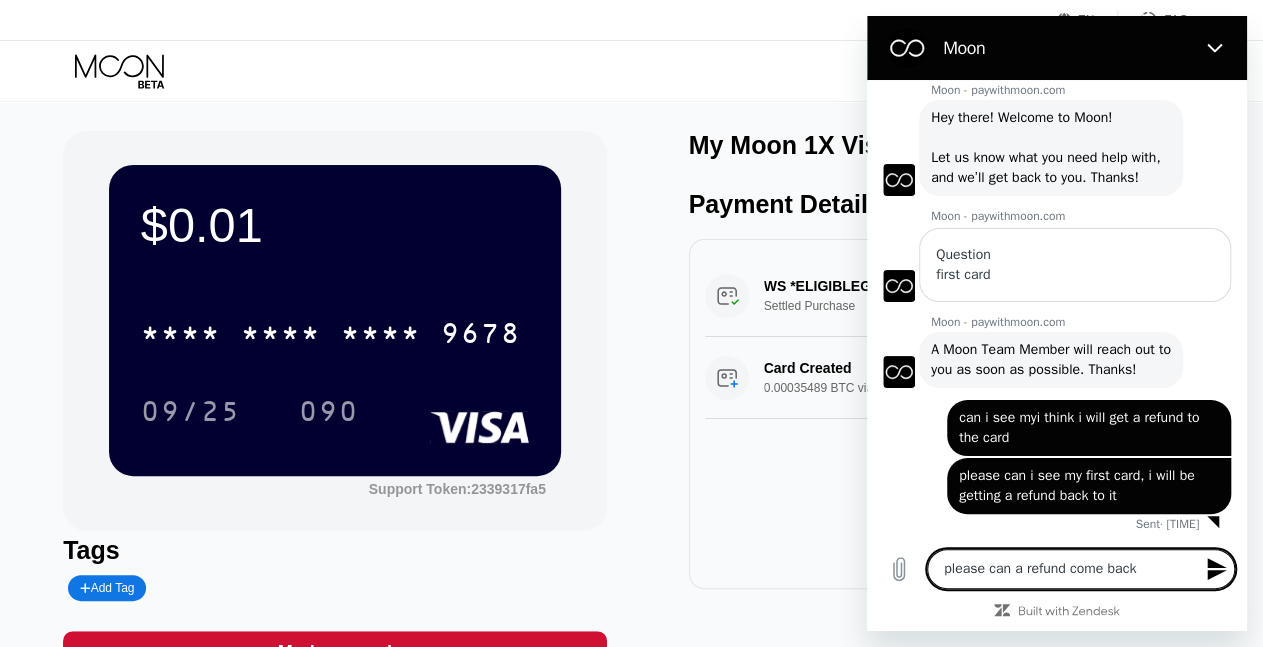 type on "please can a refund come back" 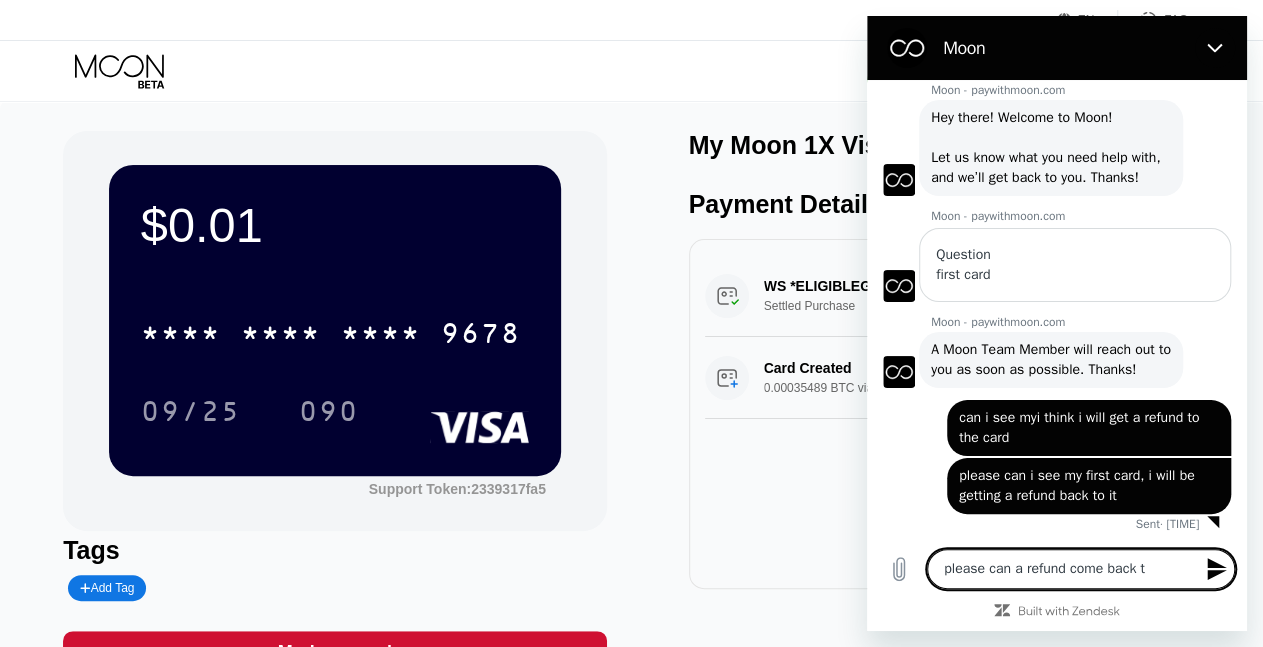 type on "please can a refund come back to" 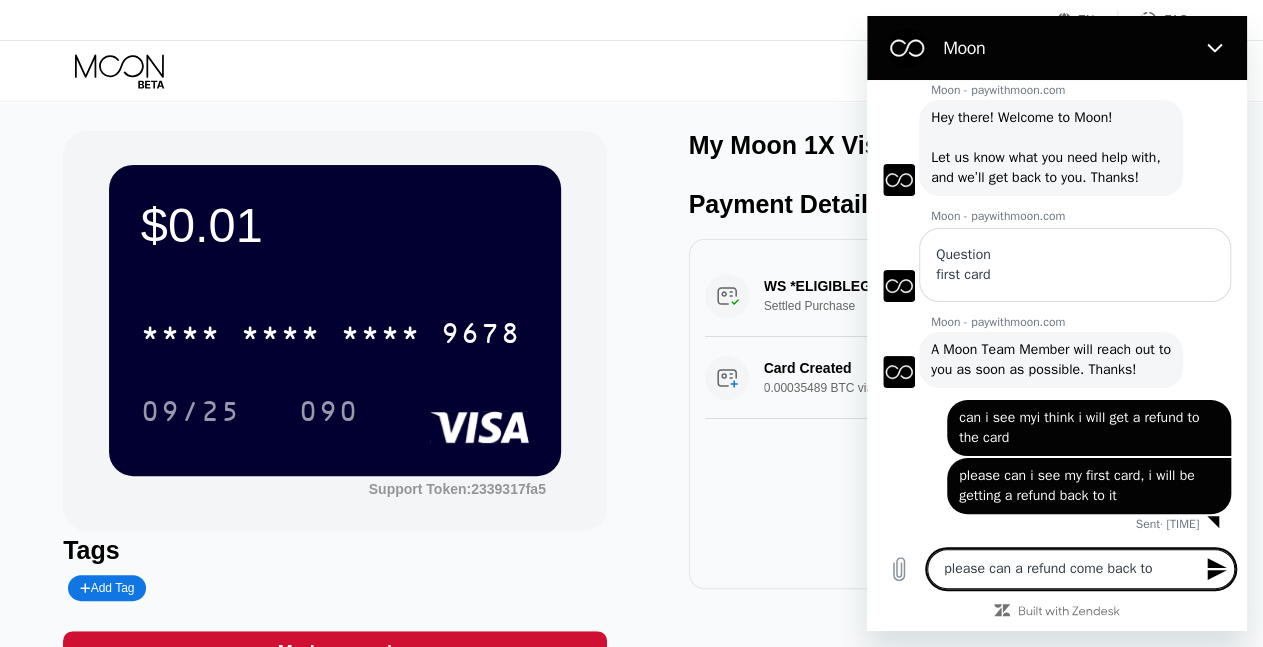 type on "x" 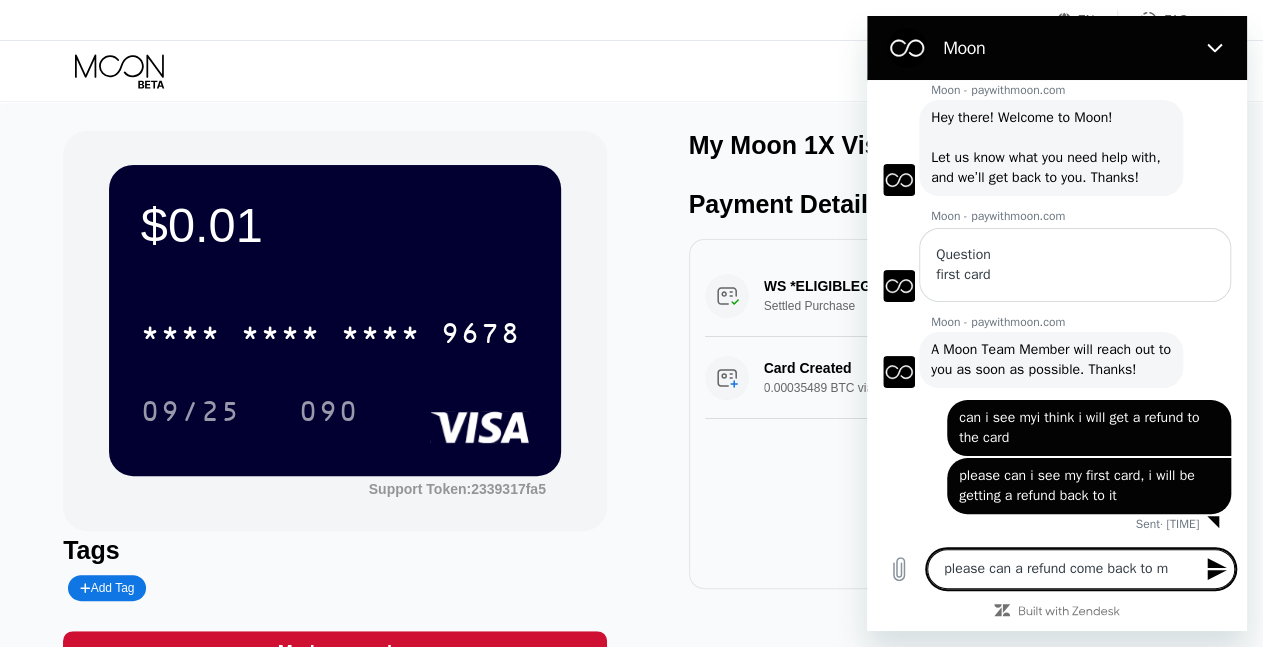 type on "please can a refund come back to my" 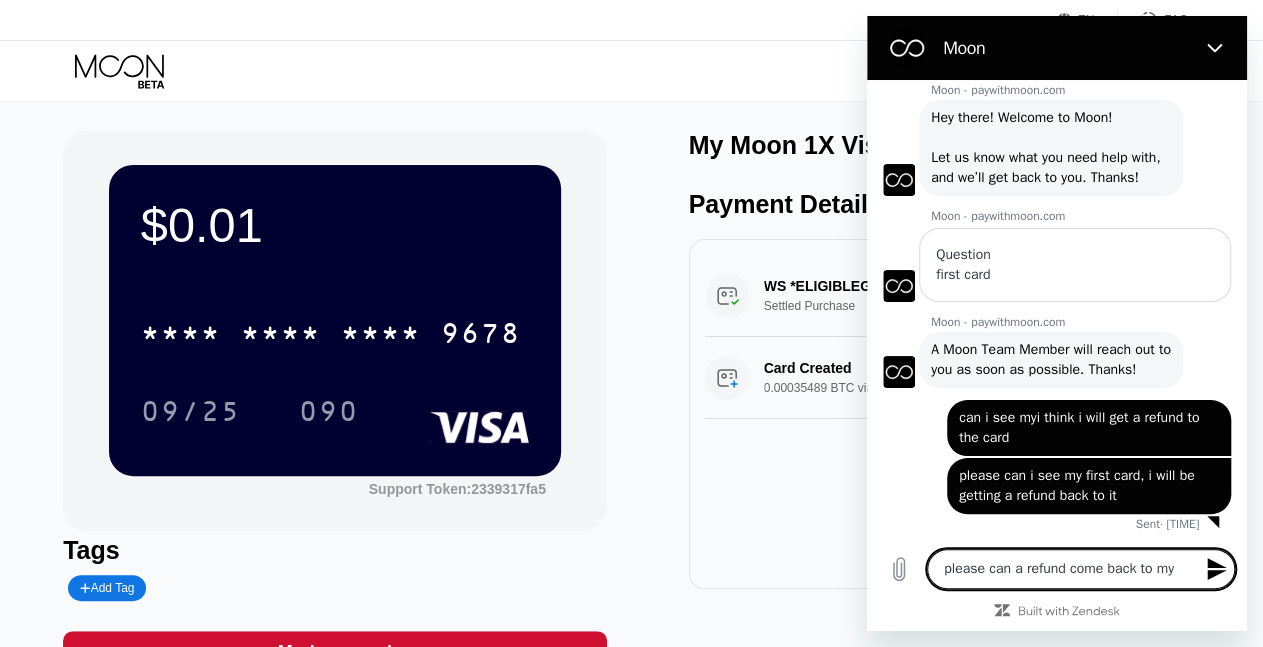 type on "please can a refund come back to my" 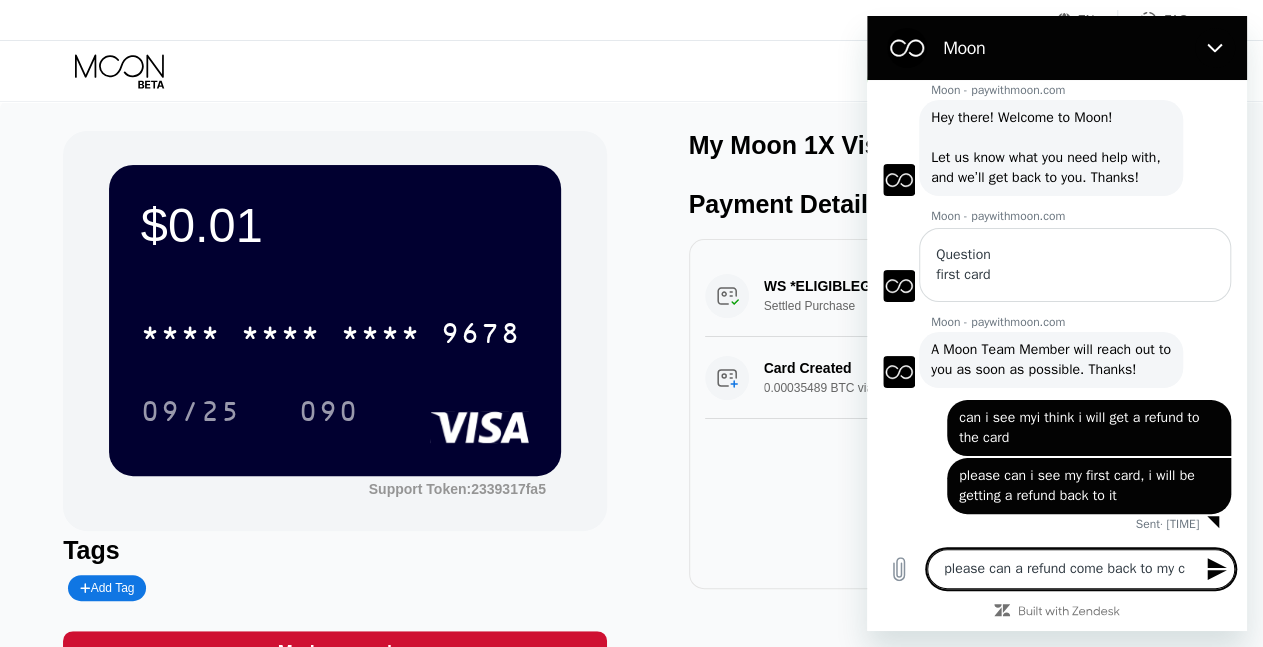 type on "please can a refund come back to my ca" 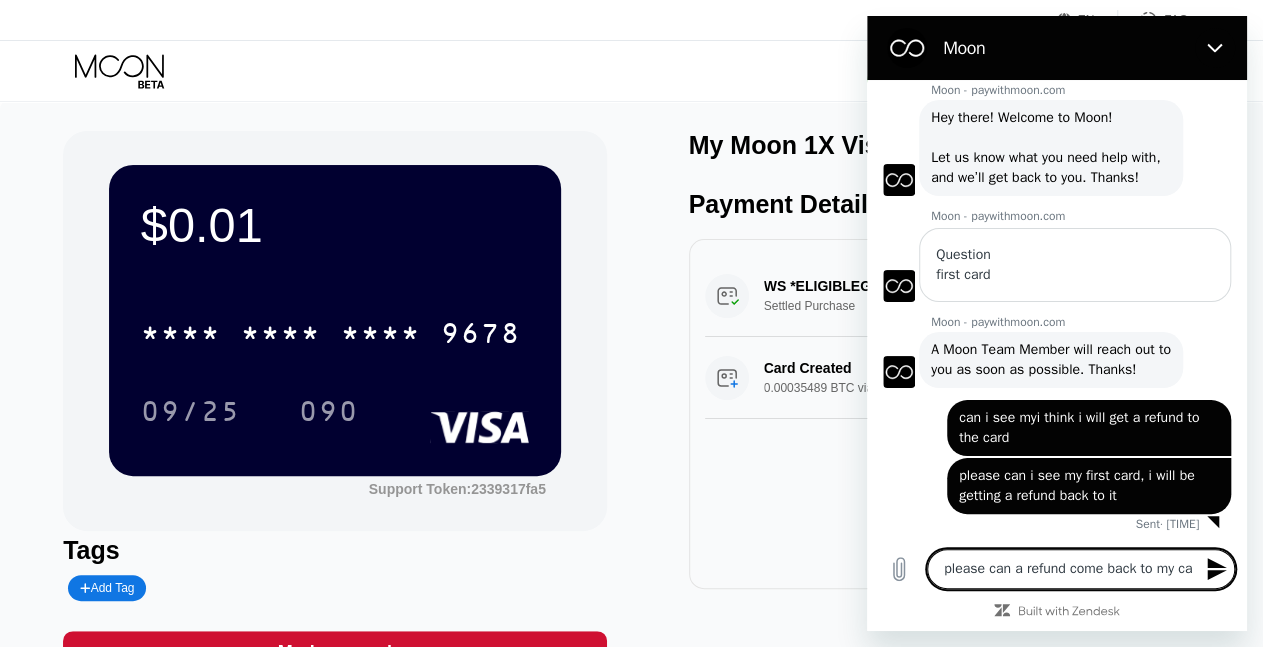 type on "please can a refund come back to my car" 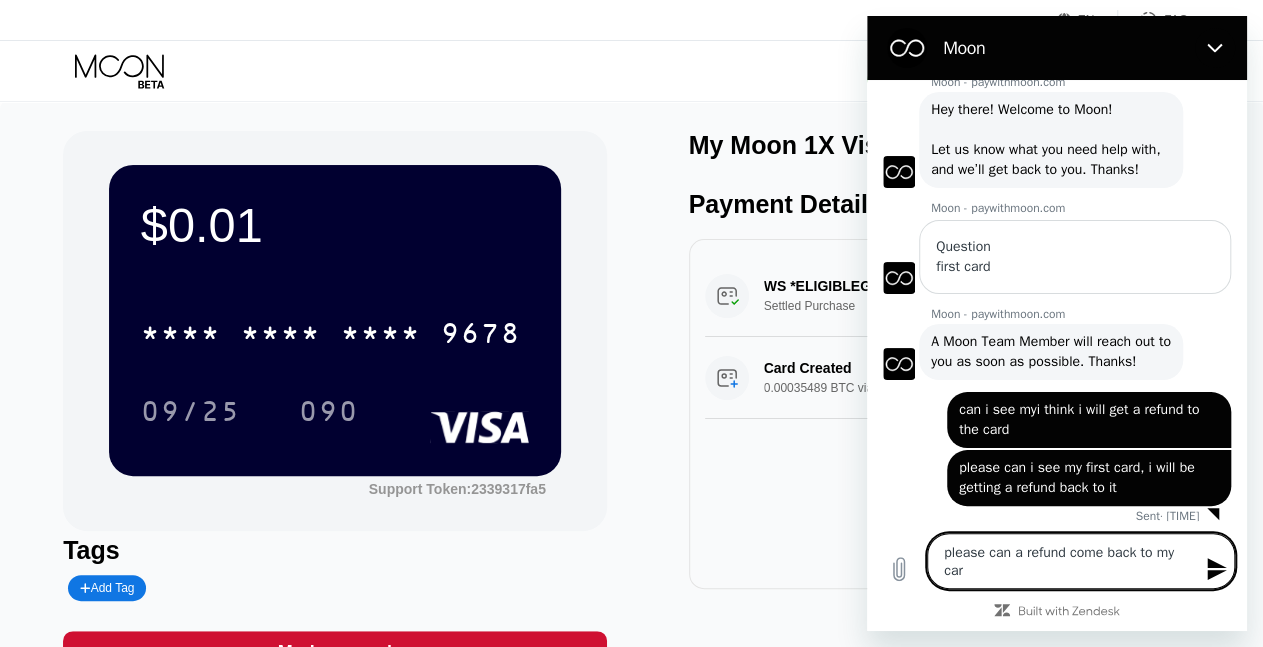 type on "please can a refund come back to my card" 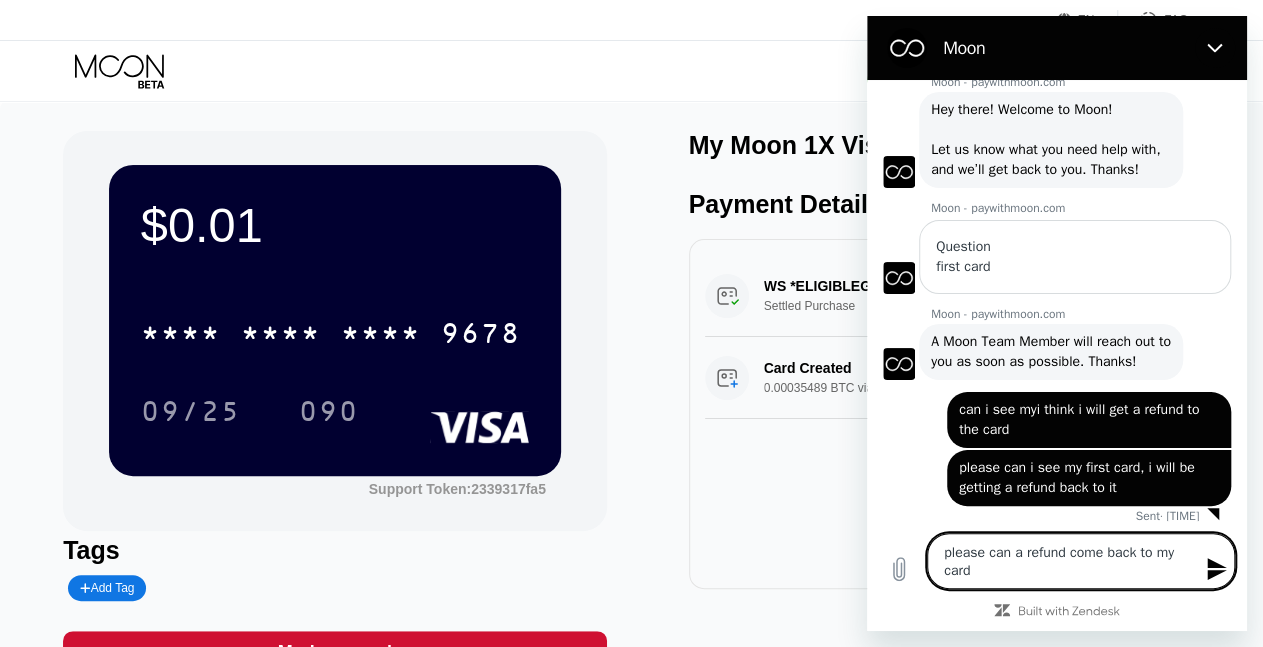type on "please can a refund come back to my card?" 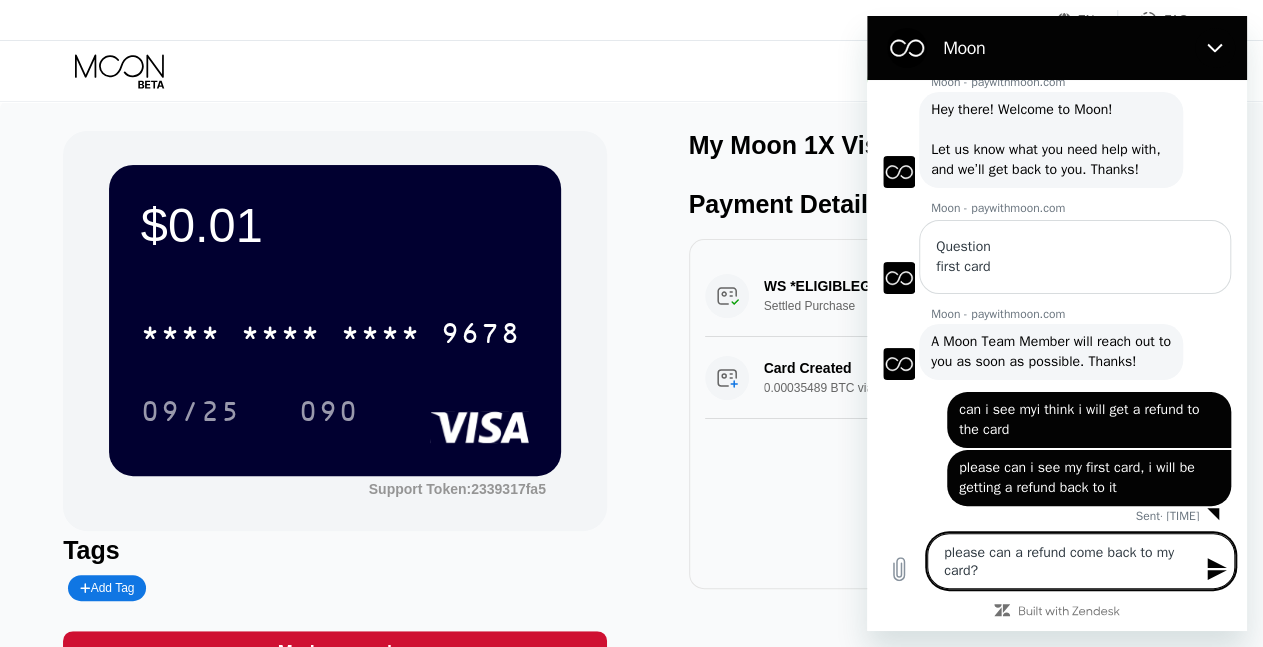 type 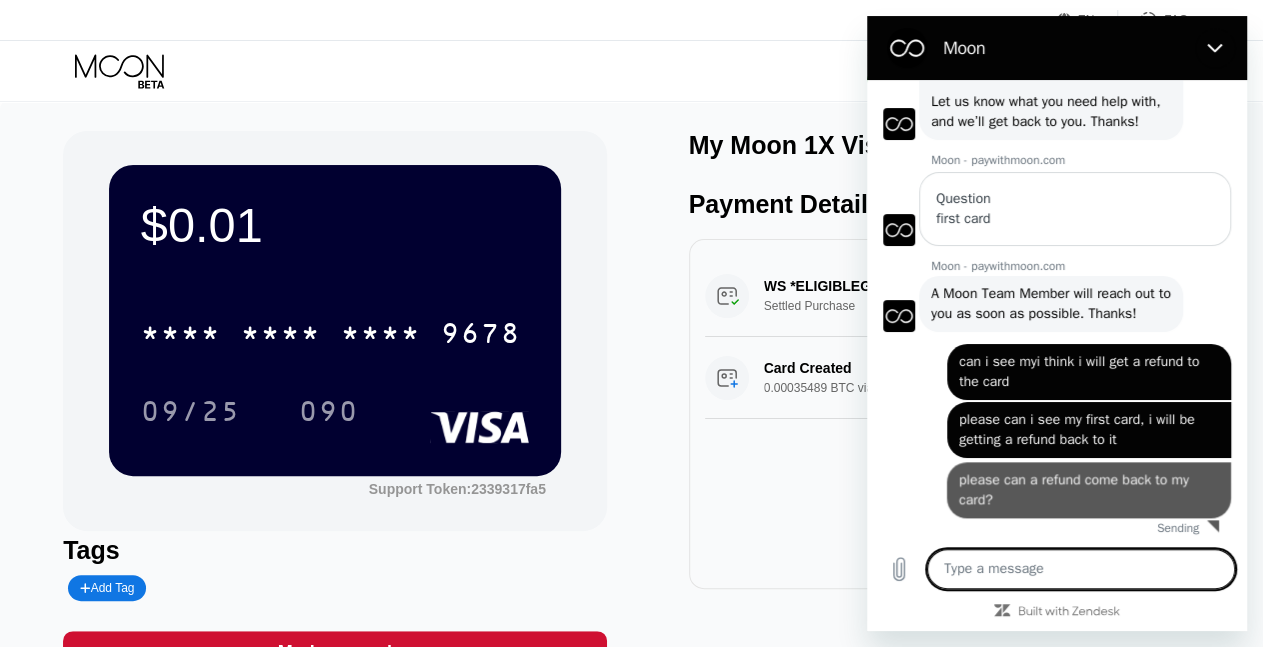 type on "x" 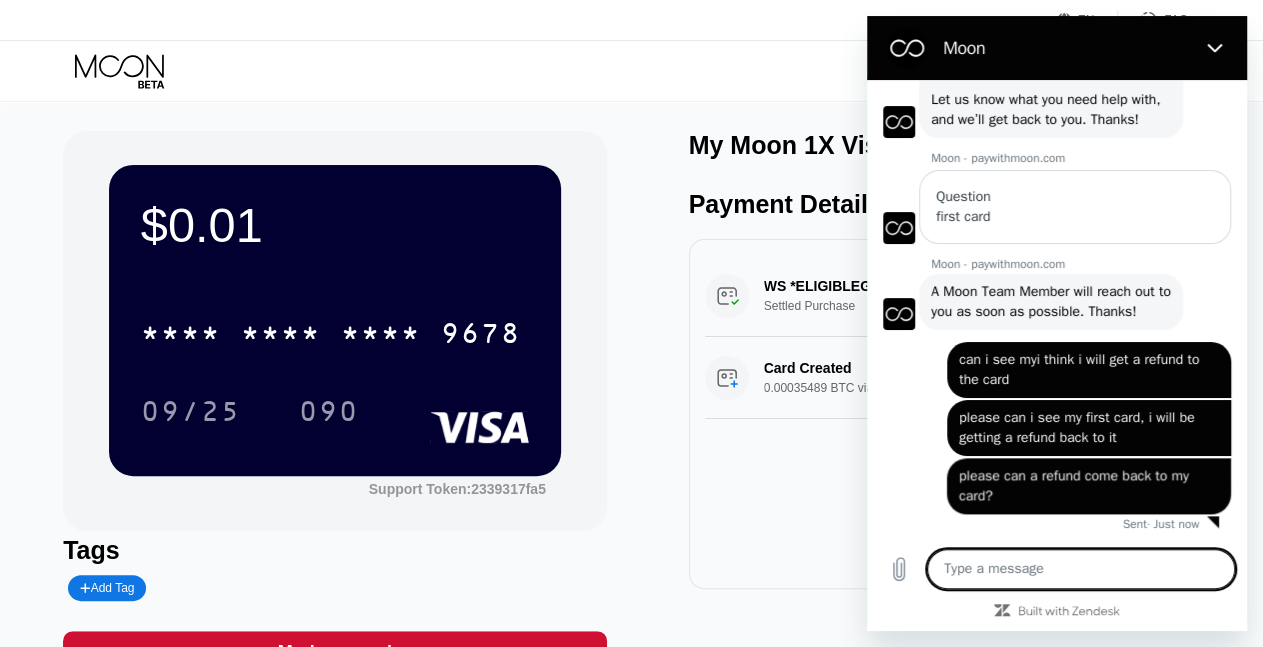 scroll, scrollTop: 932, scrollLeft: 0, axis: vertical 